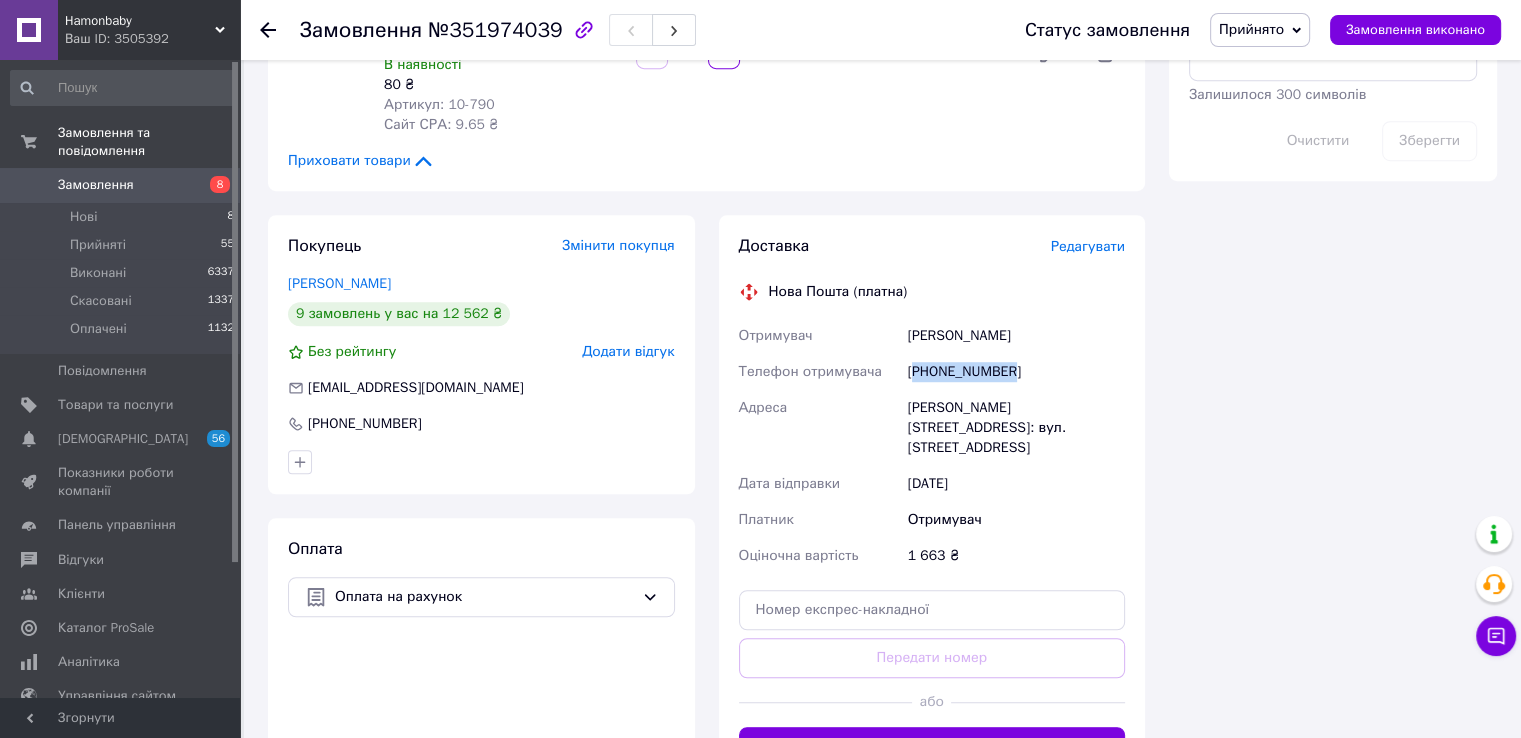 scroll, scrollTop: 1355, scrollLeft: 0, axis: vertical 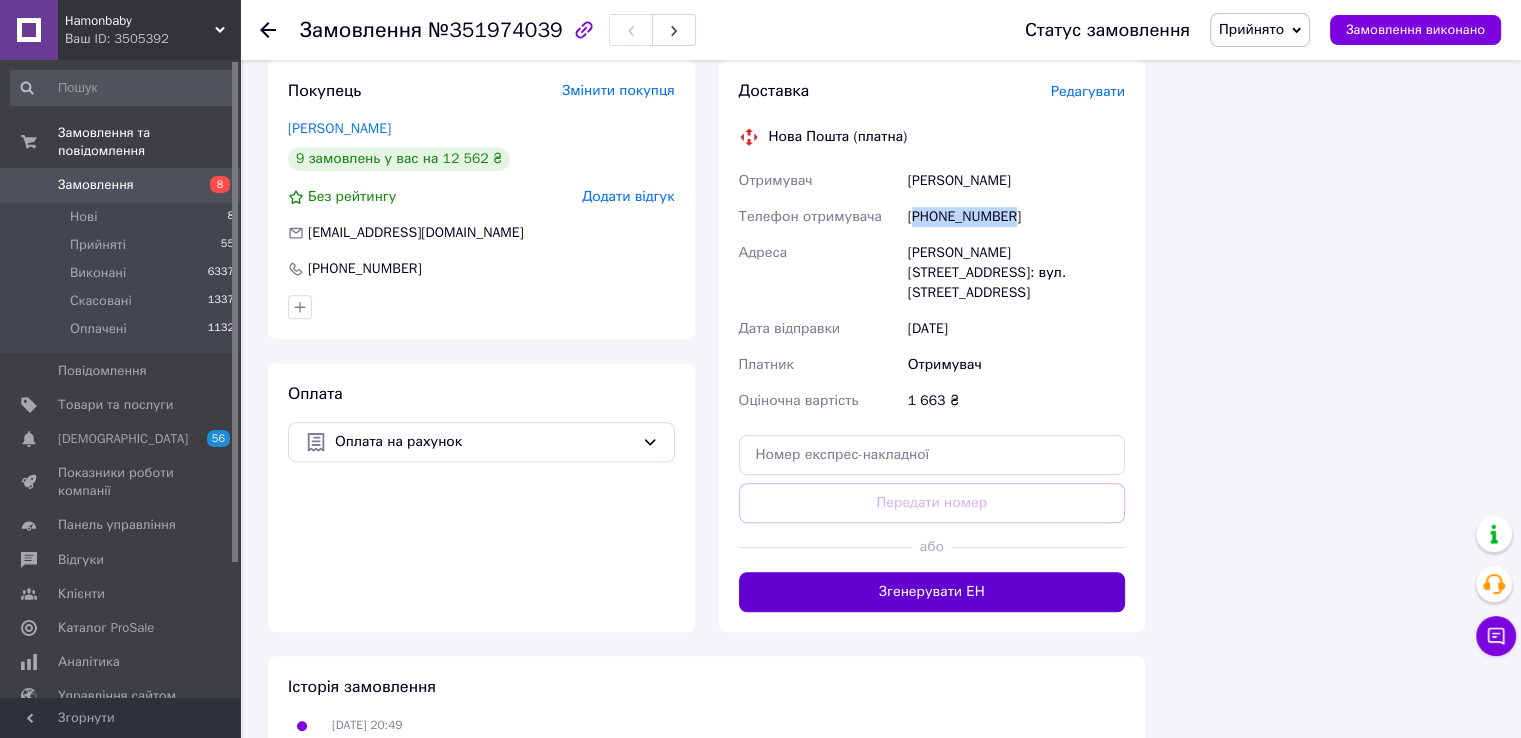 click on "Згенерувати ЕН" at bounding box center [932, 592] 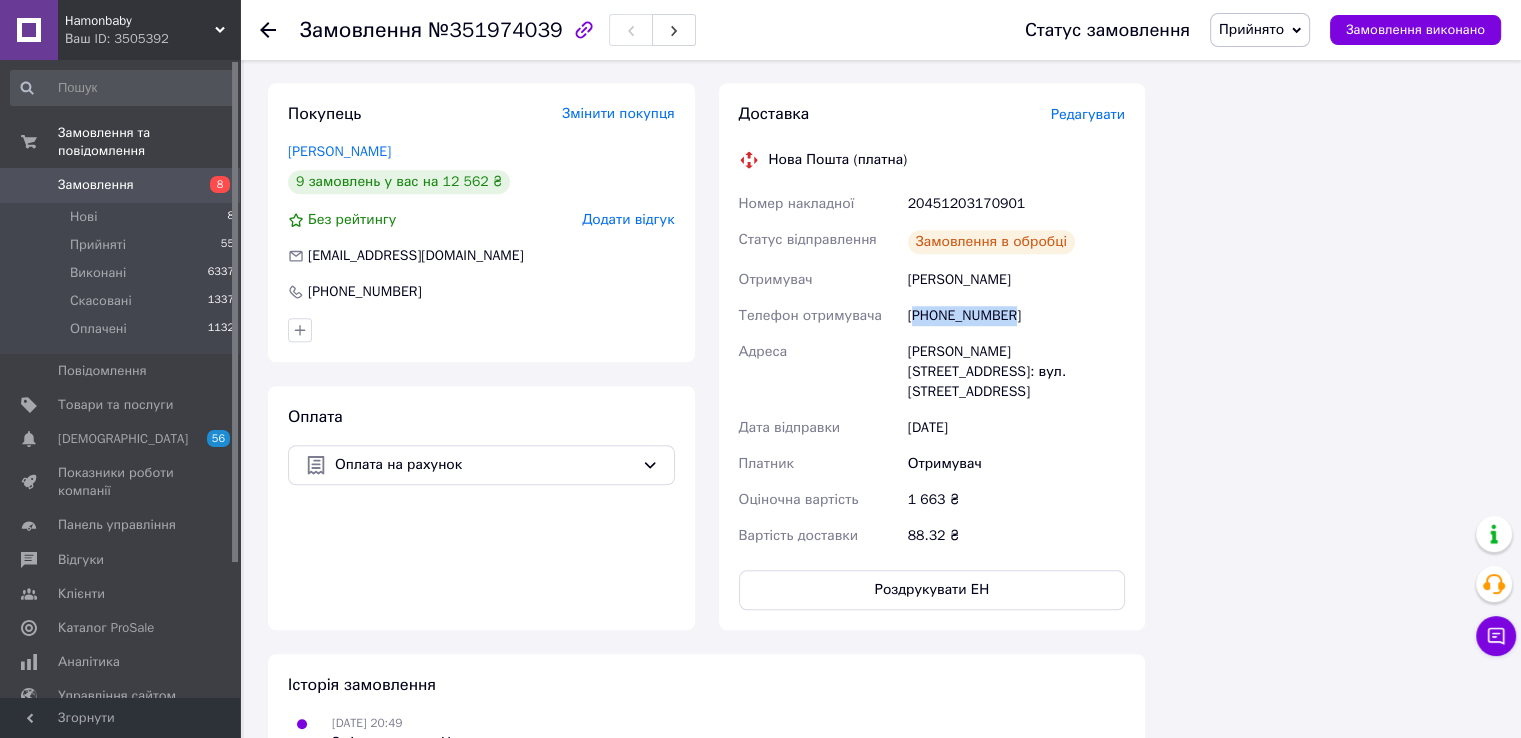 scroll, scrollTop: 1355, scrollLeft: 0, axis: vertical 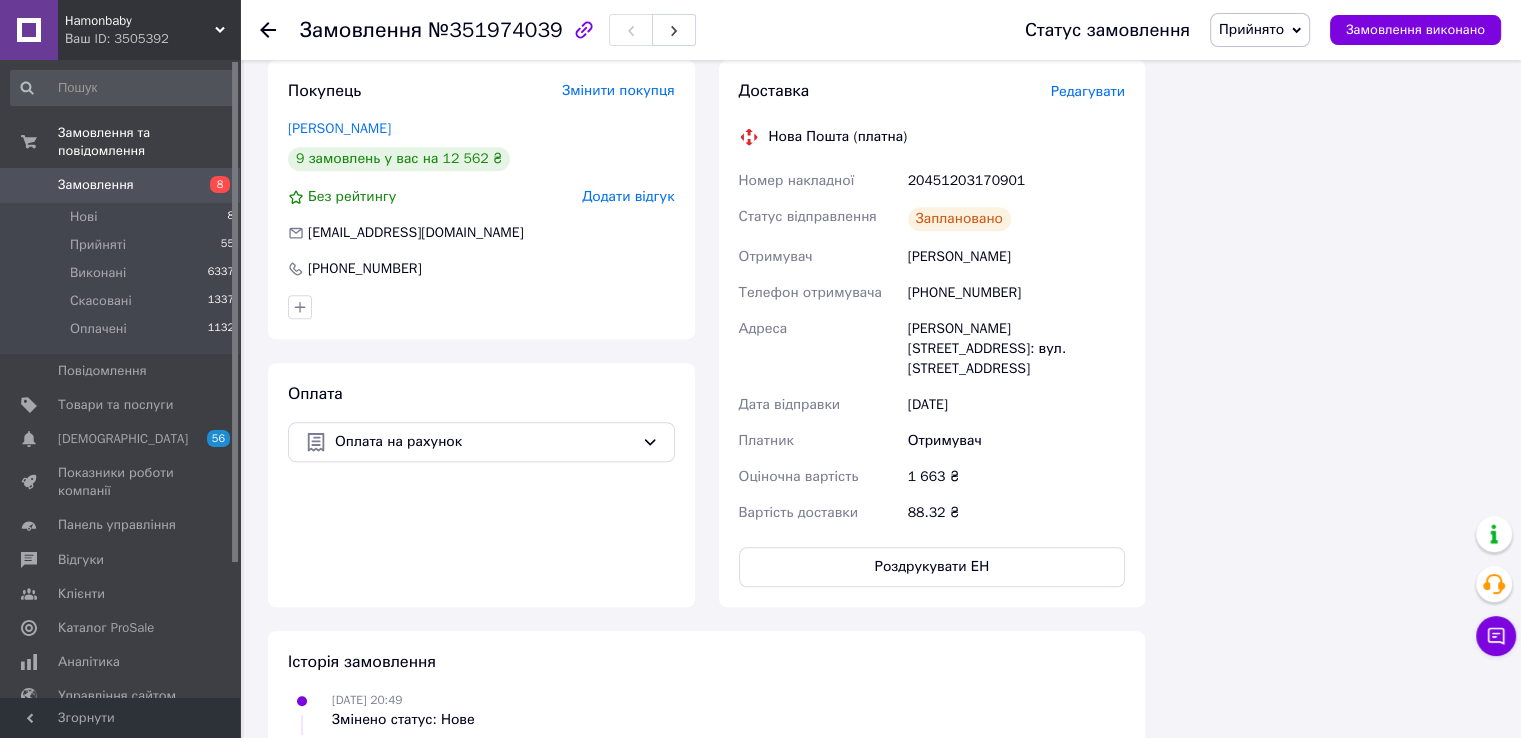 click at bounding box center (280, 30) 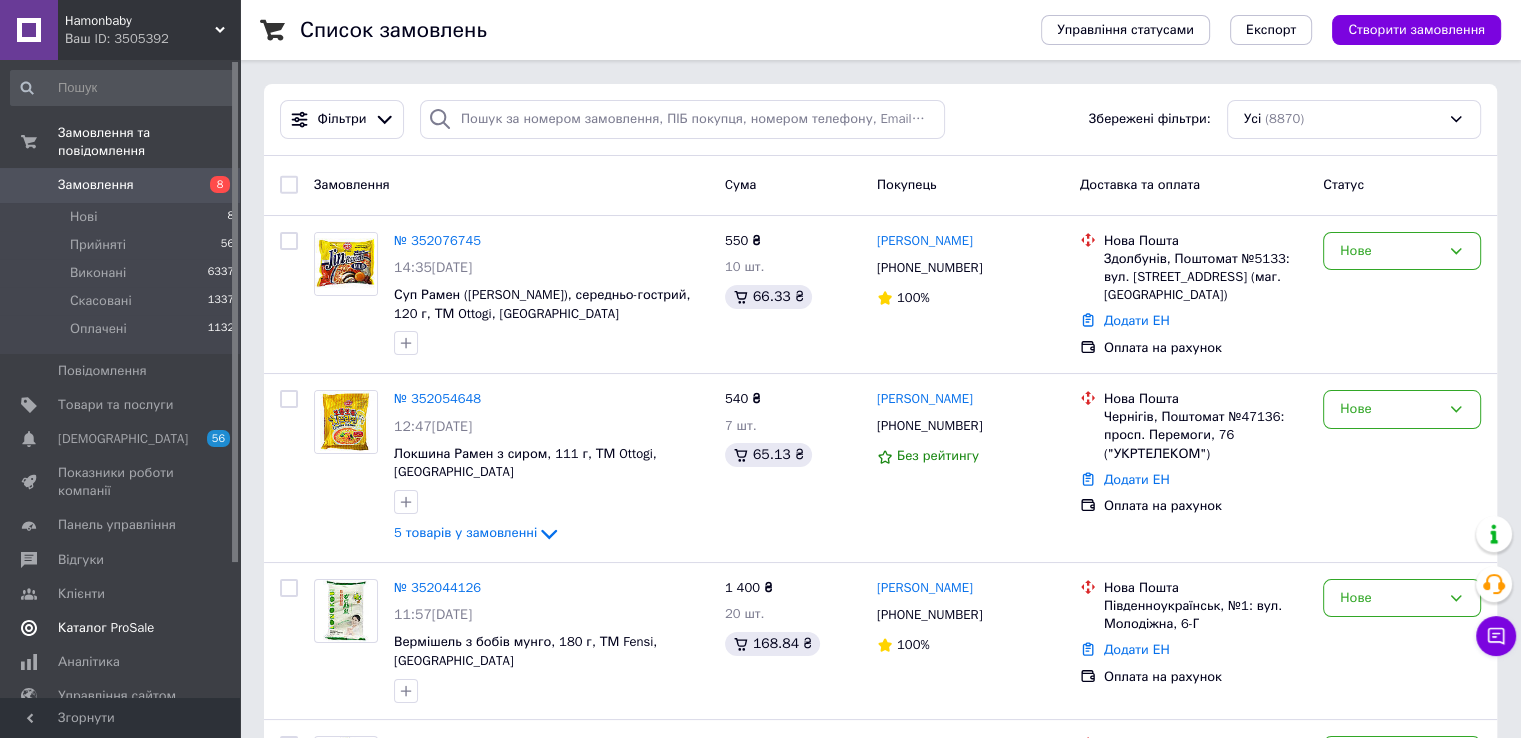 click on "Каталог ProSale" at bounding box center [106, 628] 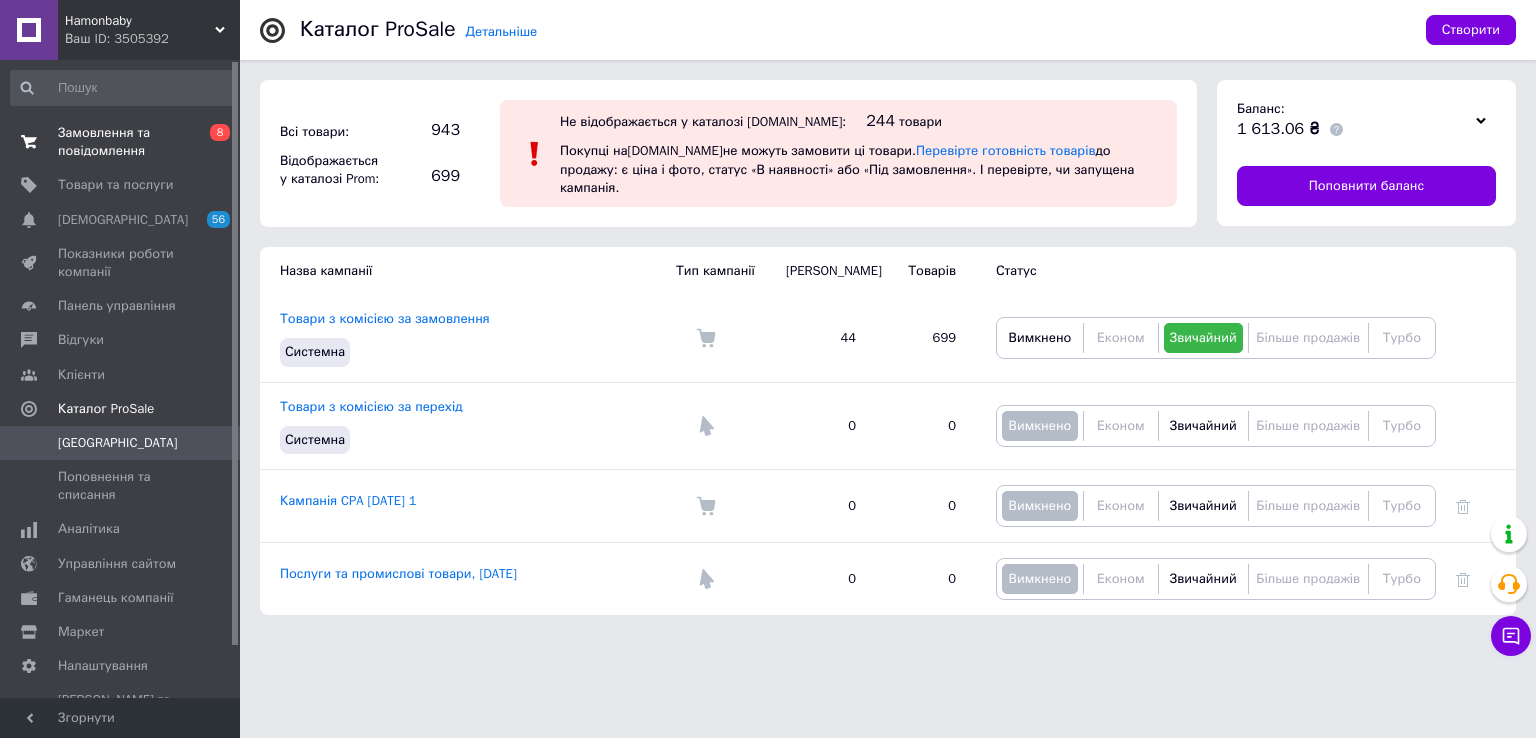 click on "Замовлення та повідомлення" at bounding box center (121, 142) 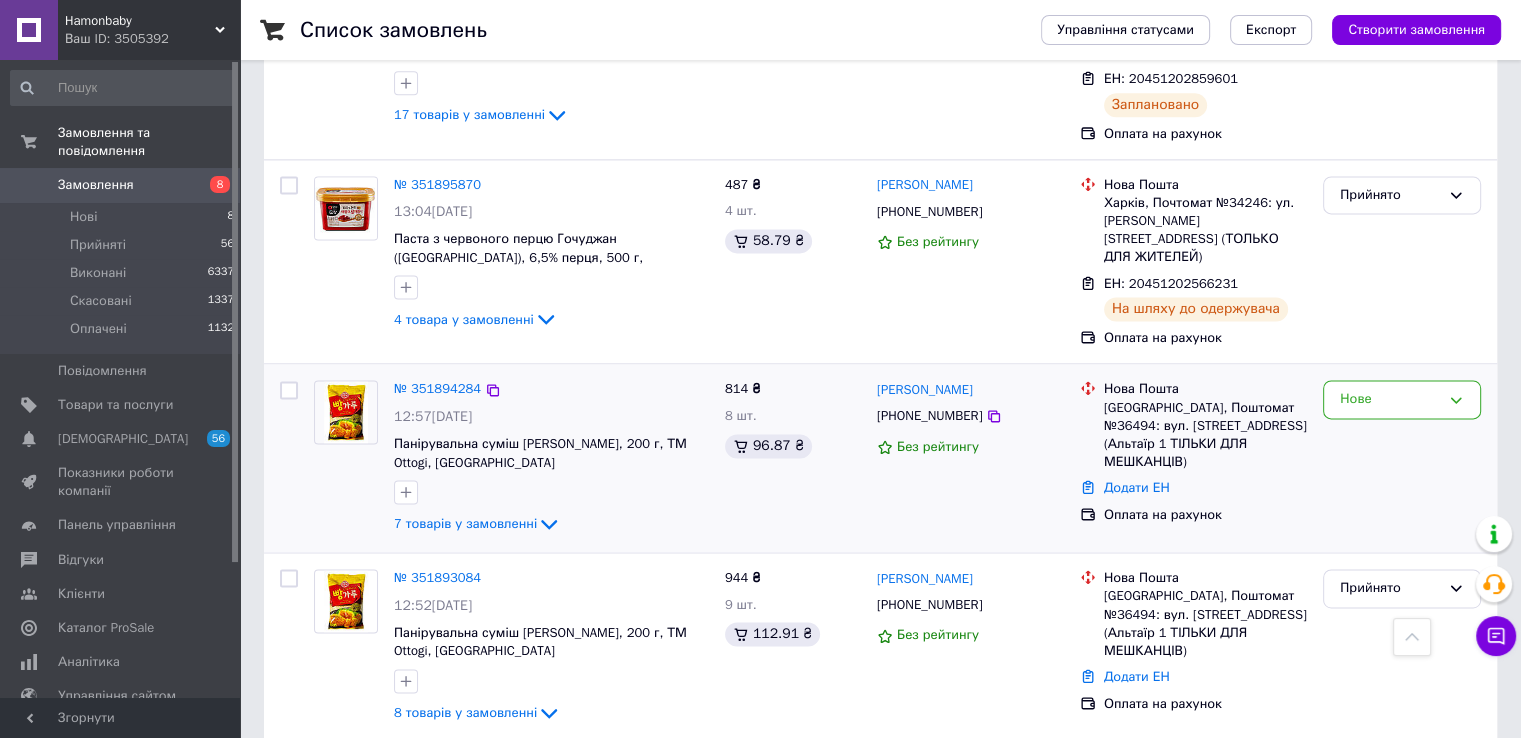 scroll, scrollTop: 2600, scrollLeft: 0, axis: vertical 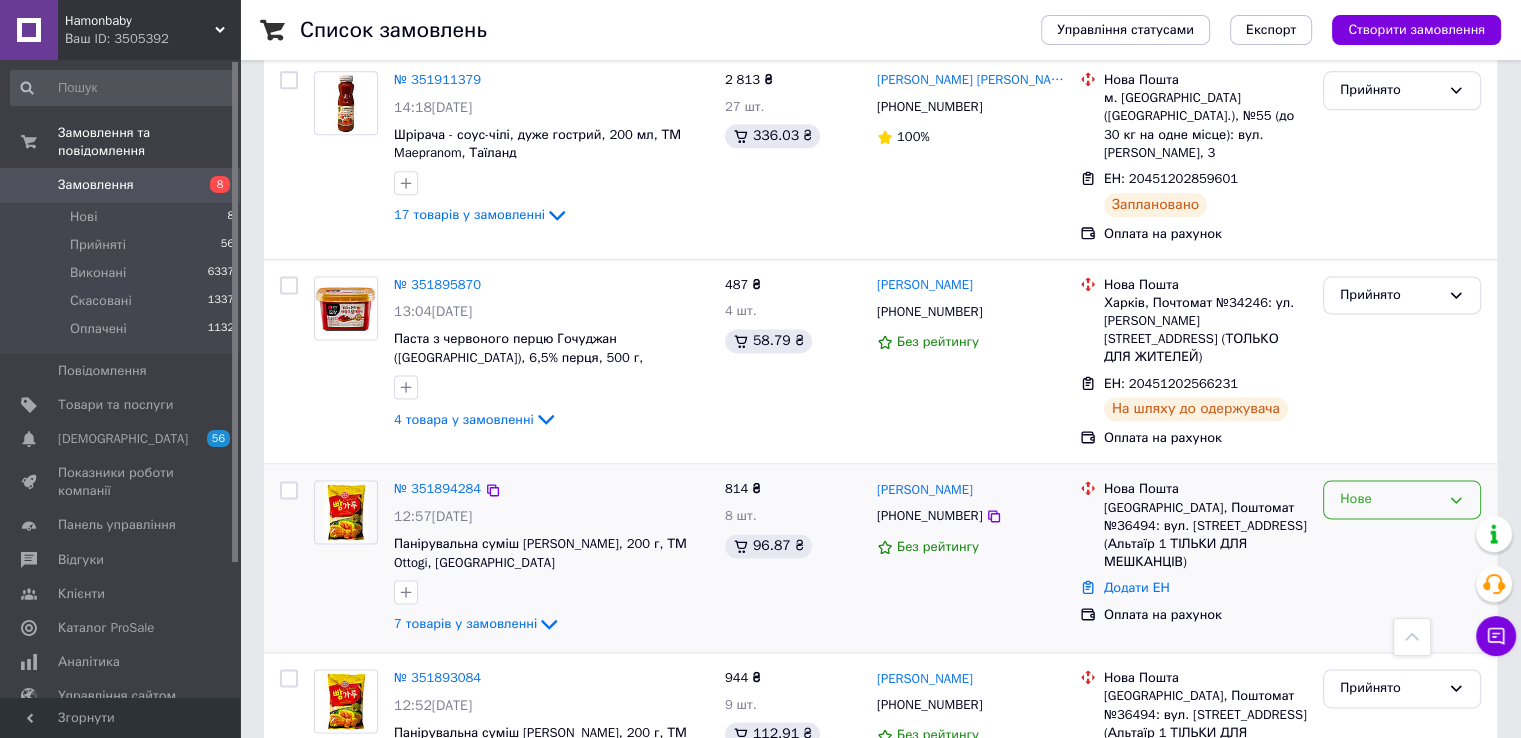 click on "Нове" at bounding box center (1390, 499) 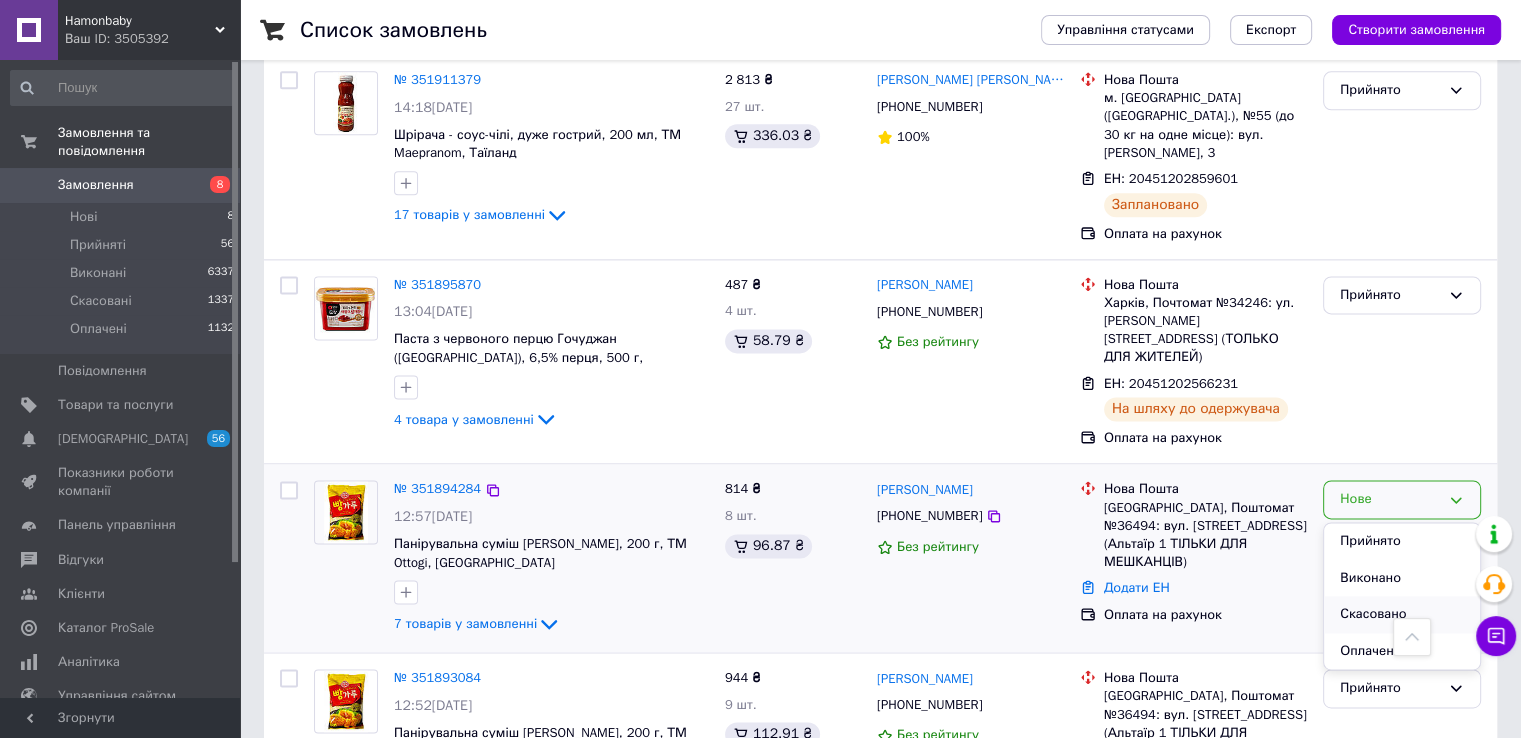 click on "Скасовано" at bounding box center (1402, 614) 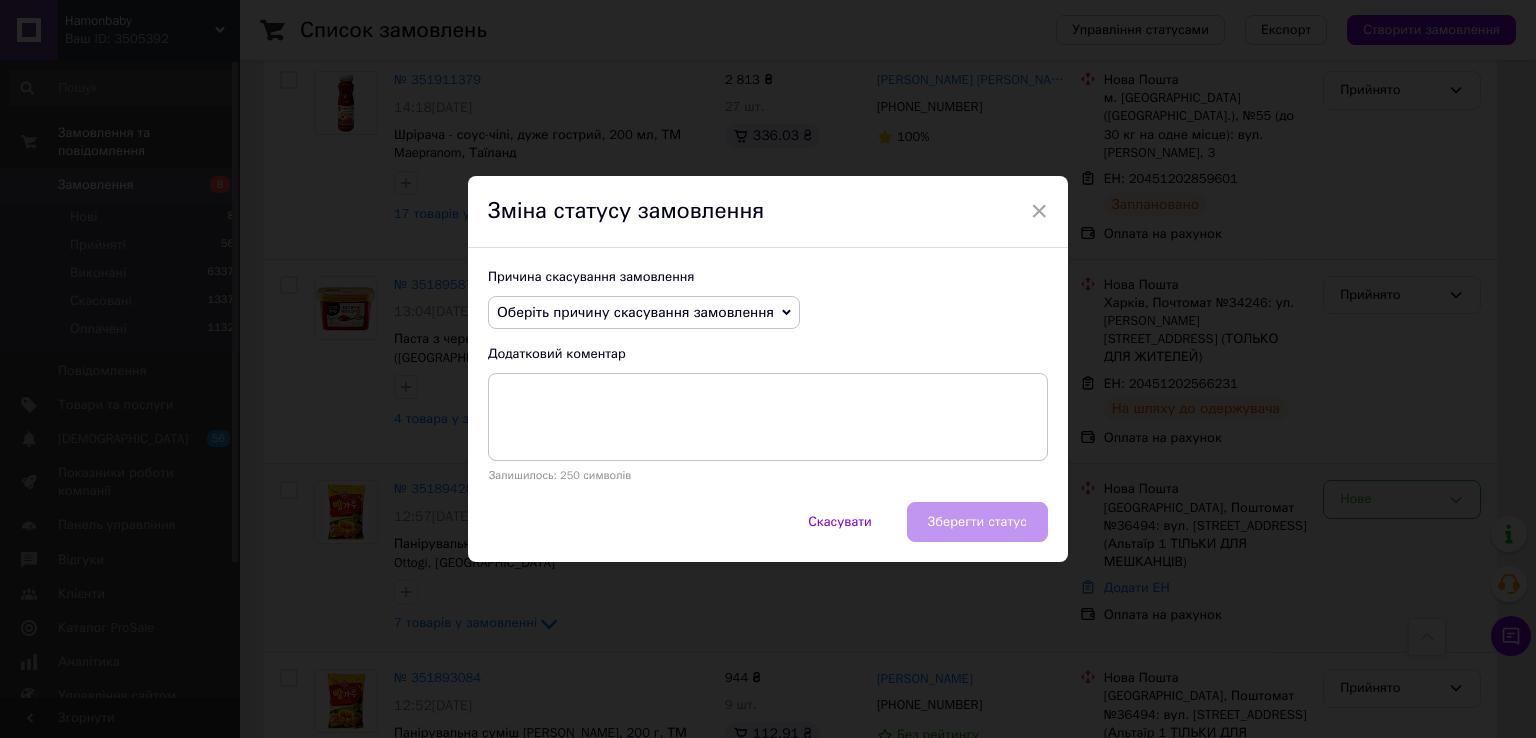 click on "Оберіть причину скасування замовлення" at bounding box center [635, 312] 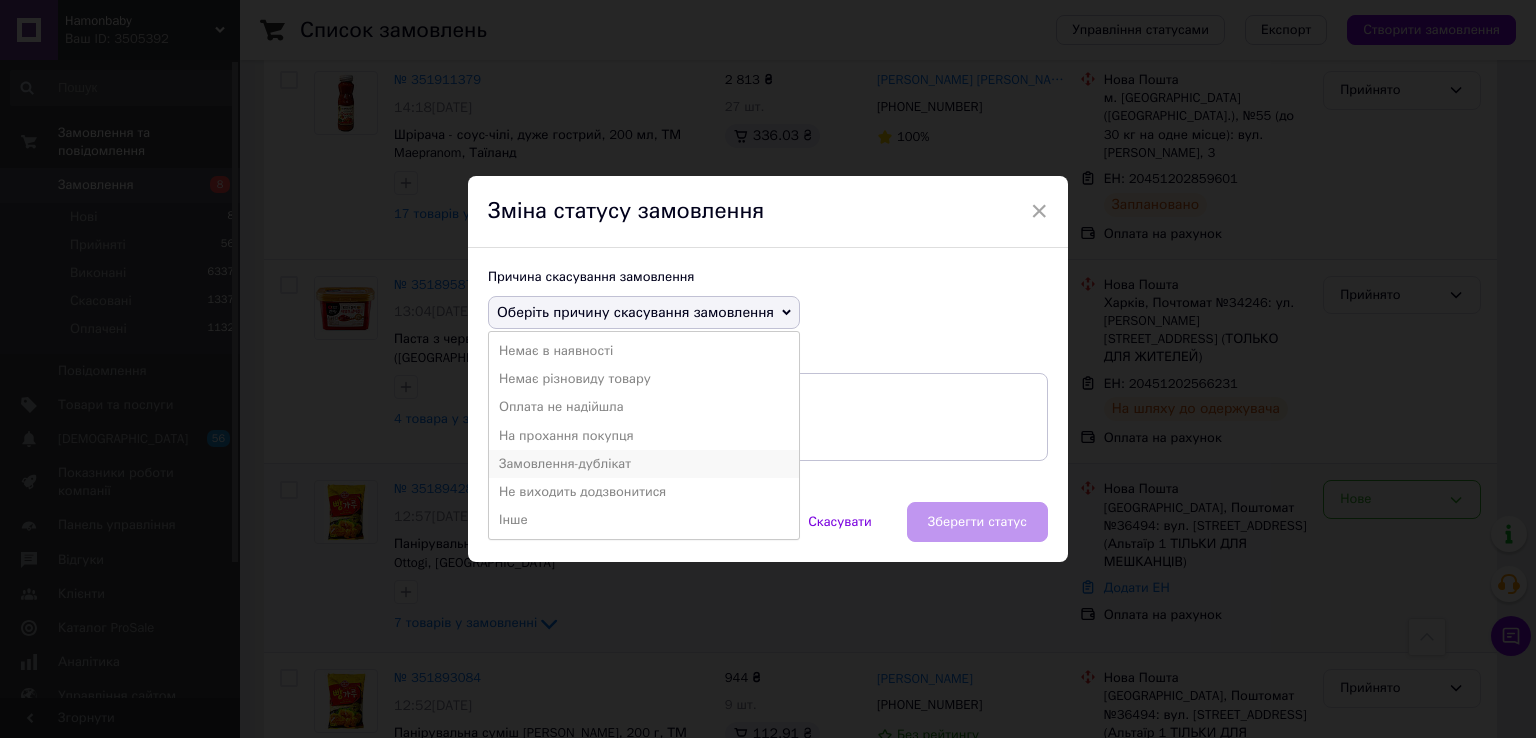 click on "Замовлення-дублікат" at bounding box center [644, 464] 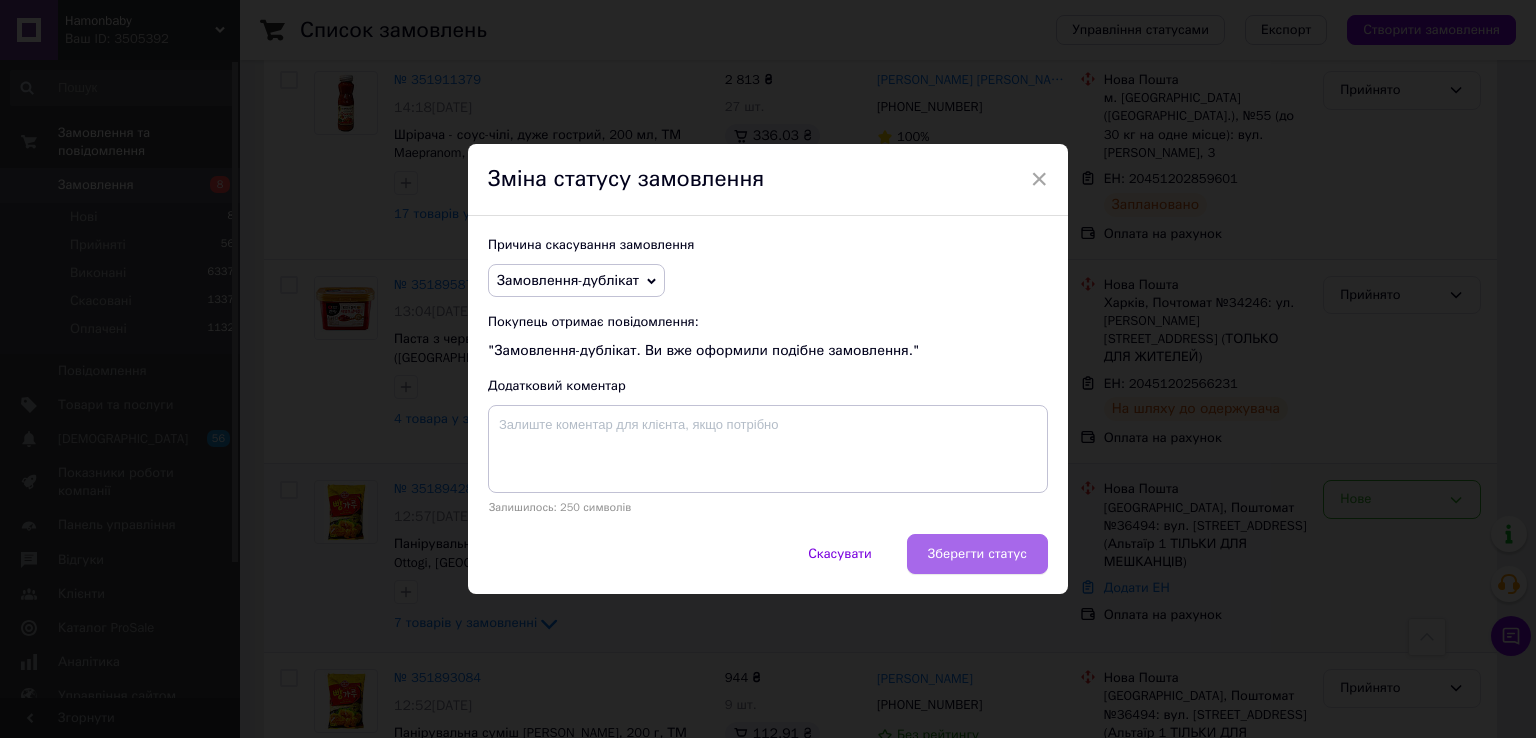 click on "Зберегти статус" at bounding box center (977, 554) 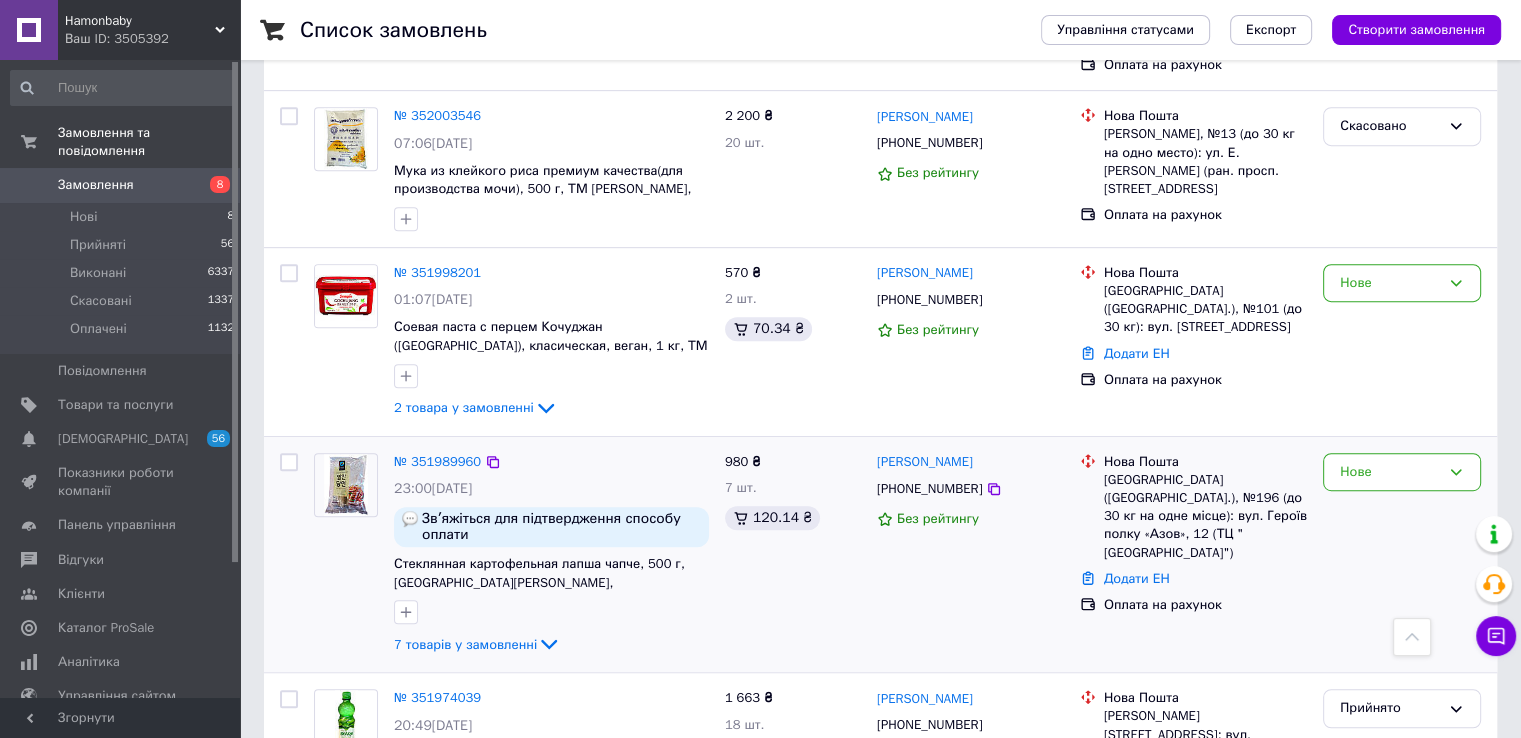 scroll, scrollTop: 1200, scrollLeft: 0, axis: vertical 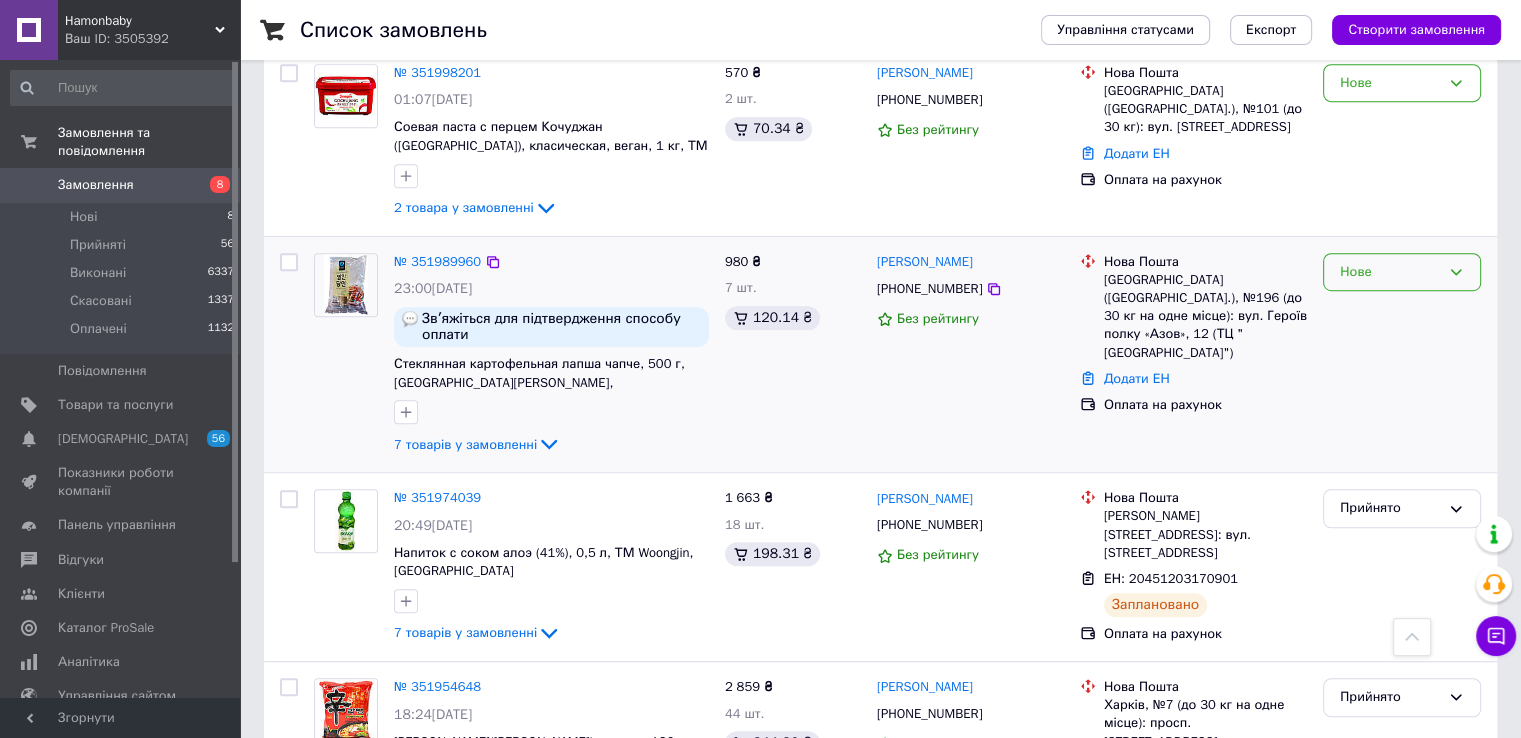 click on "Нове" at bounding box center (1390, 272) 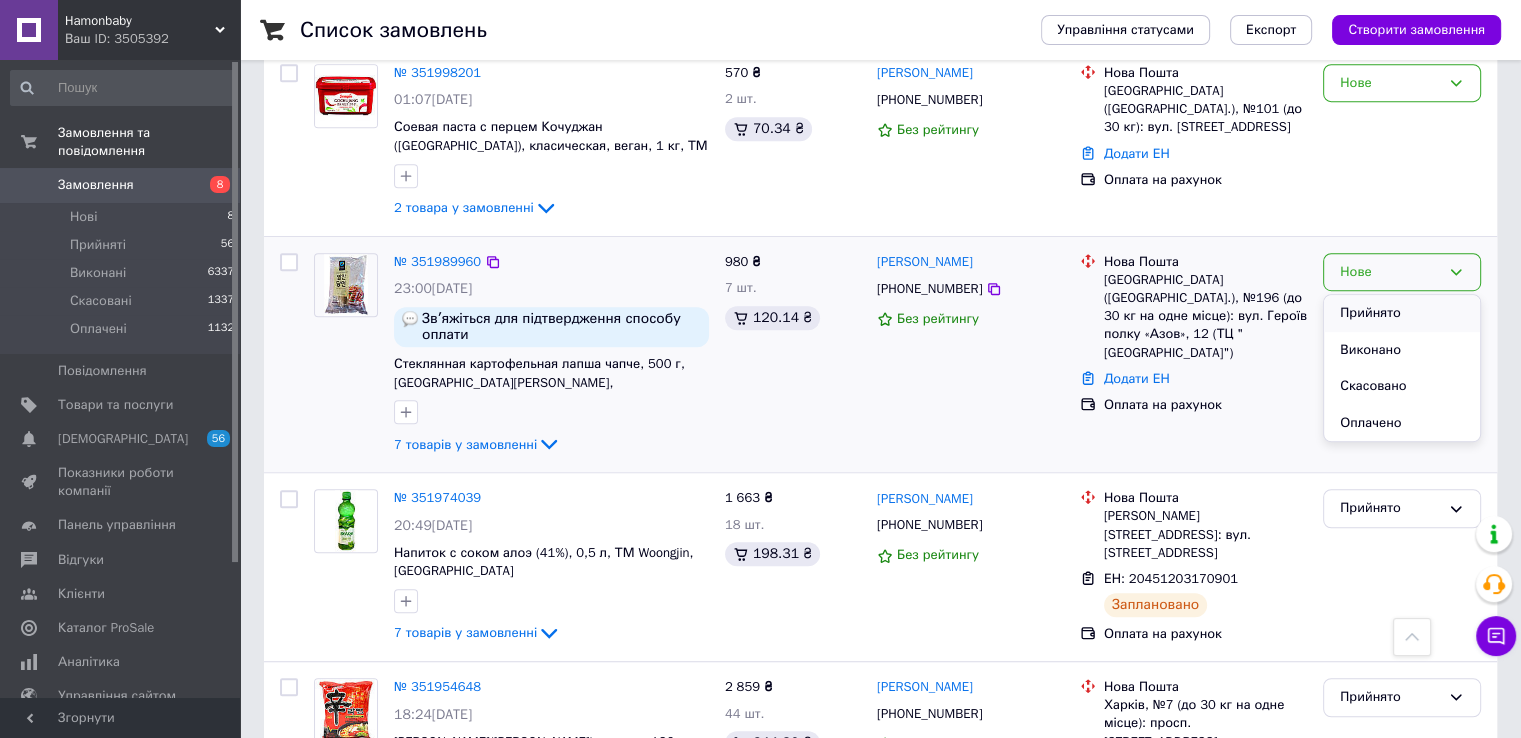click on "Прийнято" at bounding box center [1402, 313] 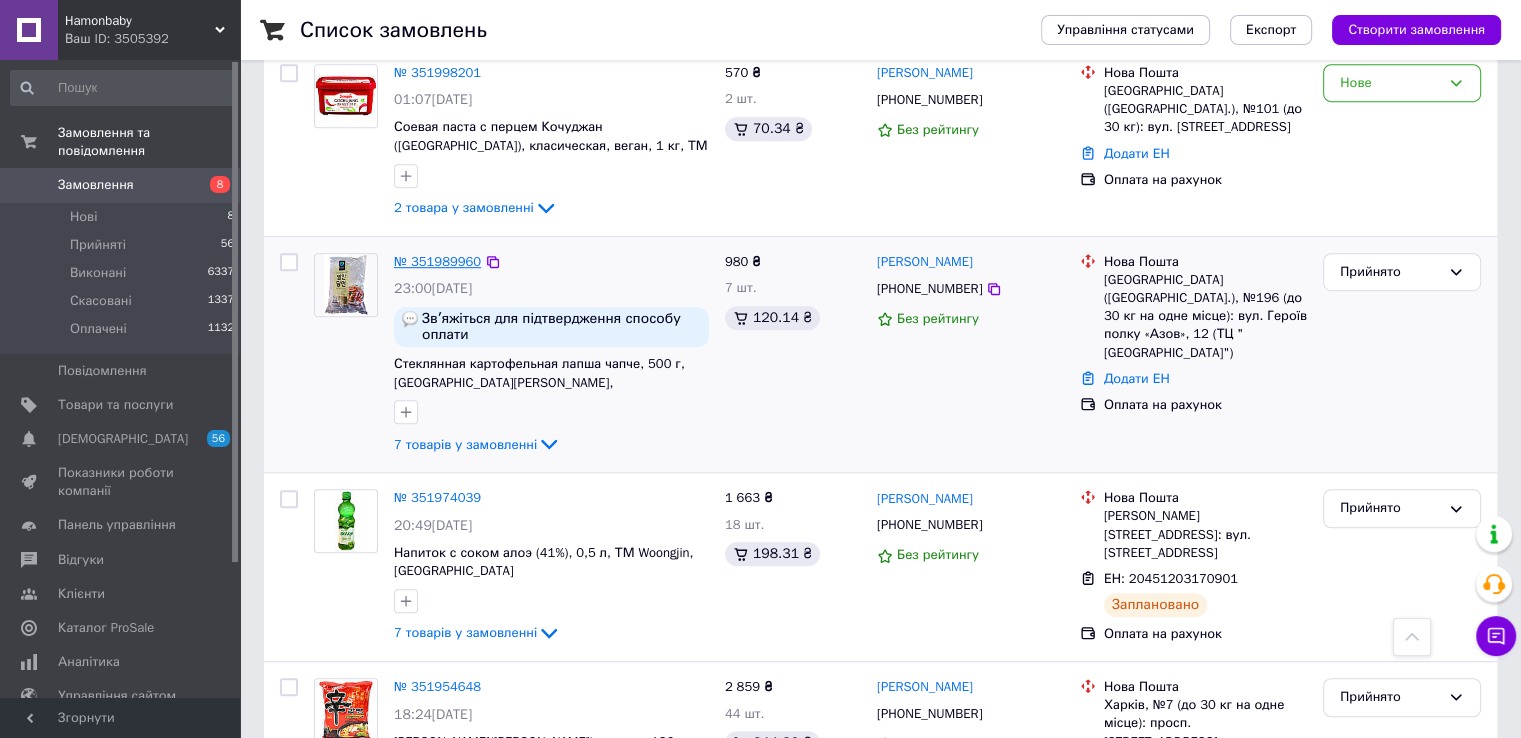 click on "№ 351989960" at bounding box center [437, 261] 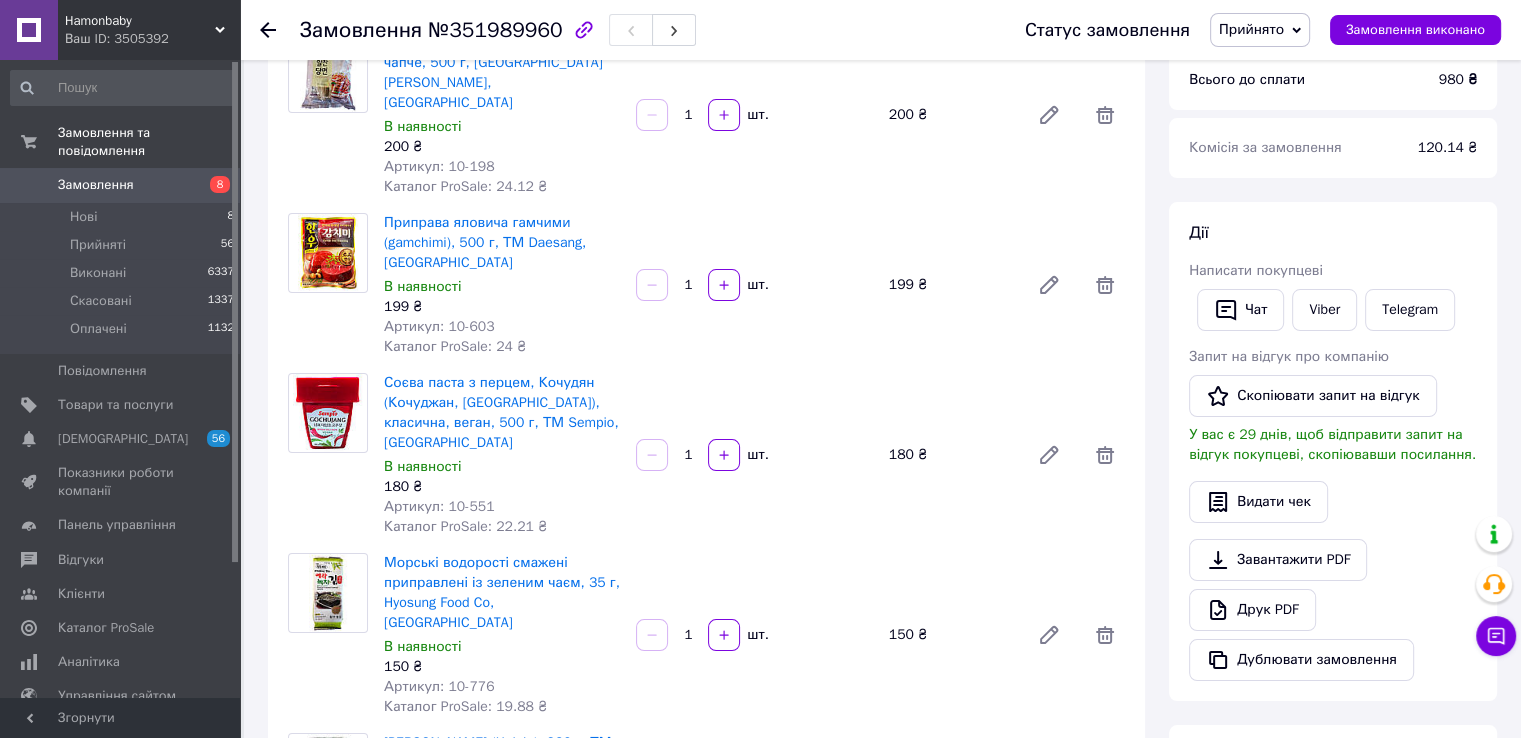 scroll, scrollTop: 400, scrollLeft: 0, axis: vertical 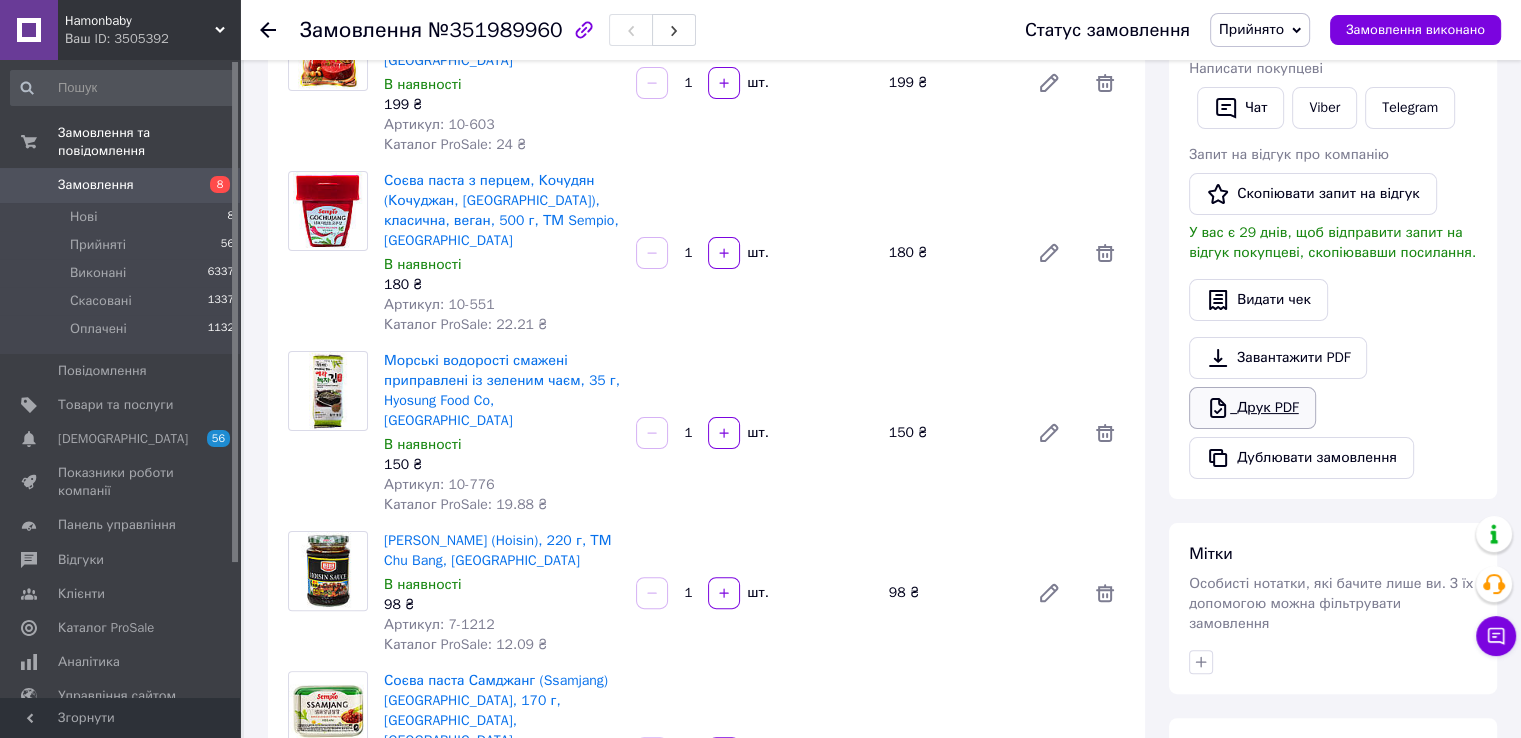 click on "Друк PDF" at bounding box center (1252, 408) 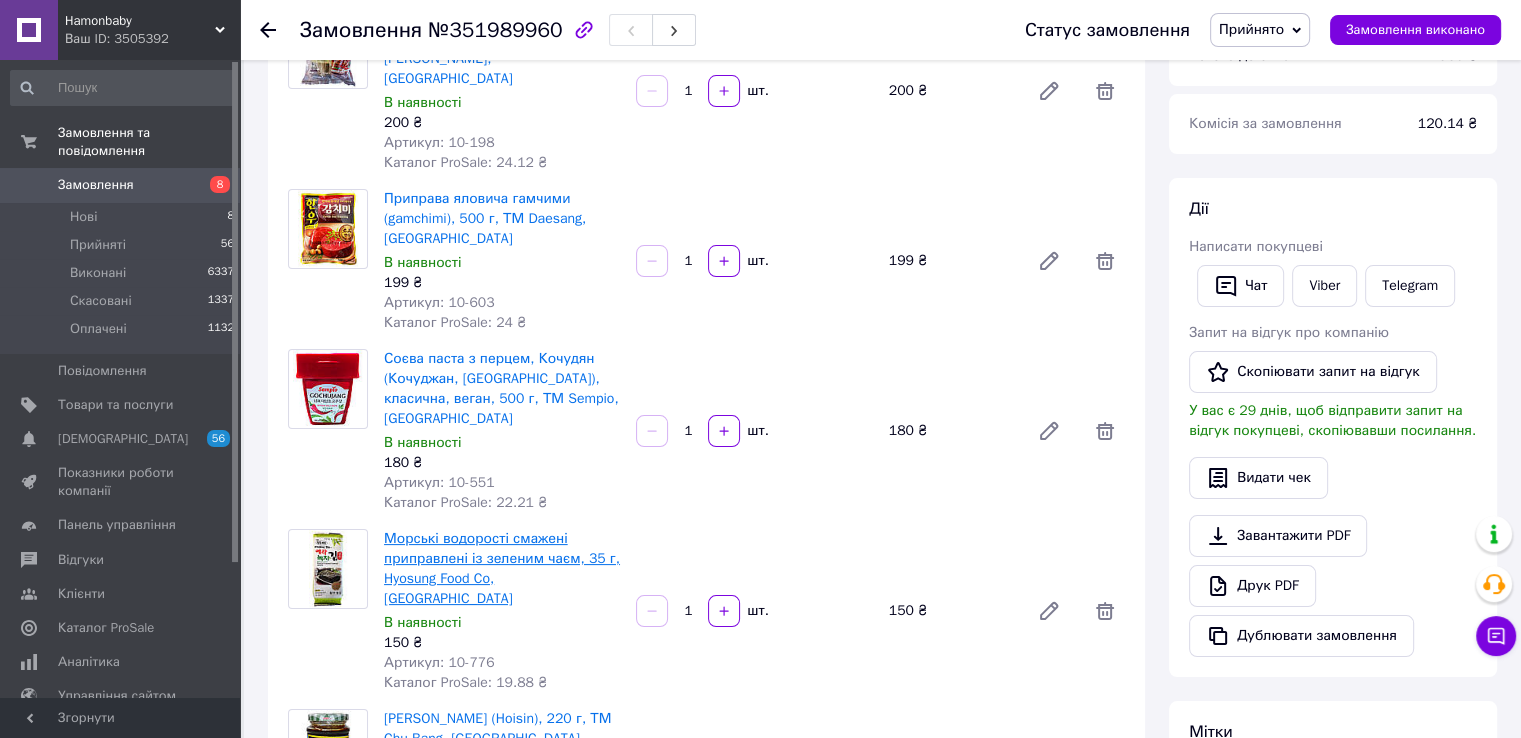 scroll, scrollTop: 0, scrollLeft: 0, axis: both 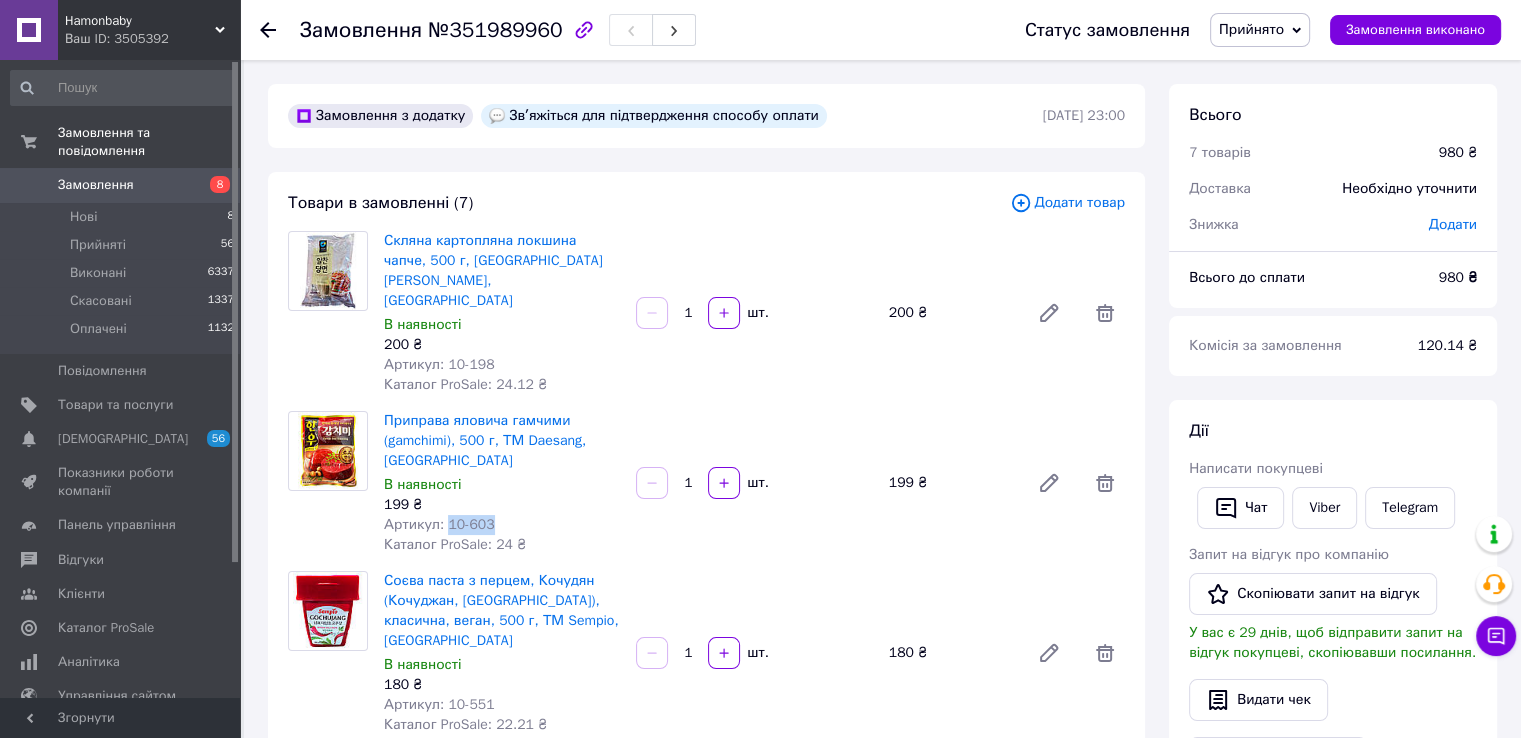 drag, startPoint x: 494, startPoint y: 503, endPoint x: 446, endPoint y: 501, distance: 48.04165 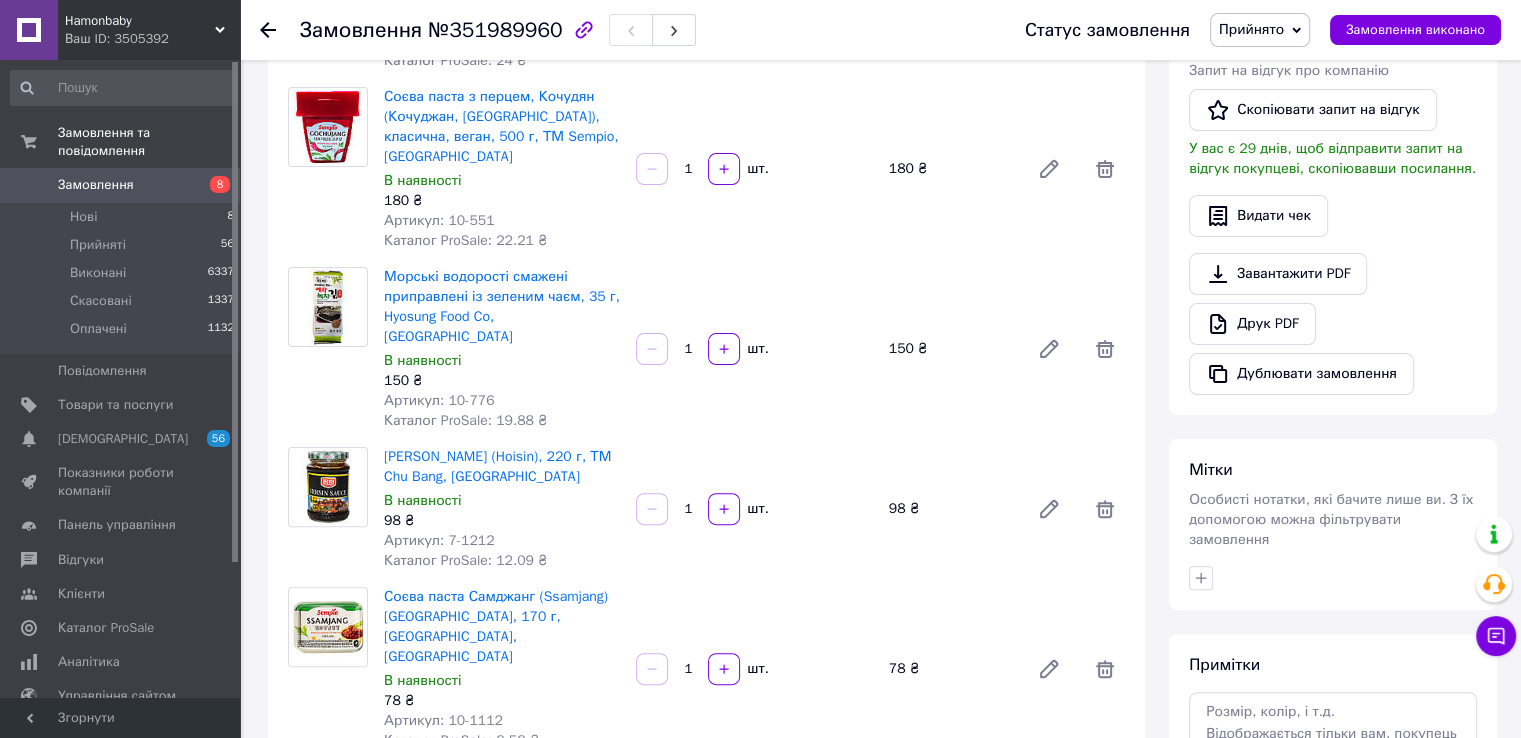 scroll, scrollTop: 700, scrollLeft: 0, axis: vertical 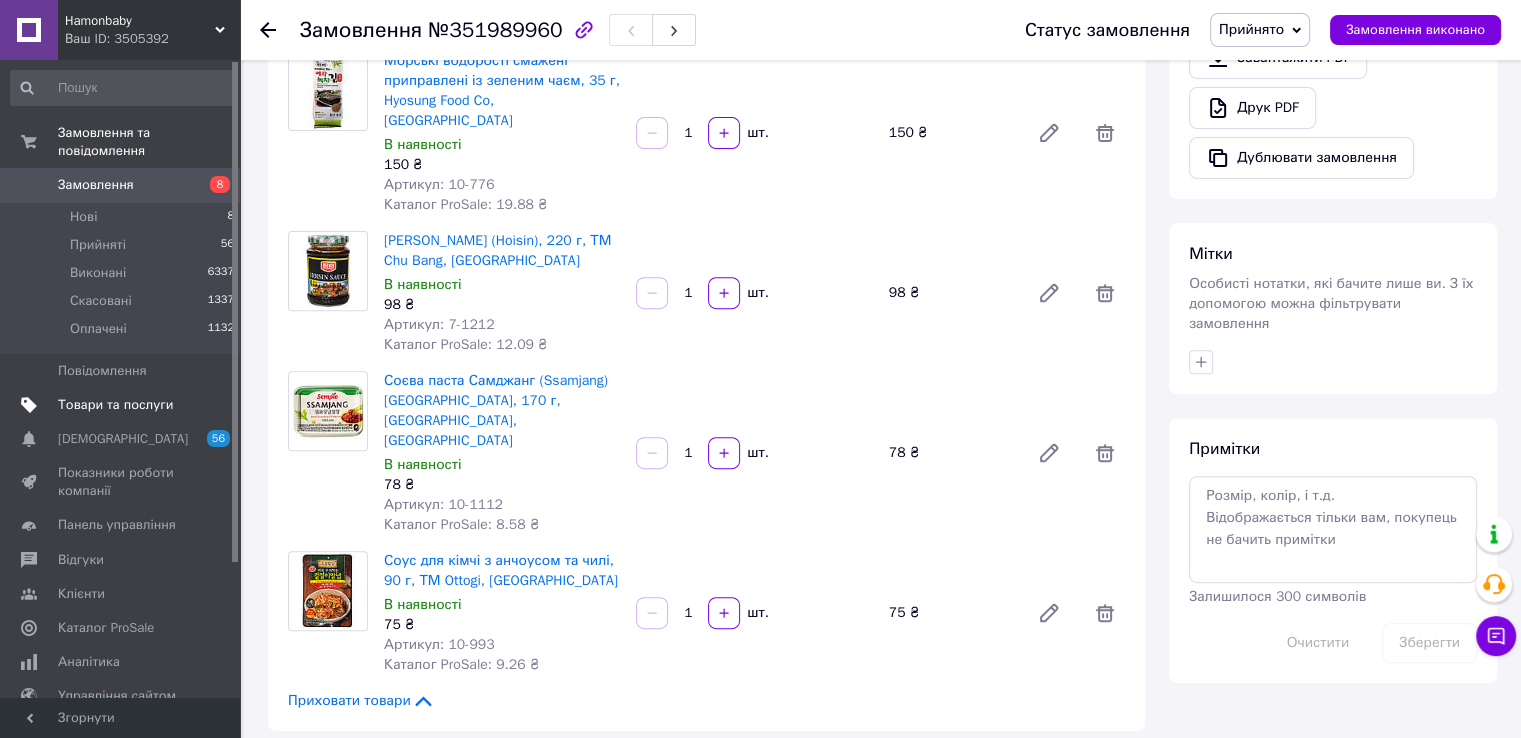 click on "Товари та послуги" at bounding box center (115, 405) 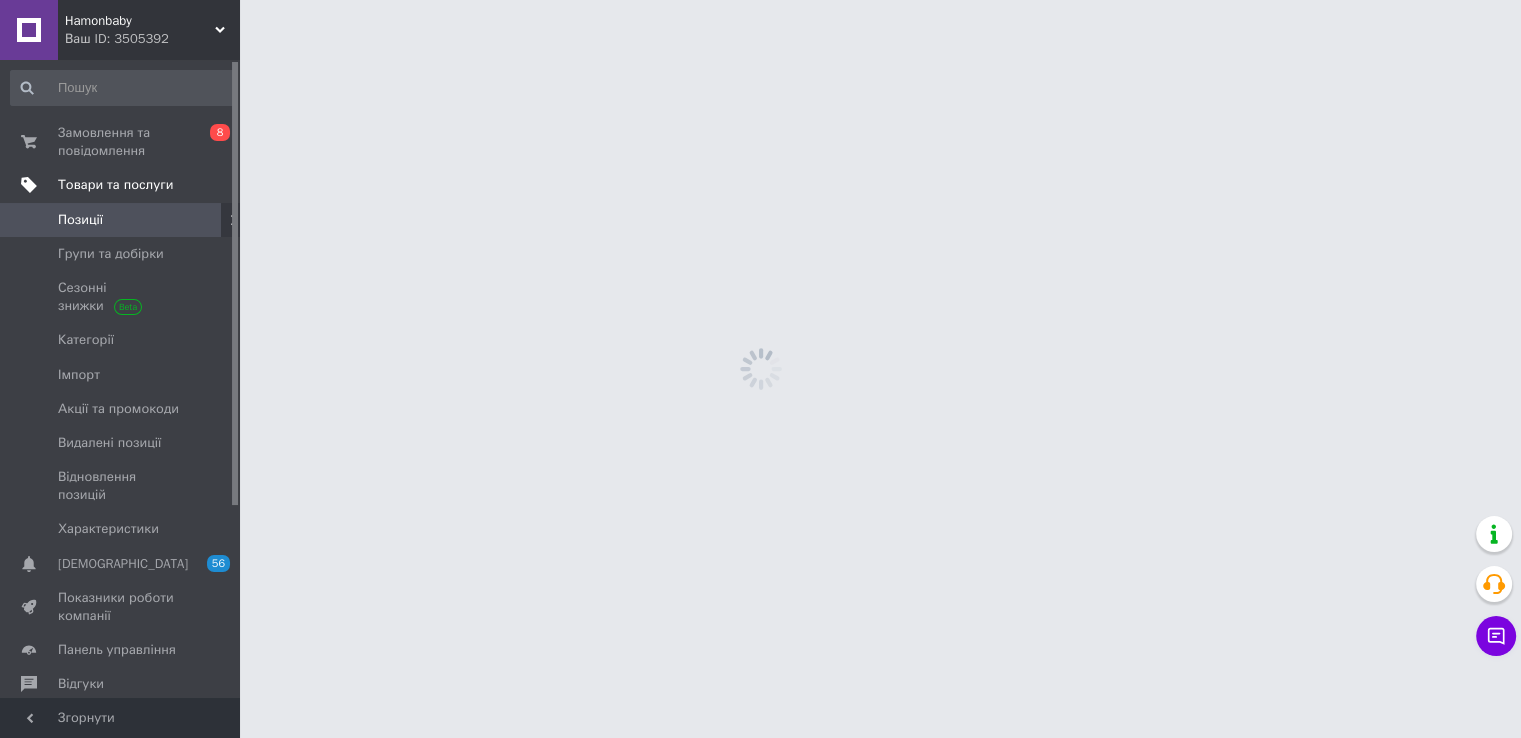 scroll, scrollTop: 0, scrollLeft: 0, axis: both 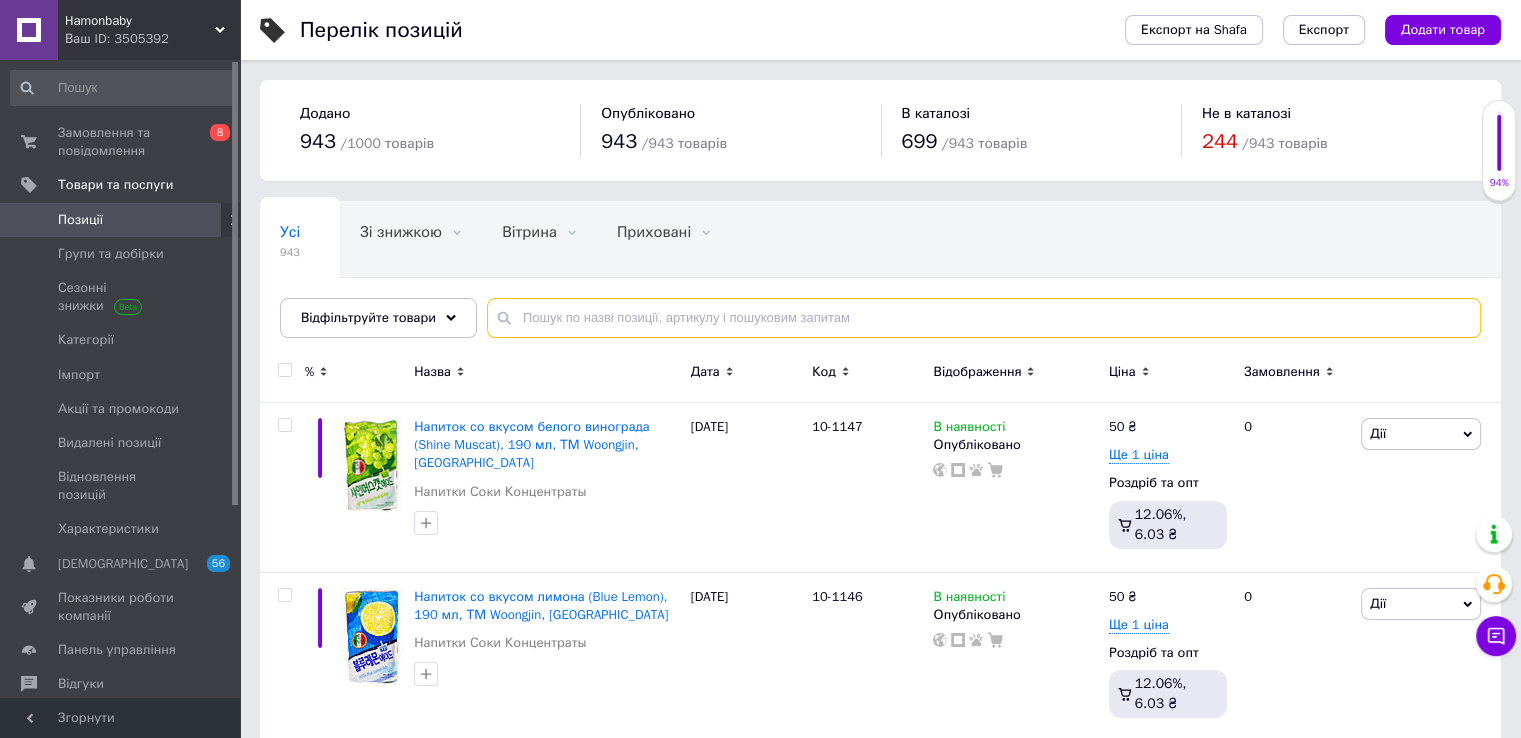 click at bounding box center [984, 318] 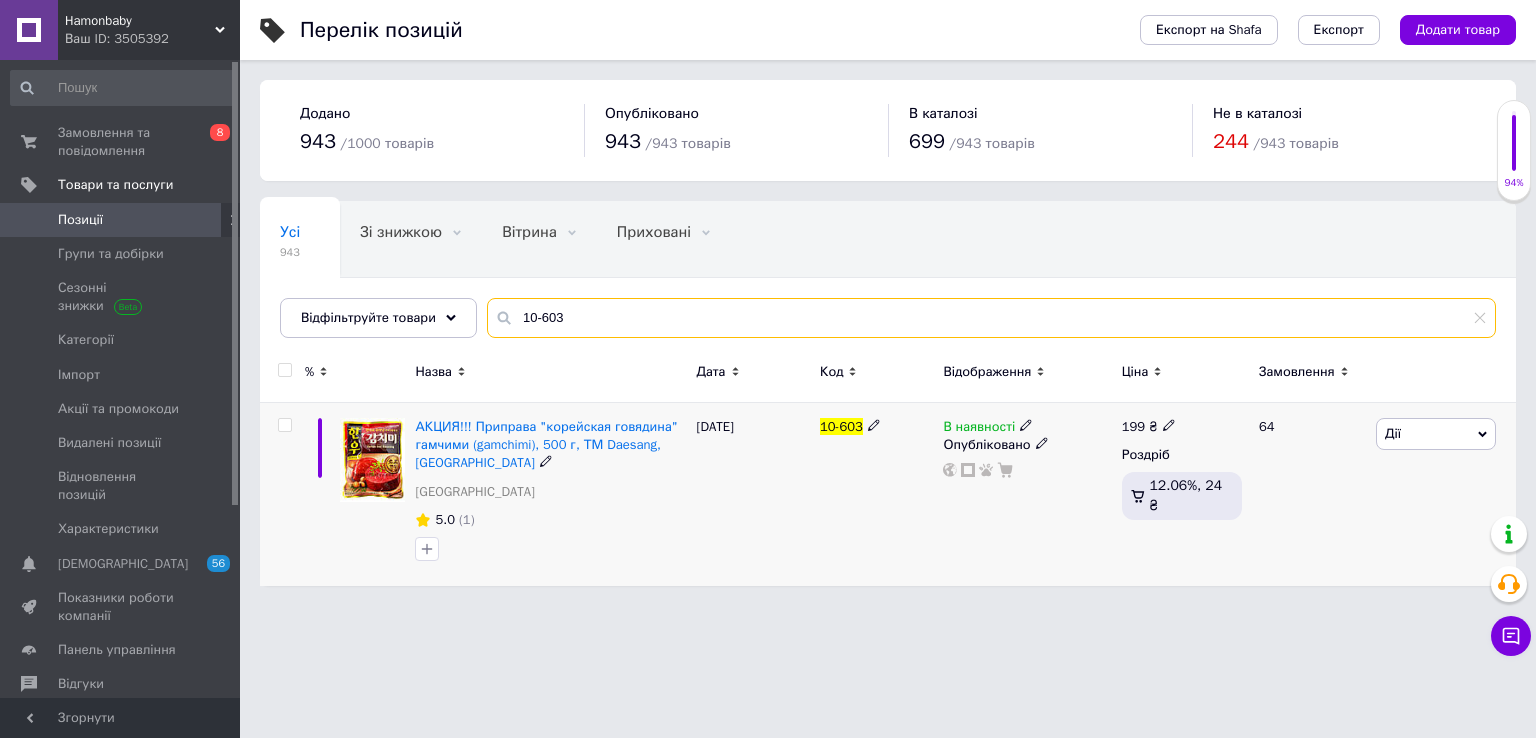 type on "10-603" 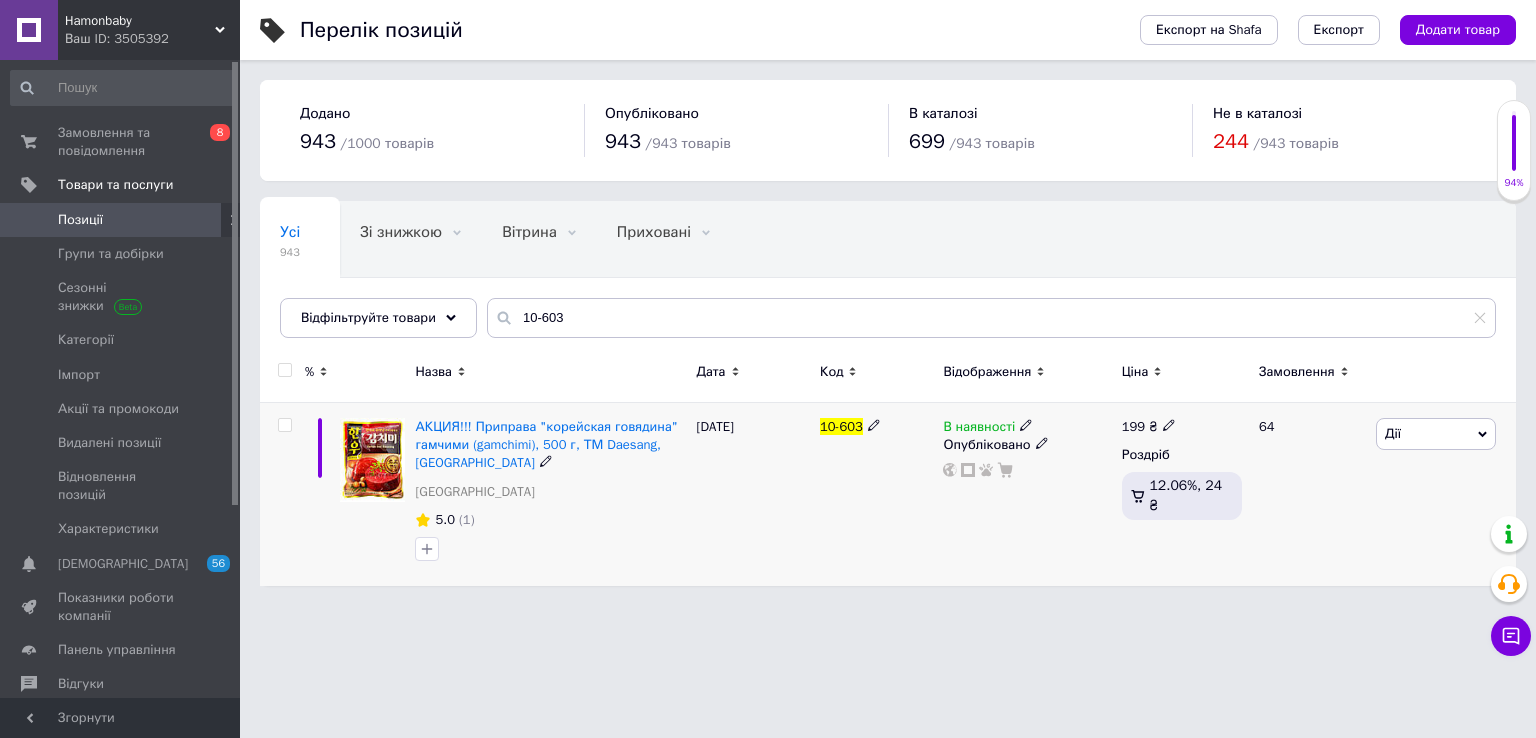 click 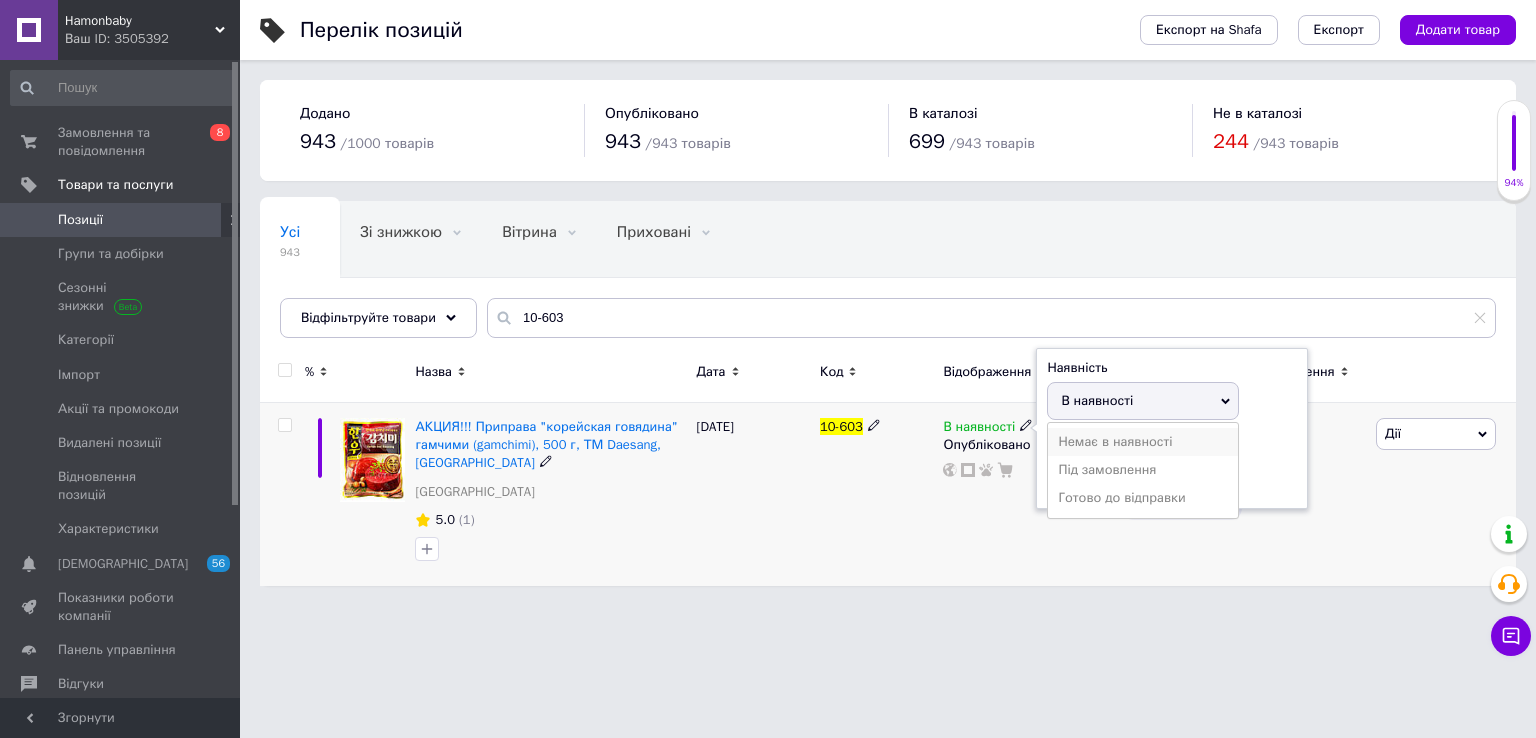 click on "Немає в наявності" at bounding box center (1143, 442) 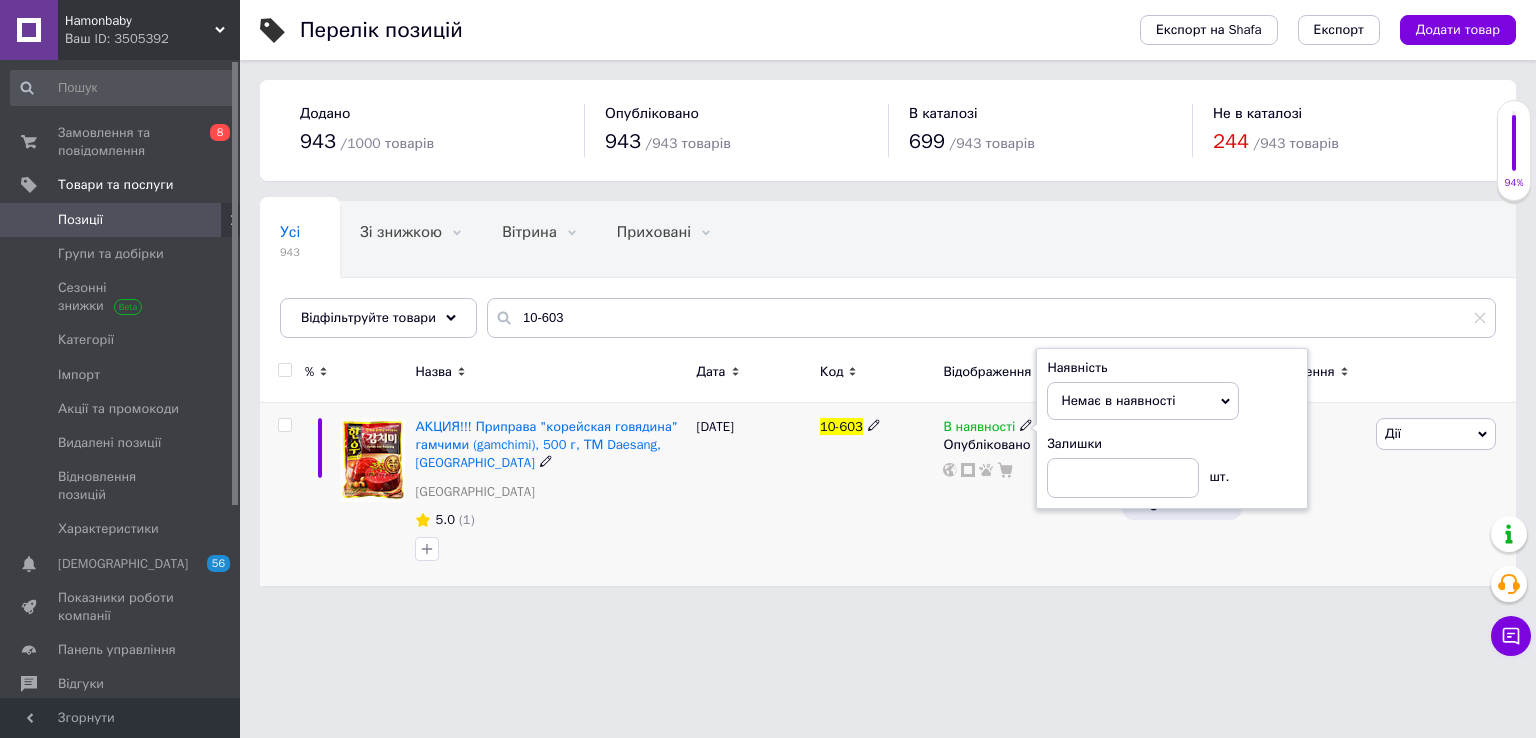 click on "10-603" at bounding box center [876, 495] 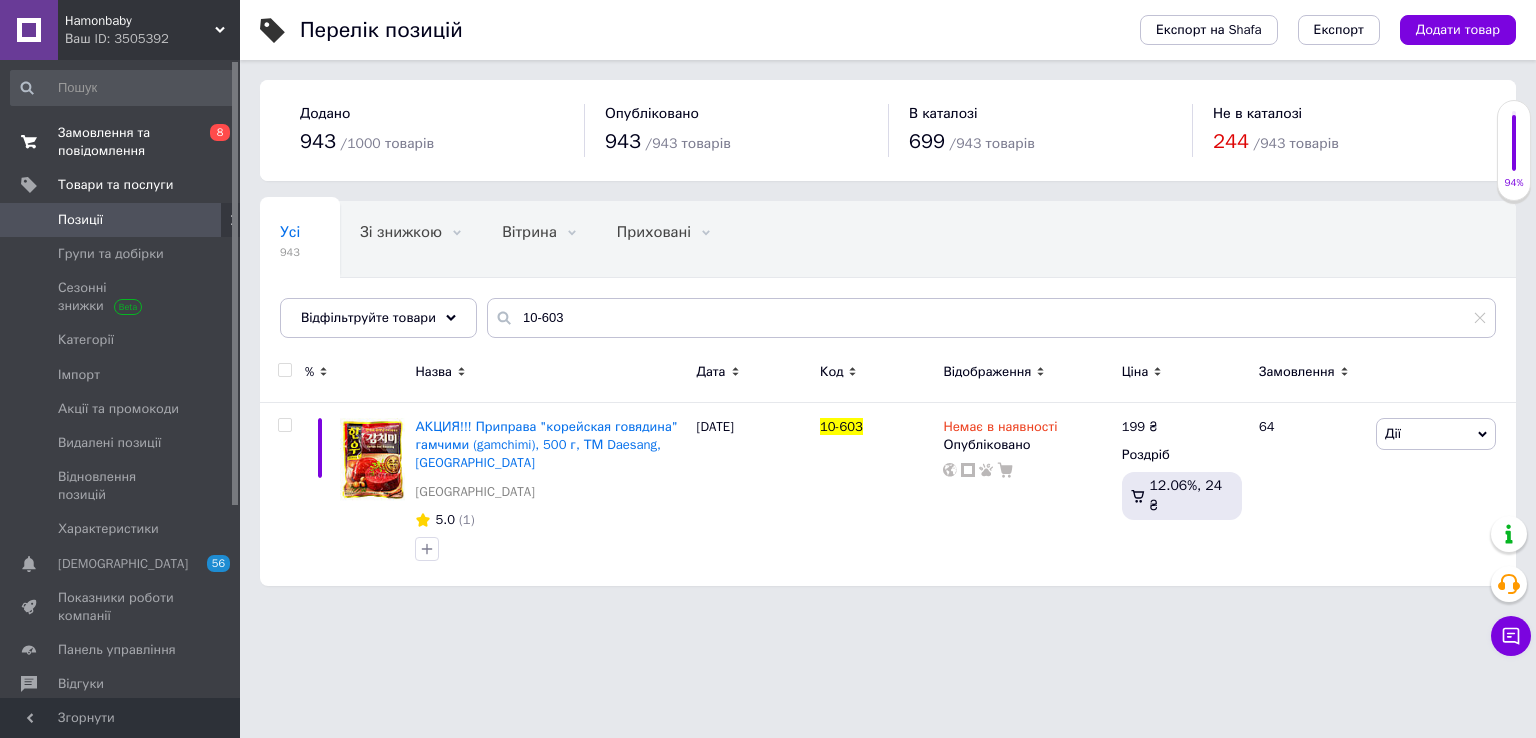 click on "Замовлення та повідомлення" at bounding box center (121, 142) 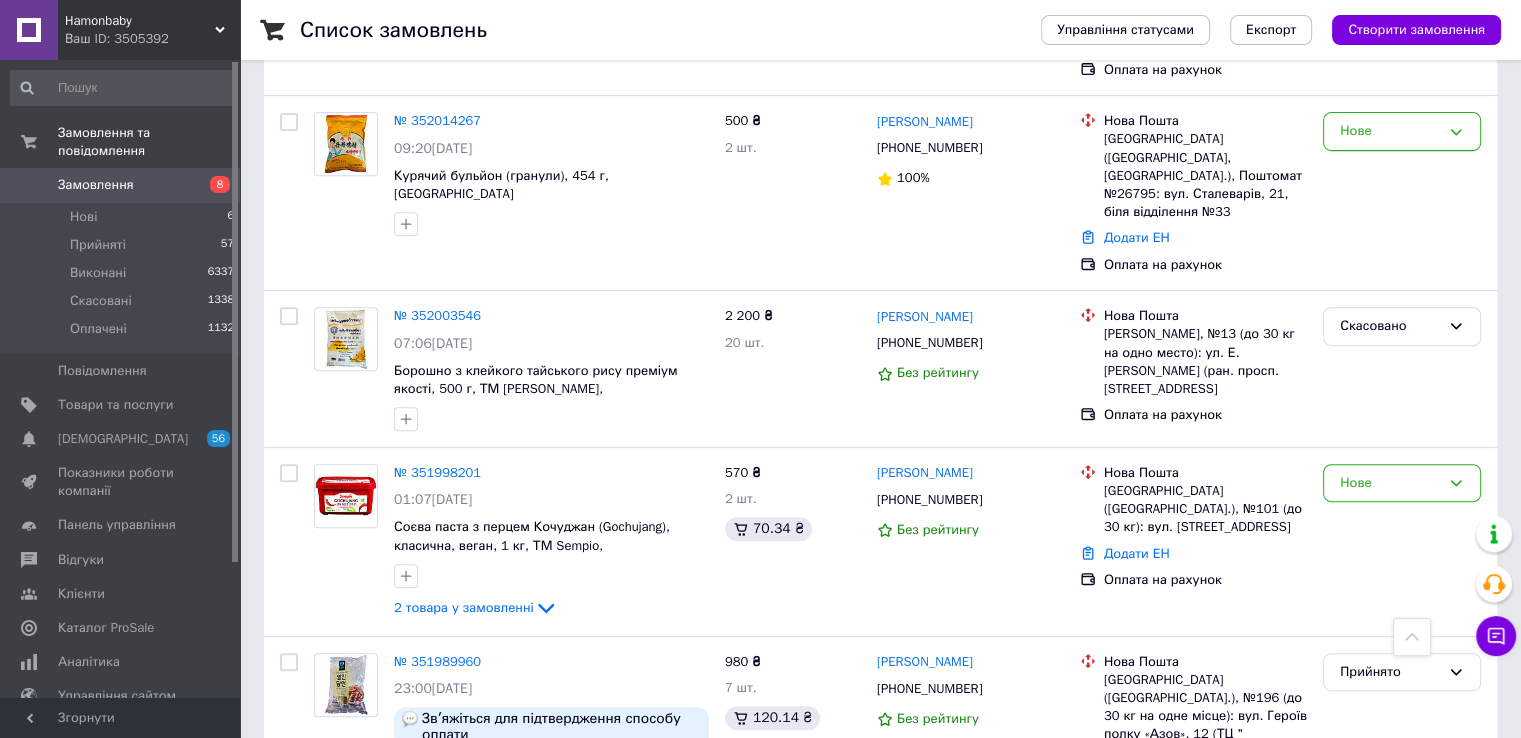 scroll, scrollTop: 1100, scrollLeft: 0, axis: vertical 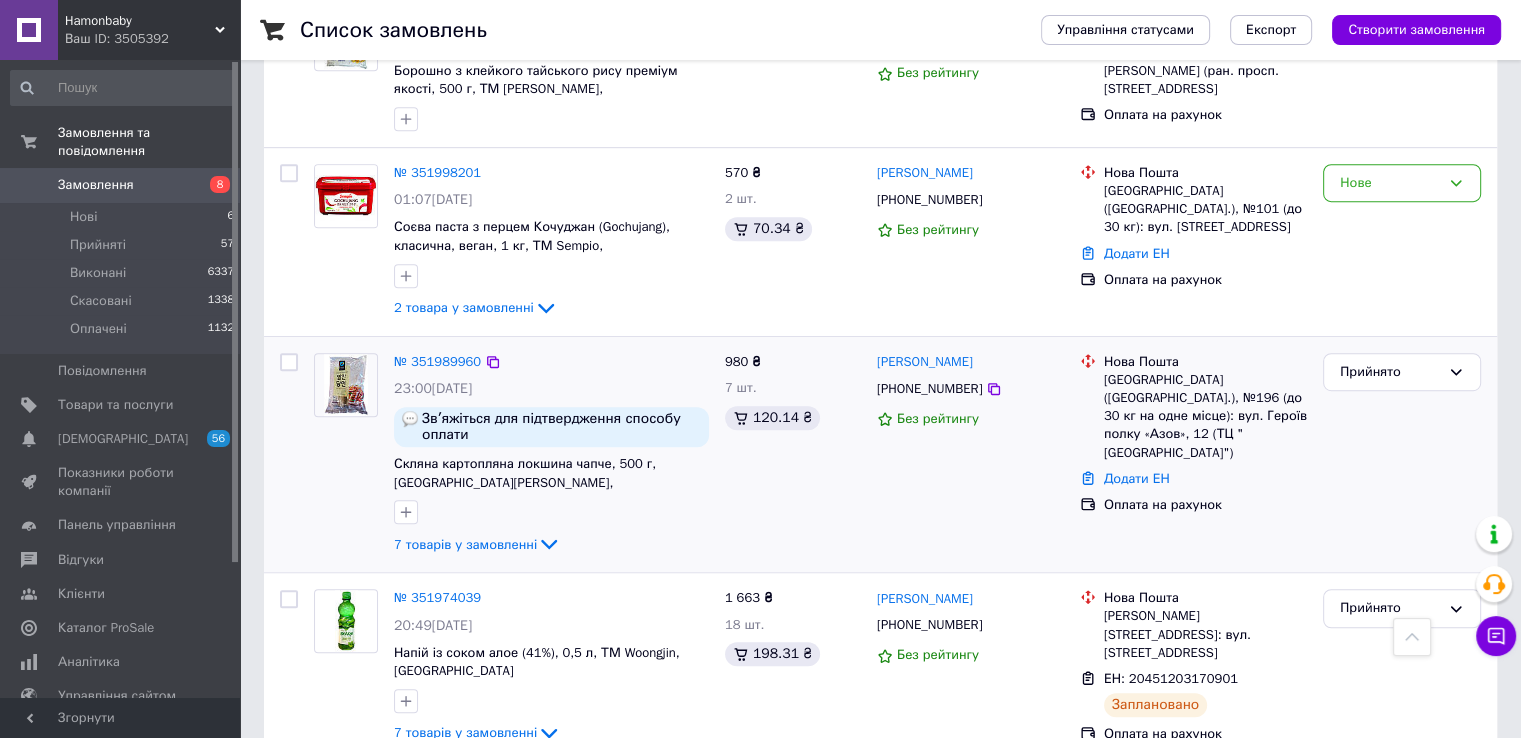click on "[PHONE_NUMBER]" at bounding box center [929, 389] 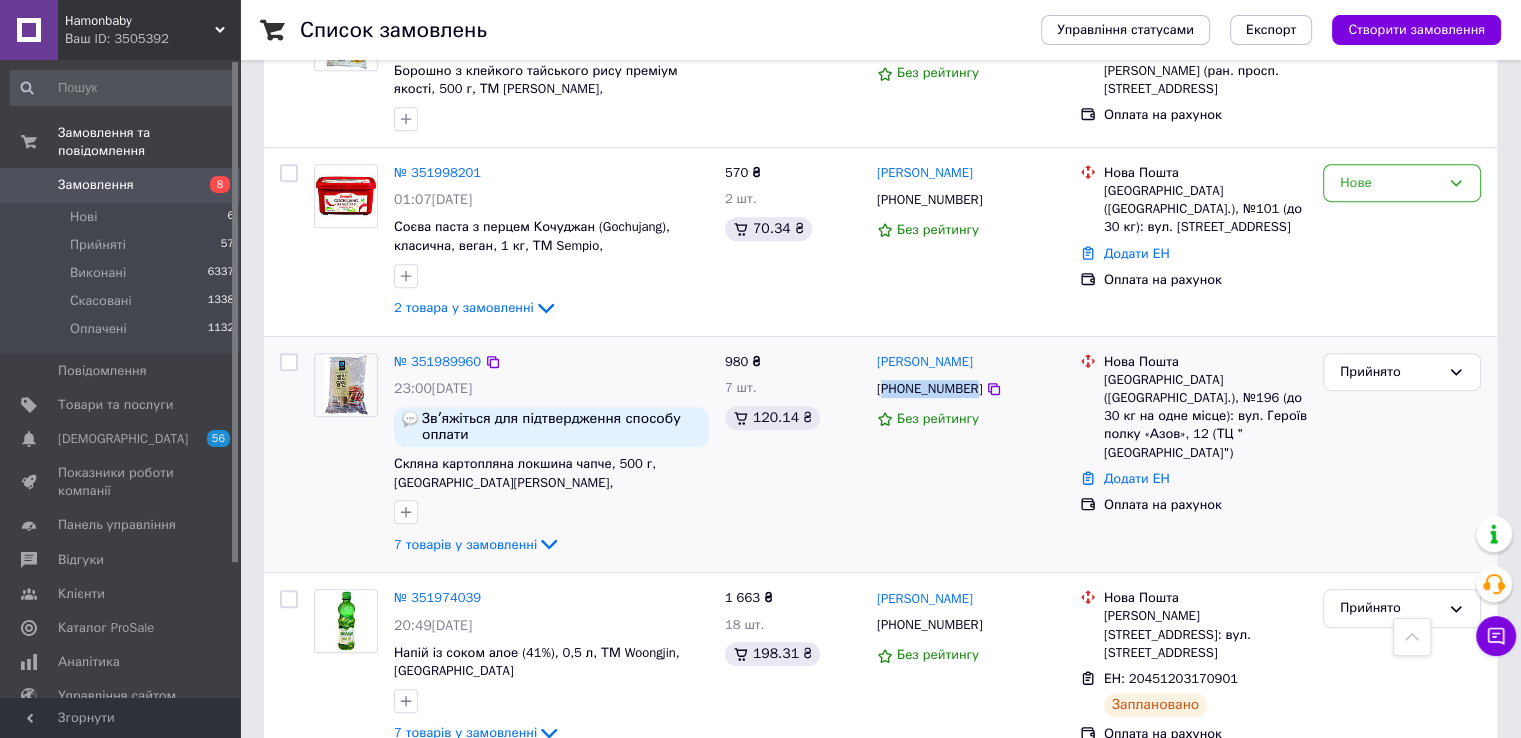 click on "[PHONE_NUMBER]" at bounding box center (929, 389) 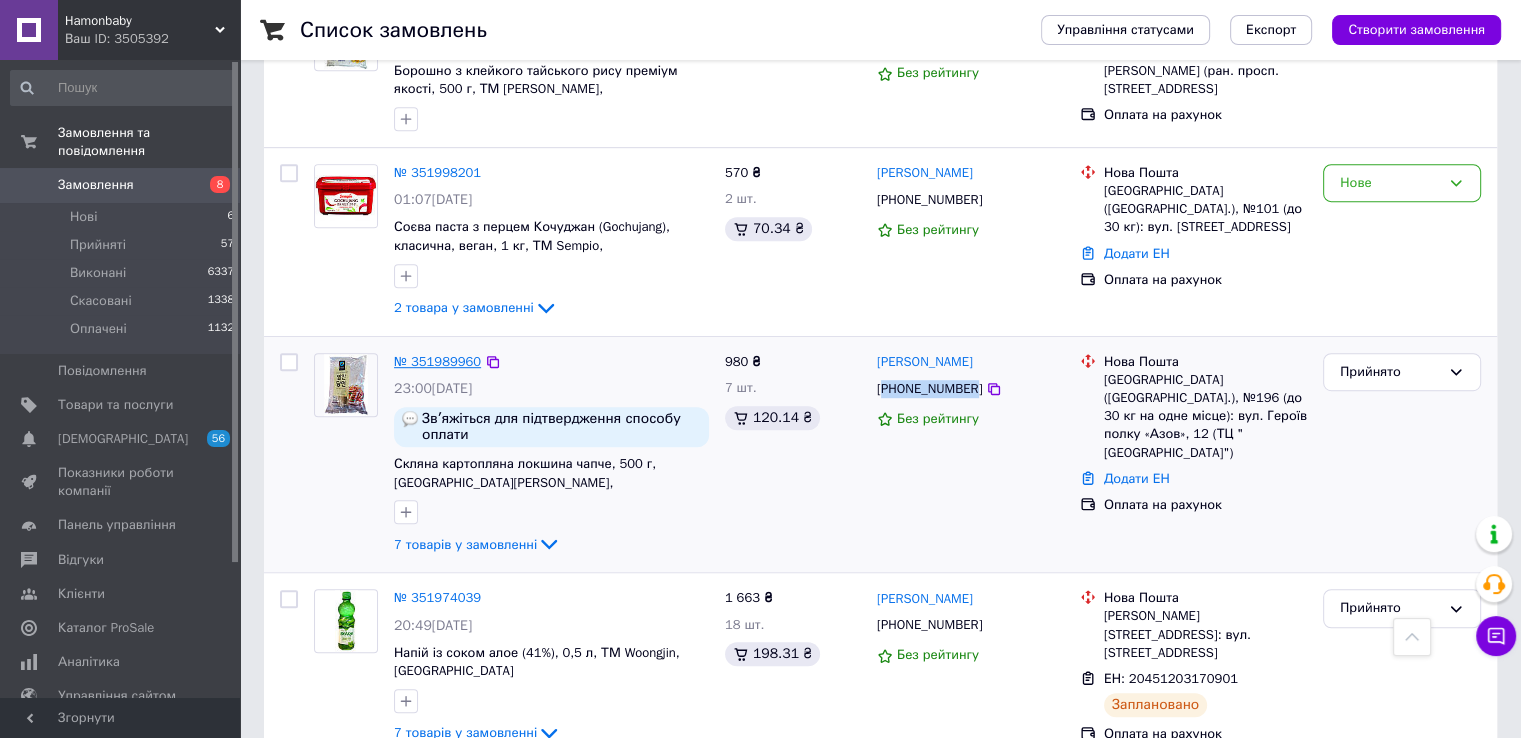 click on "№ 351989960" at bounding box center [437, 361] 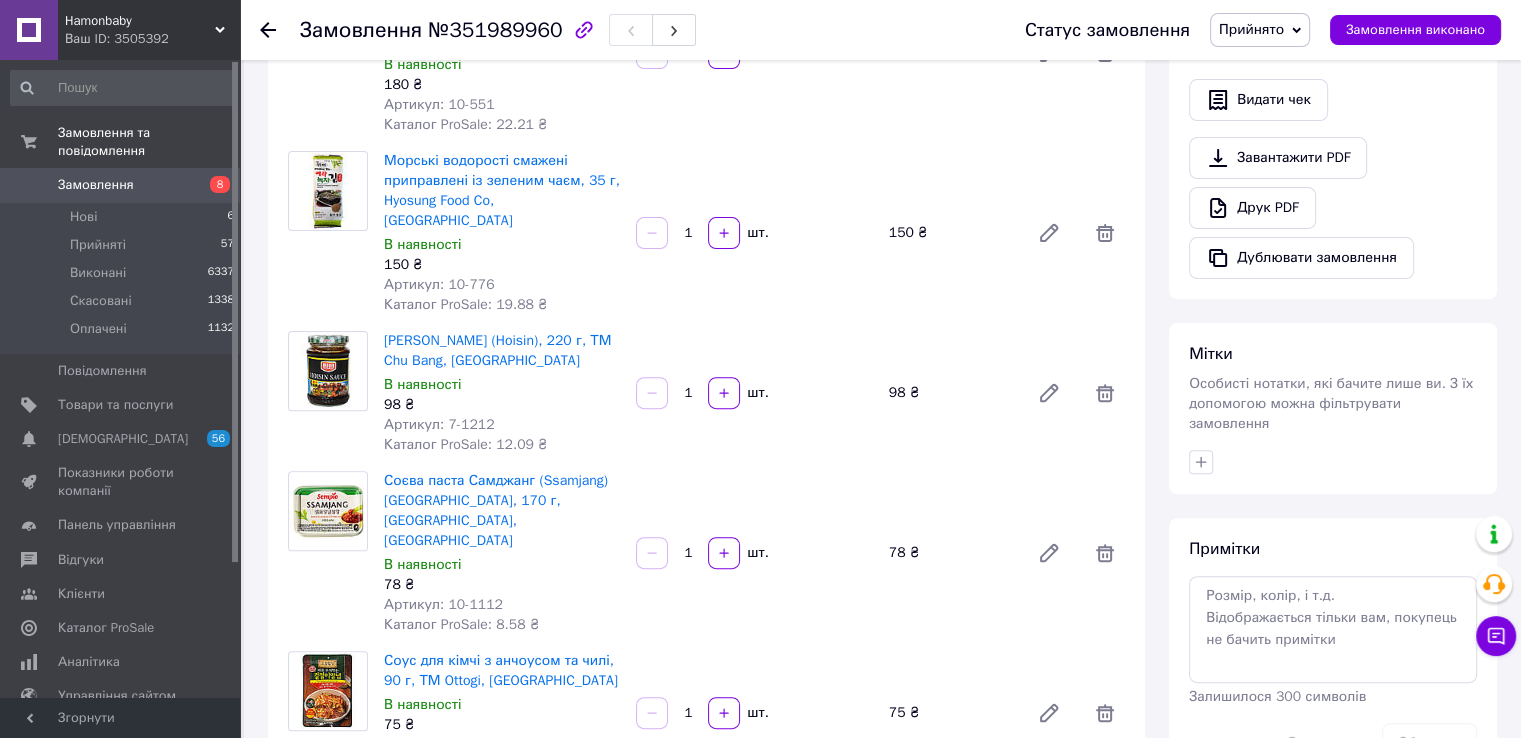 scroll, scrollTop: 0, scrollLeft: 0, axis: both 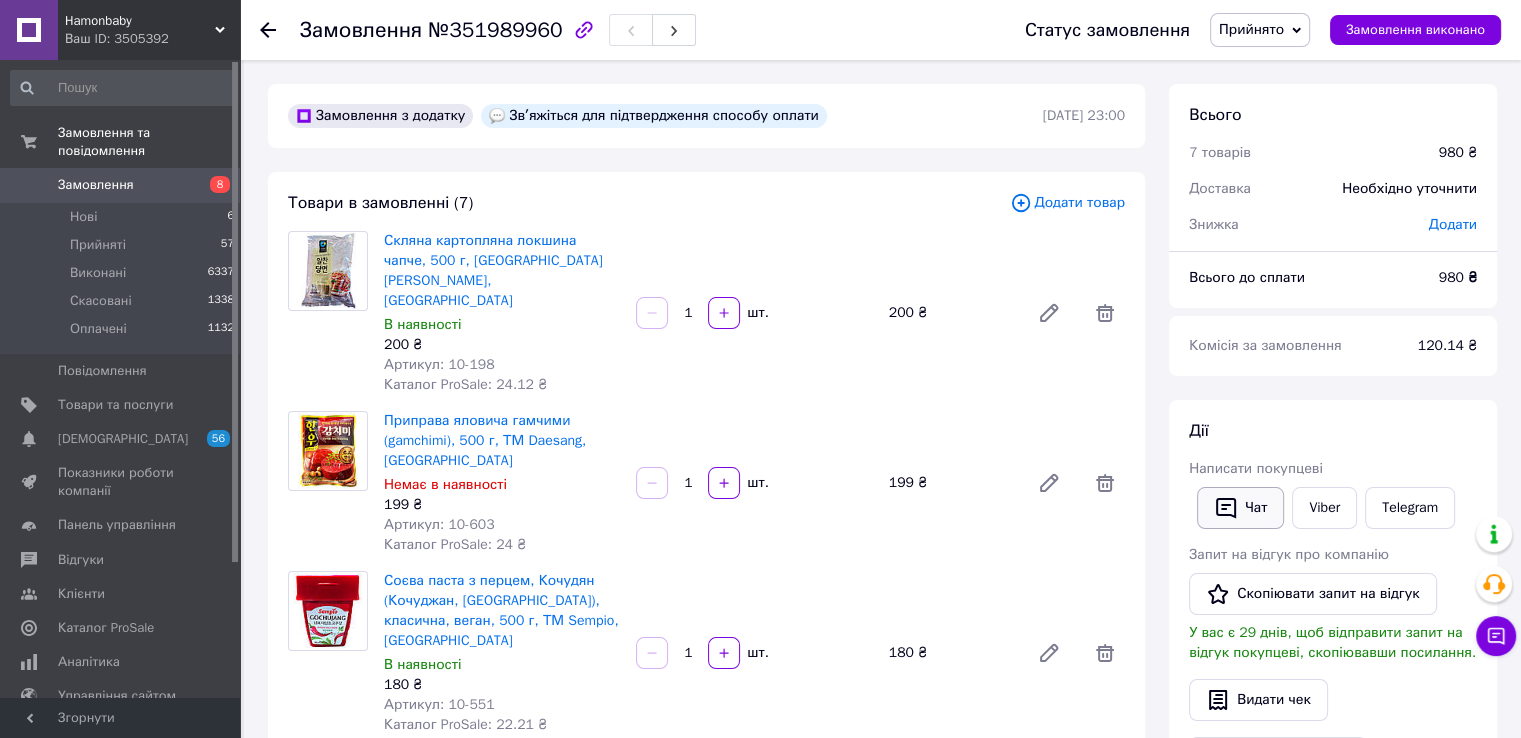 click 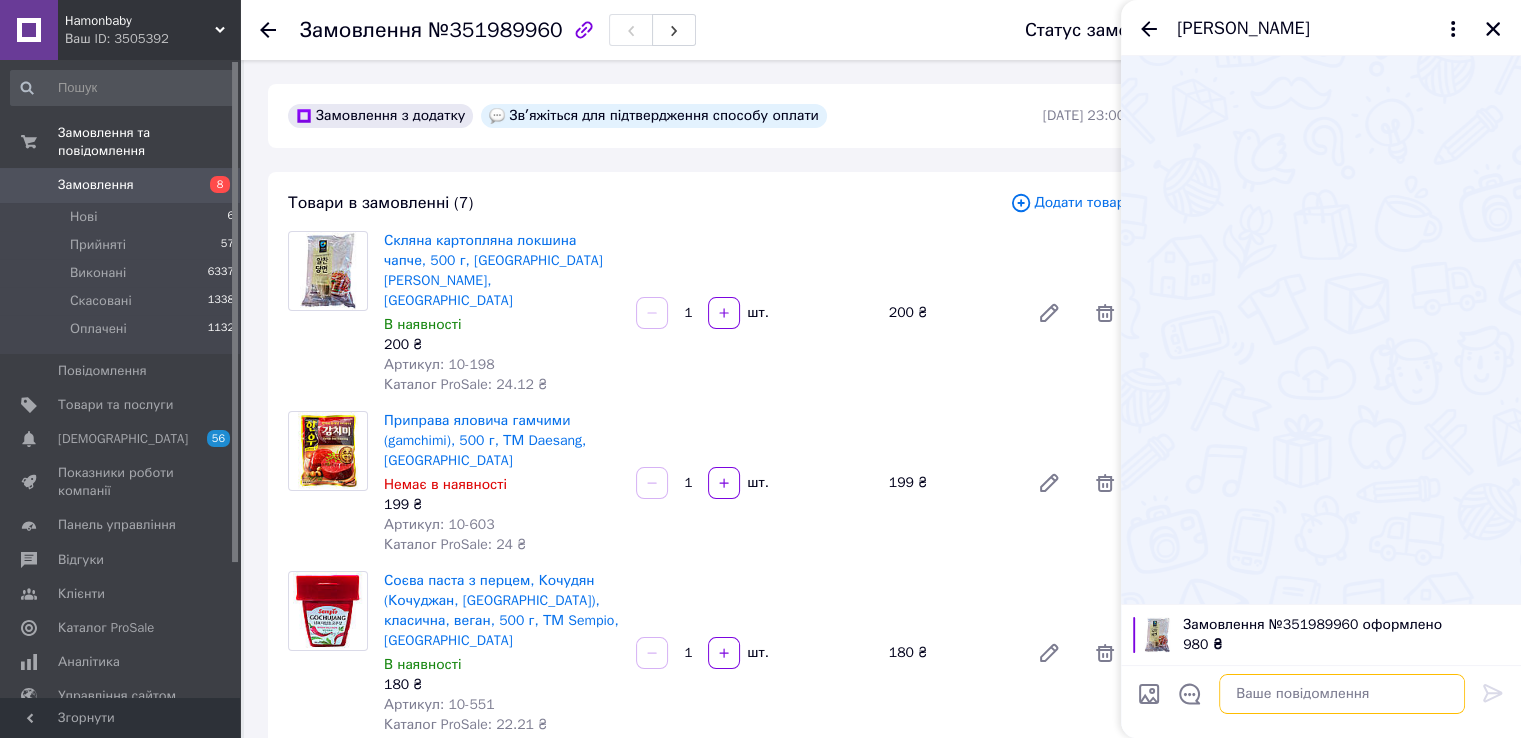 click at bounding box center (1342, 694) 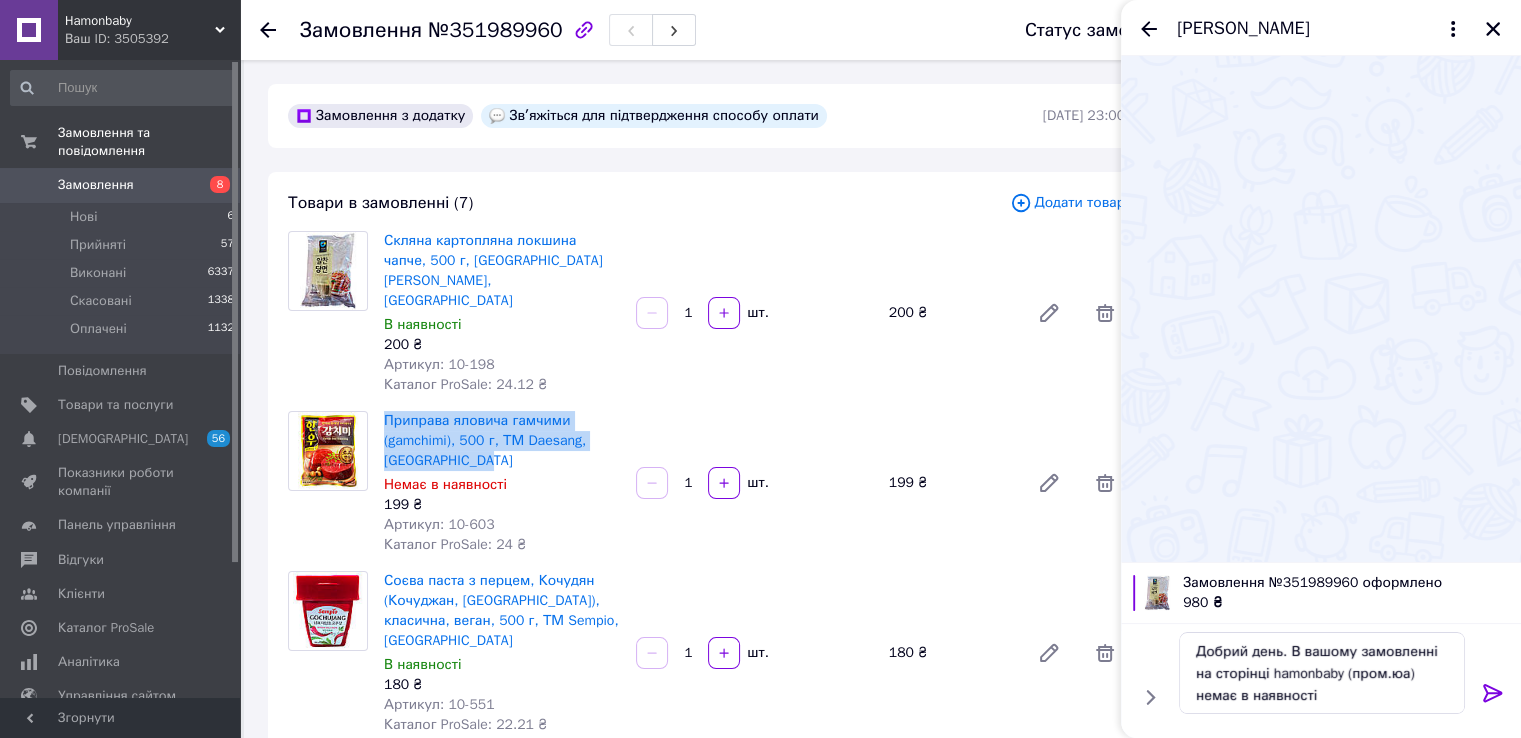 drag, startPoint x: 490, startPoint y: 441, endPoint x: 383, endPoint y: 391, distance: 118.10589 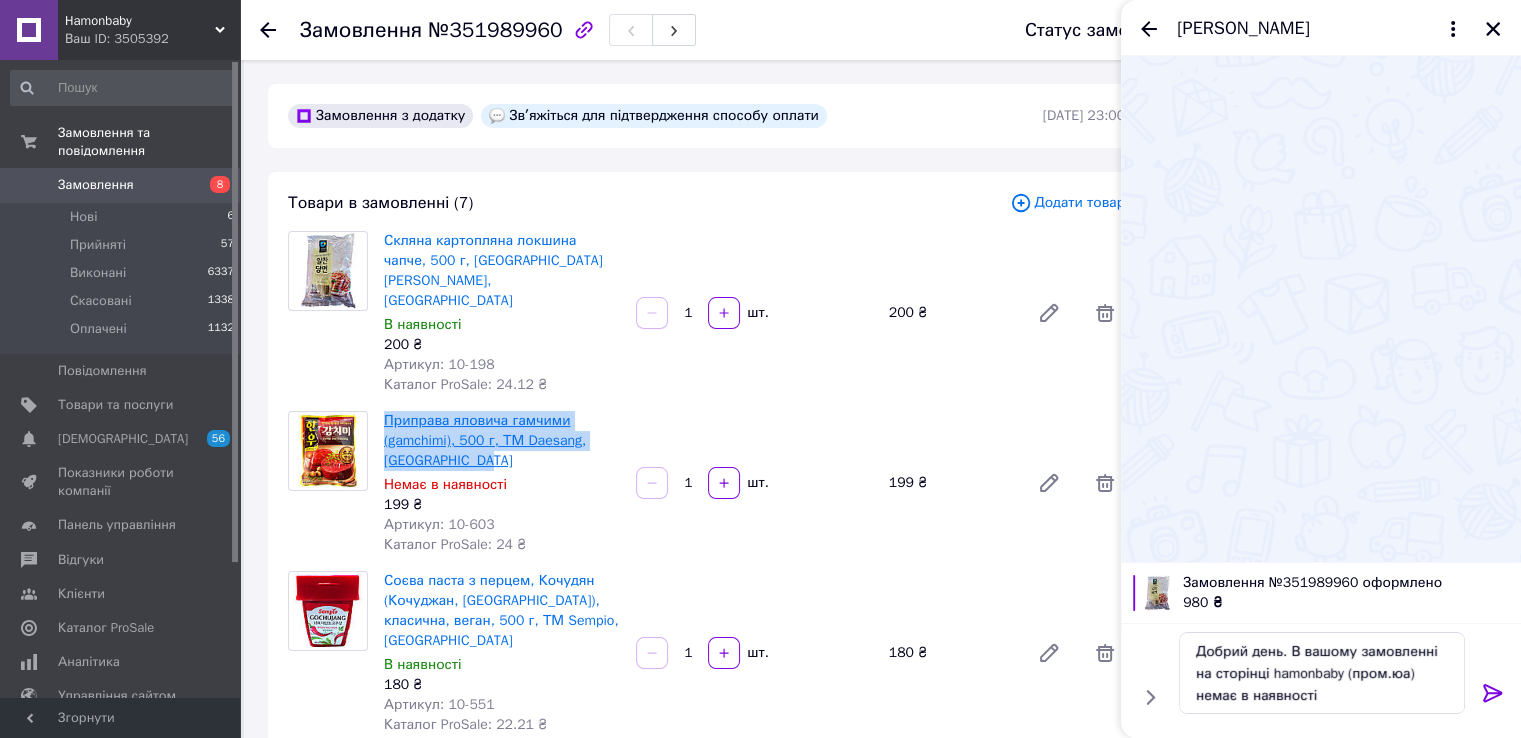 copy on "Приправа яловича гамчими (gamchimi), 500 г, ТМ Daesang, Південна Корея" 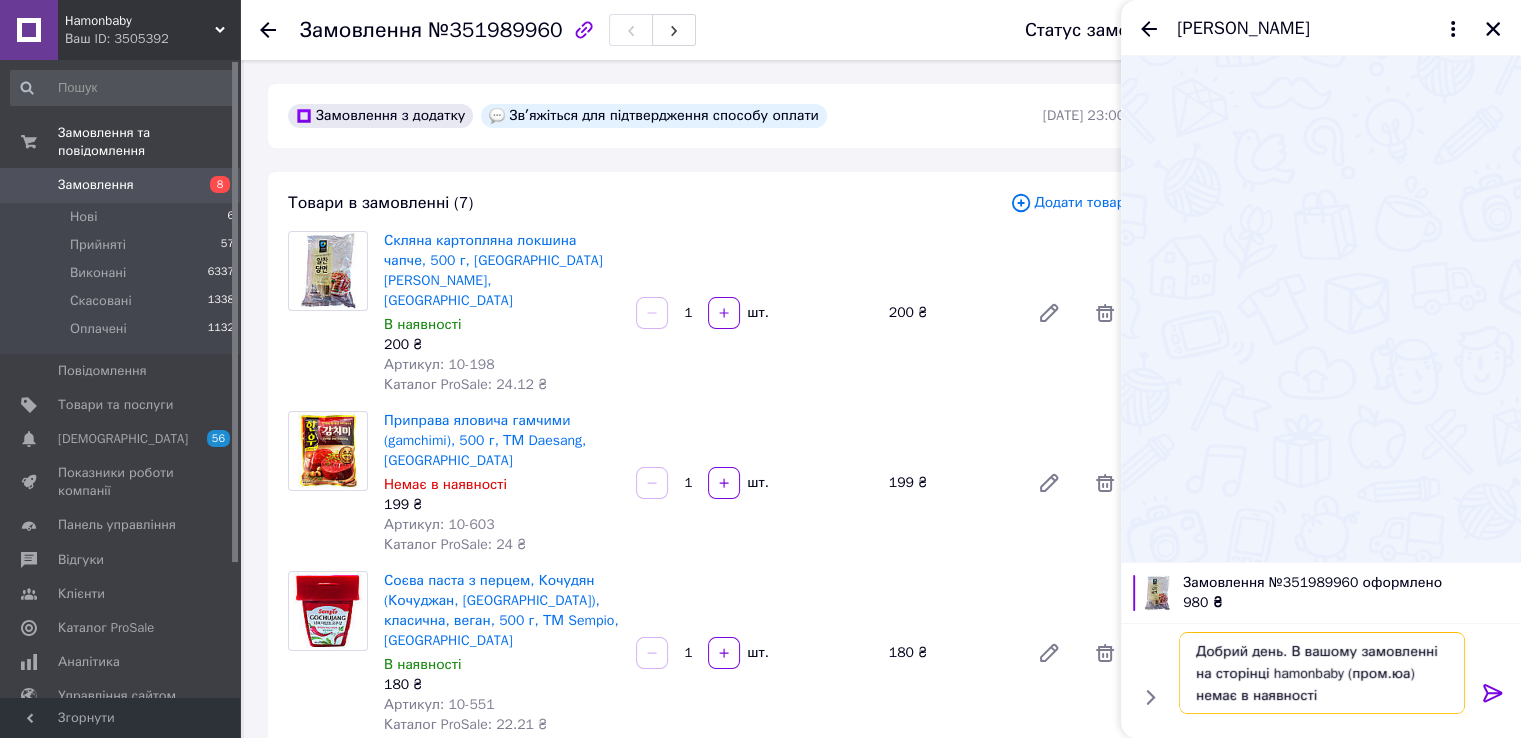 click on "Добрий день. В вашому замовленні на сторінці hamonbaby (пром.юа) немає в наявності" at bounding box center [1322, 673] 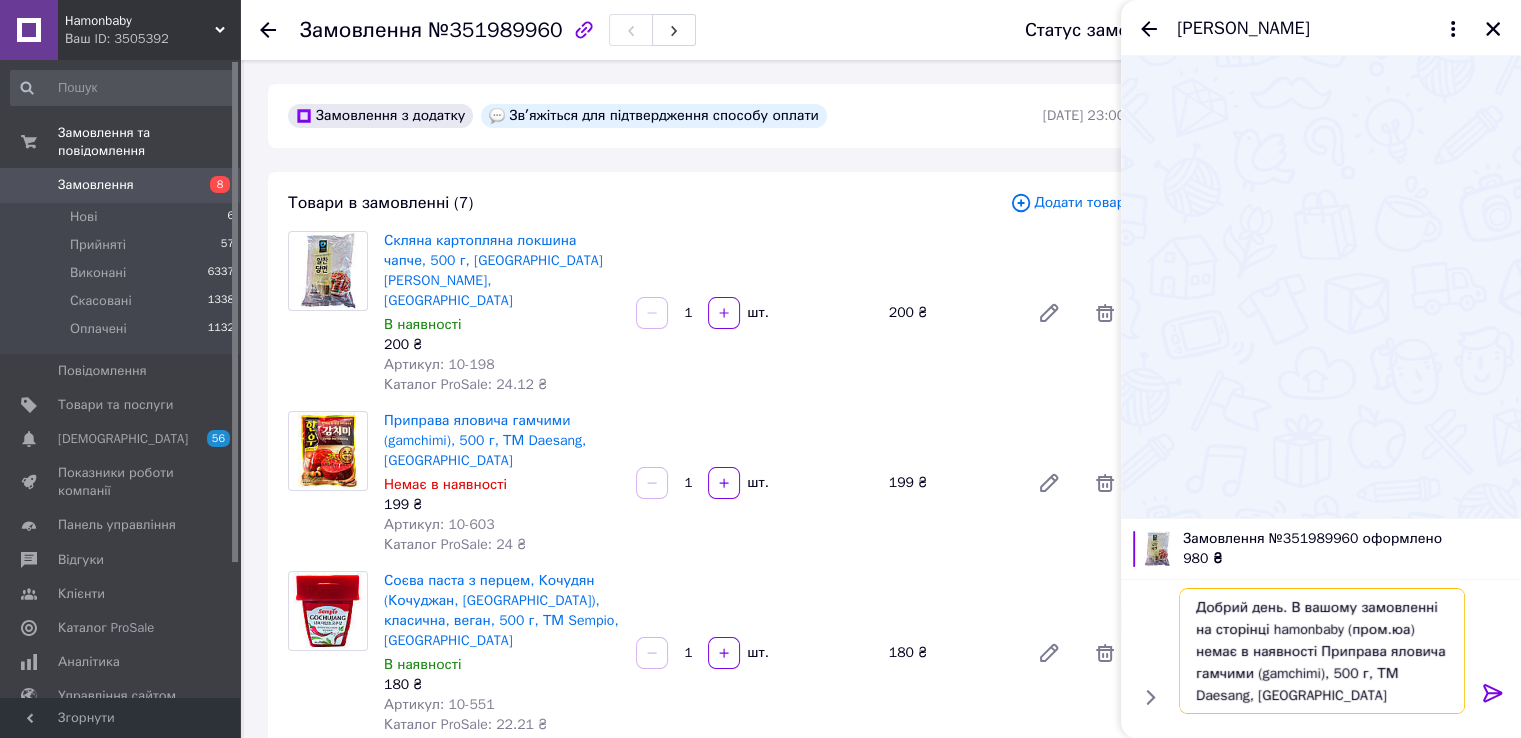 type on "Добрий день. В вашому замовленні на сторінці hamonbaby (пром.юа) немає в наявності Приправа яловича гамчими (gamchimi), 500 г, ТМ Daesang, Південна Корея" 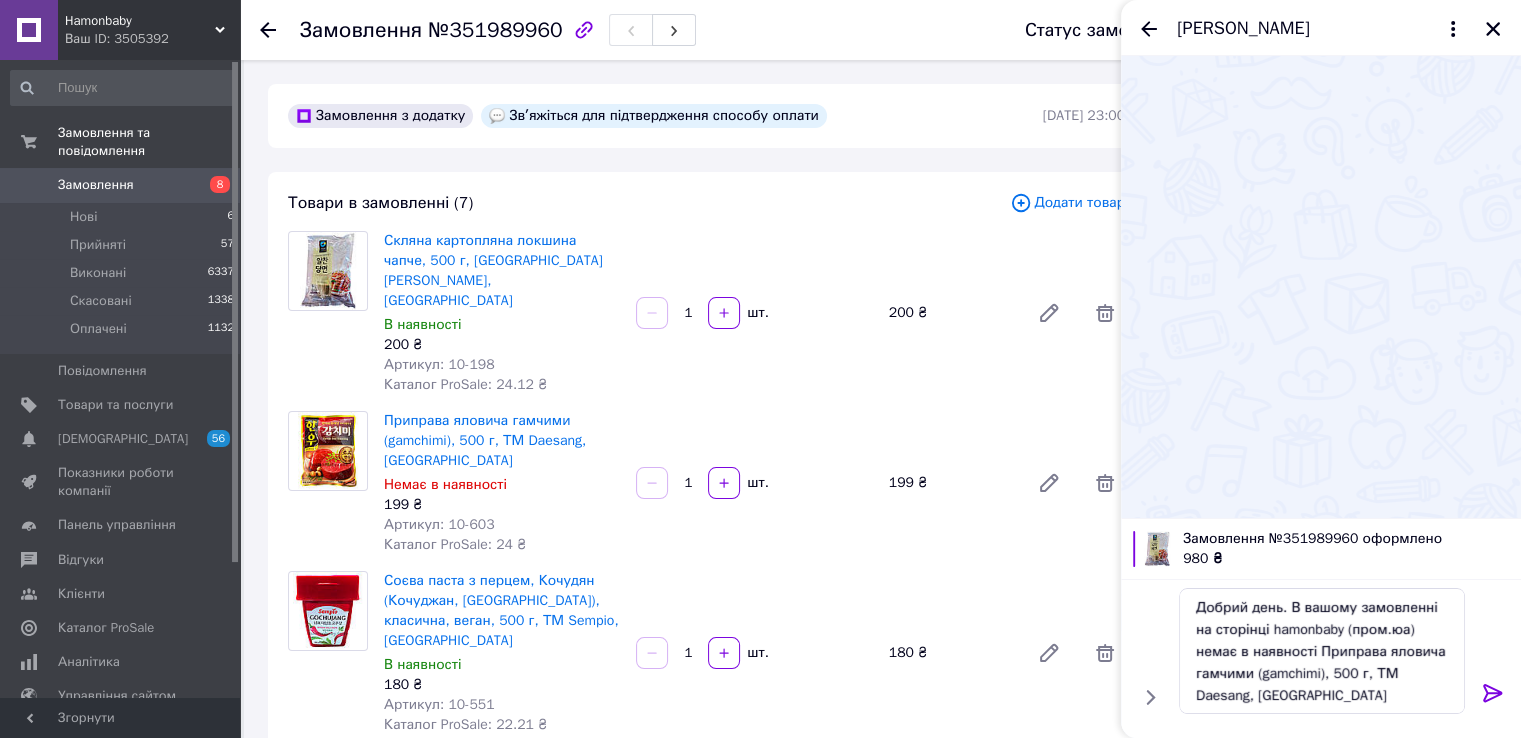 click 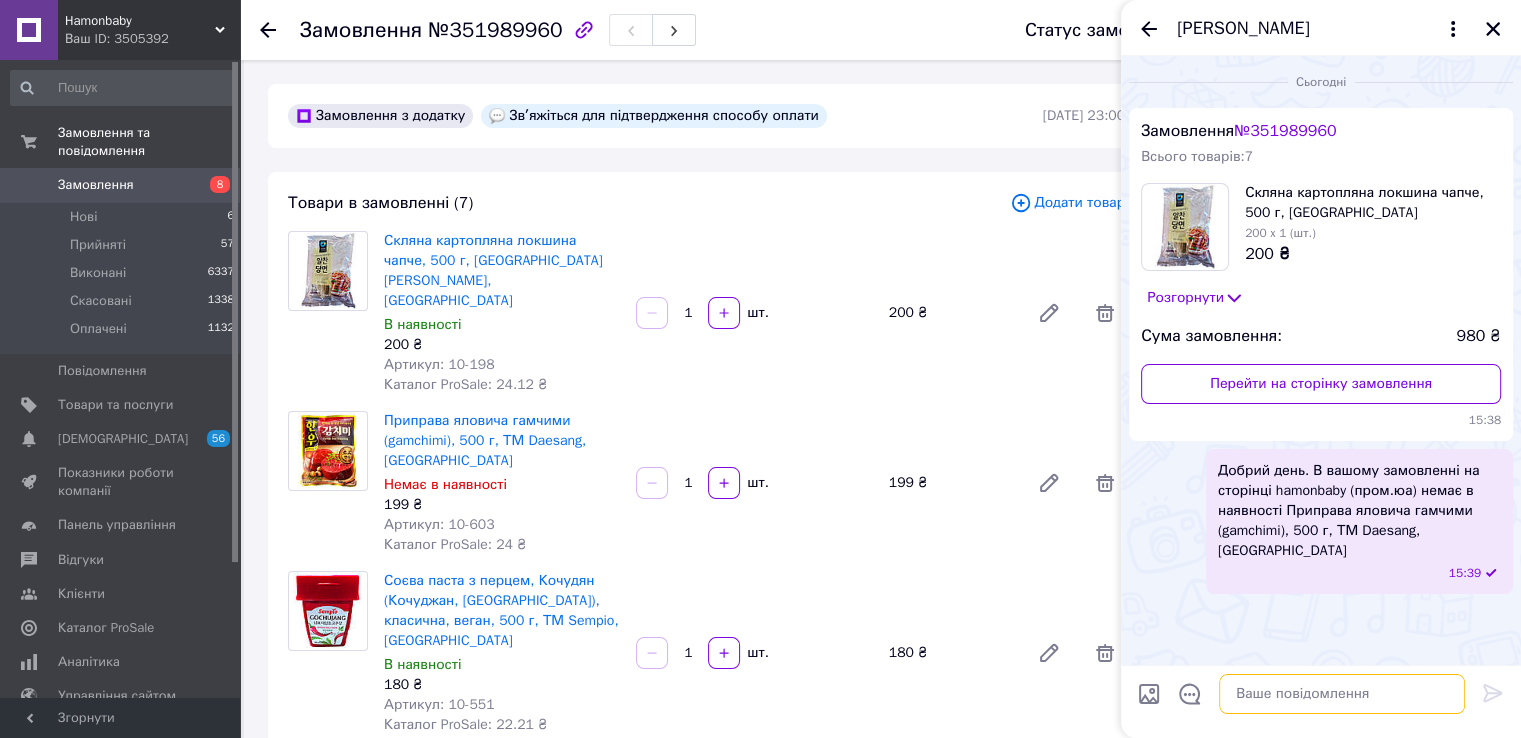 click at bounding box center [1342, 694] 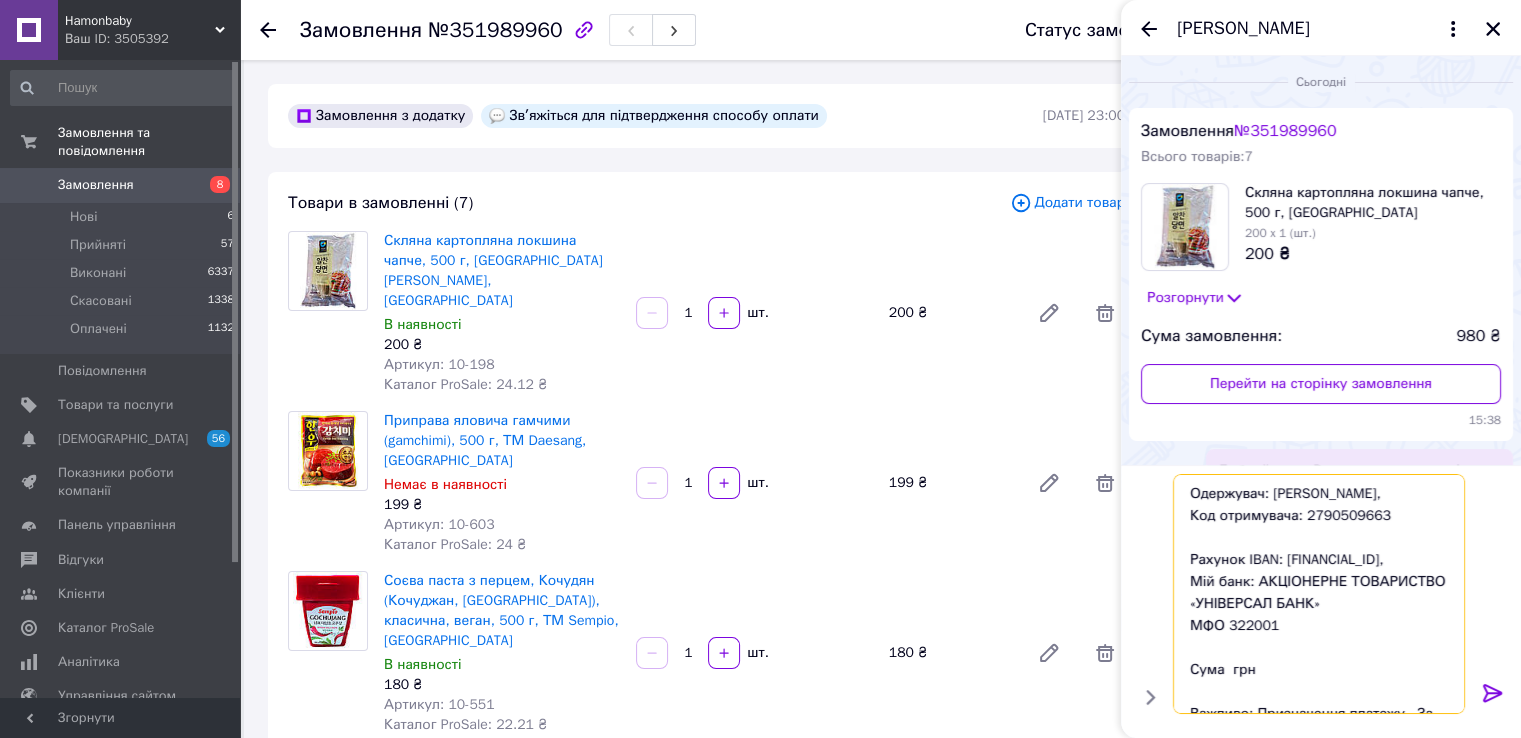scroll, scrollTop: 196, scrollLeft: 0, axis: vertical 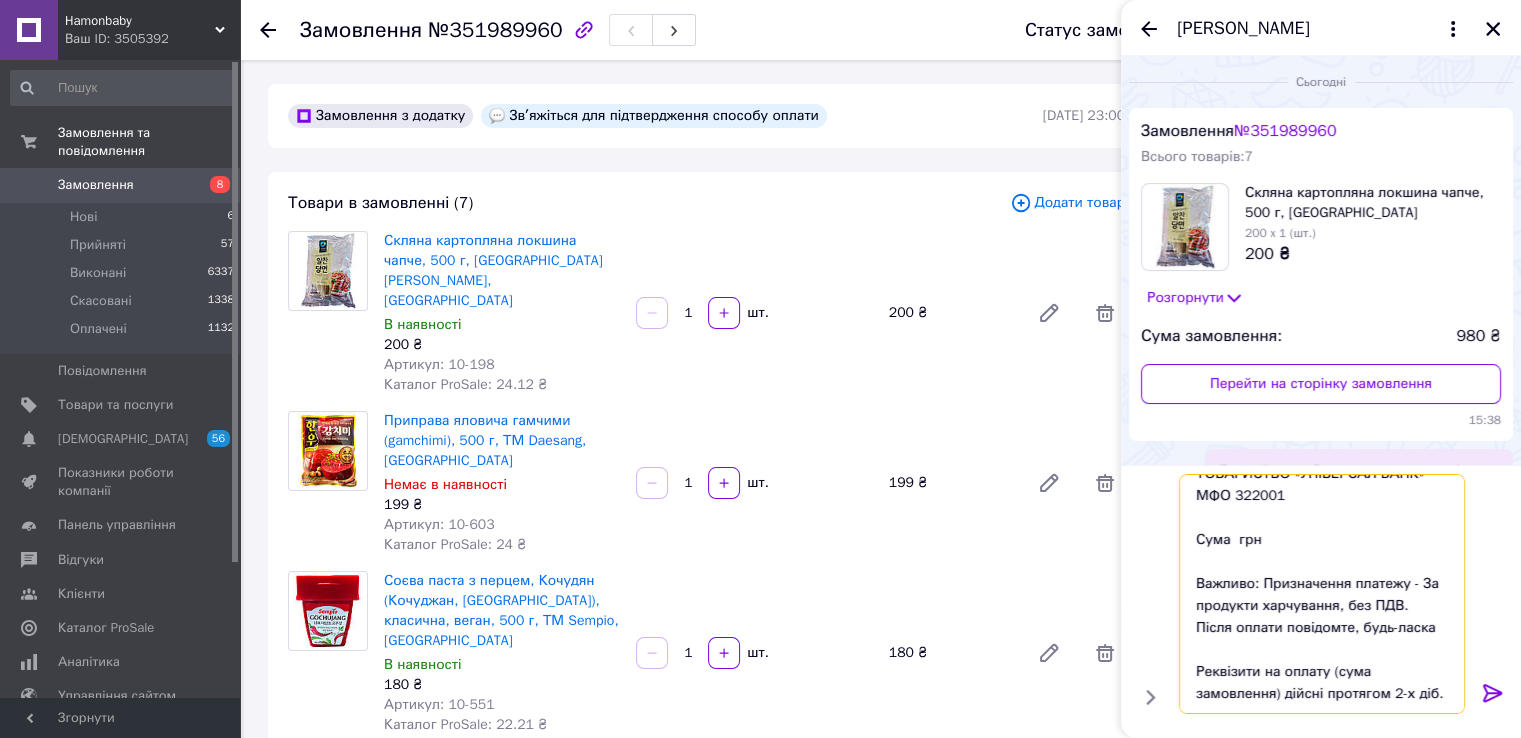 click on "Одержувач: ФОП Гаврилова Олена Юріївна,
Код отримувача: 2790509663
Рахунок IBAN: UA453220010000026005340125441,
Мій банк: АКЦІОНЕРНЕ ТОВАРИСТВО «УНІВЕРСАЛ БАНК»
МФО 322001
Сума  грн
Важливо: Призначення платежу - За продукти харчування, без ПДВ.
Після оплати повідомте, будь-ласка
Реквізити на оплату (сума замовлення) дійсні протягом 2-х діб." at bounding box center (1322, 594) 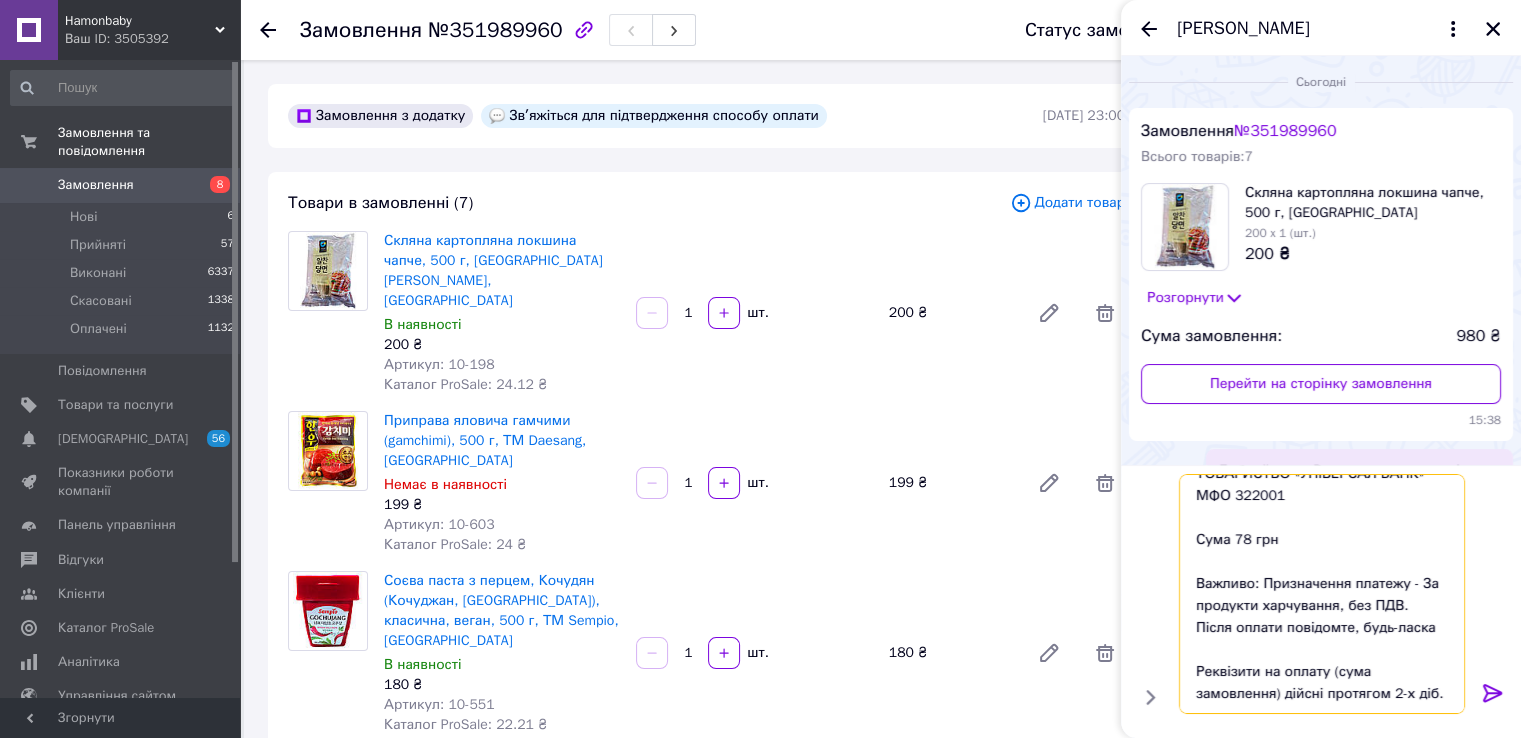 type on "Одержувач: [PERSON_NAME],
Код отримувача: 2790509663
Рахунок IBAN: [FINANCIAL_ID],
Мій банк: АКЦІОНЕРНЕ ТОВАРИСТВО «УНІВЕРСАЛ БАНК»
МФО 322001
Сума 781 грн
Важливо: Призначення платежу - За продукти харчування, без ПДВ.
Після оплати повідомте, будь-ласка
Реквізити на оплату (сума замовлення) дійсні протягом 2-х діб." 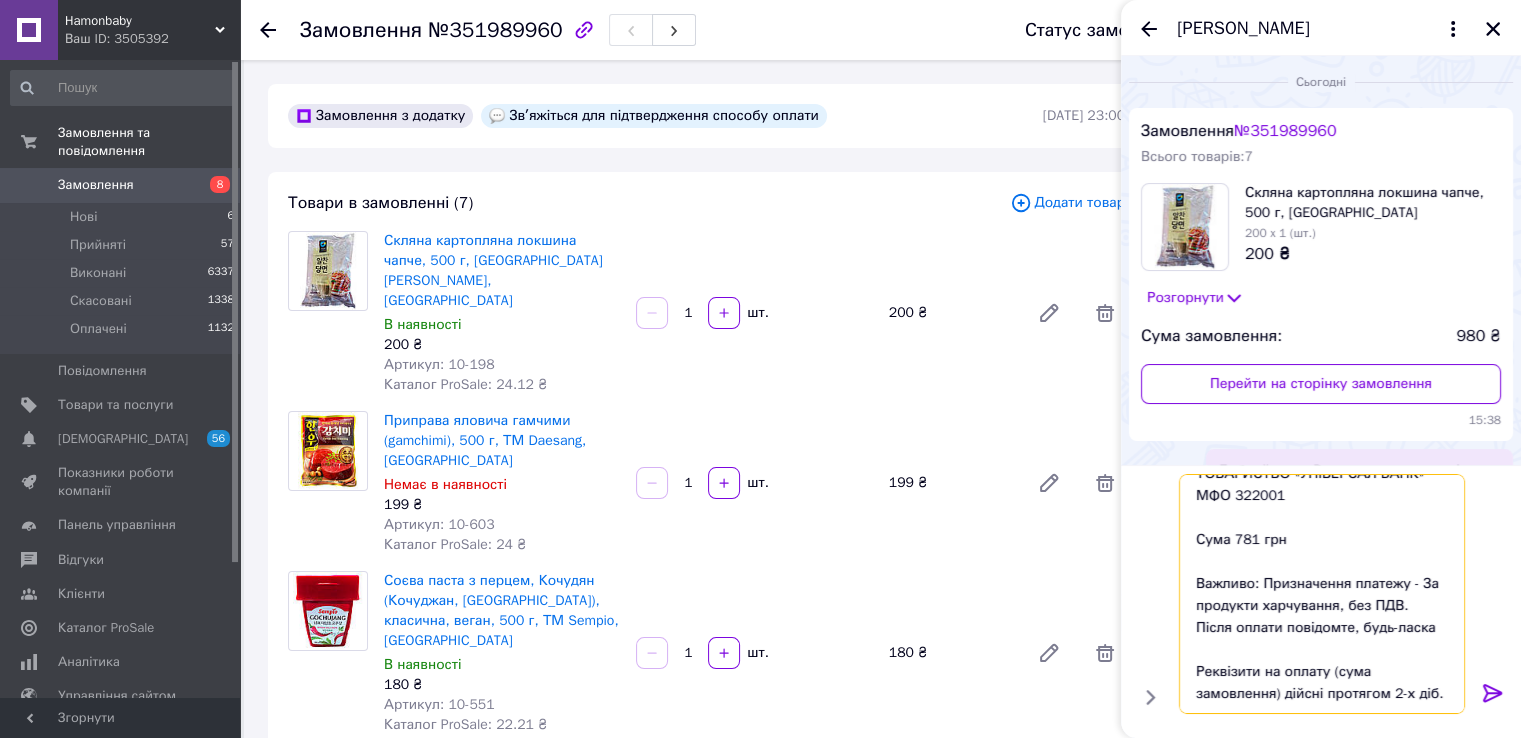 type 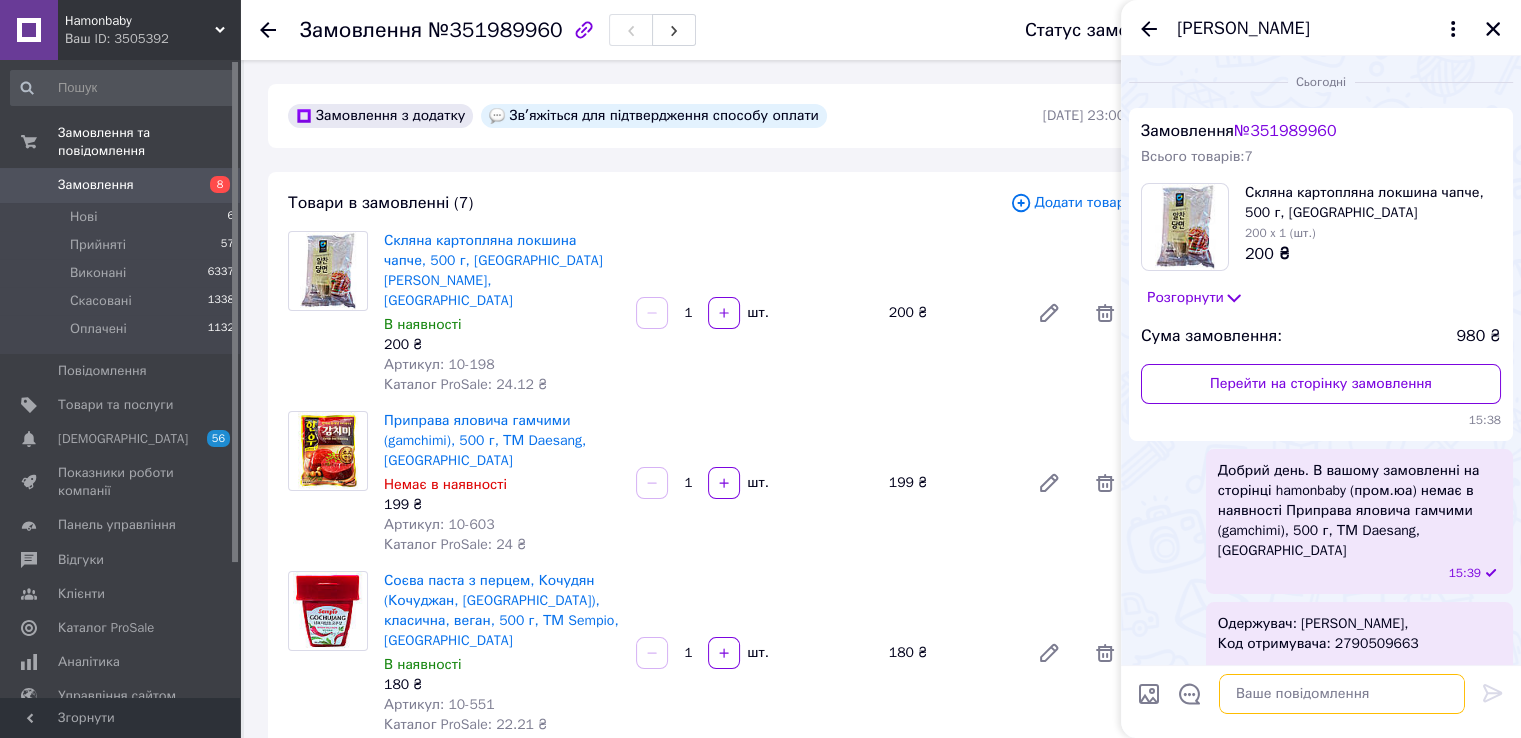 scroll, scrollTop: 0, scrollLeft: 0, axis: both 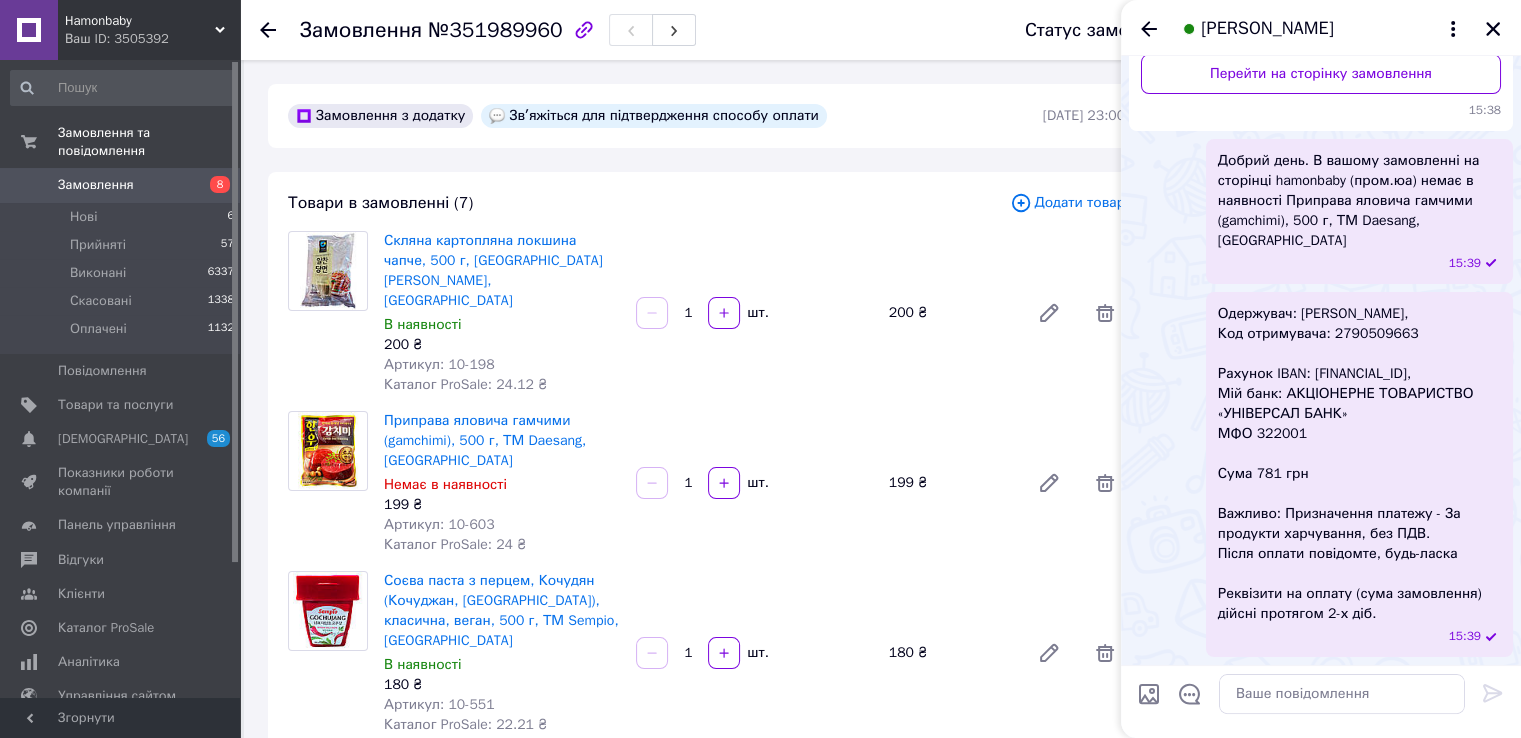 click 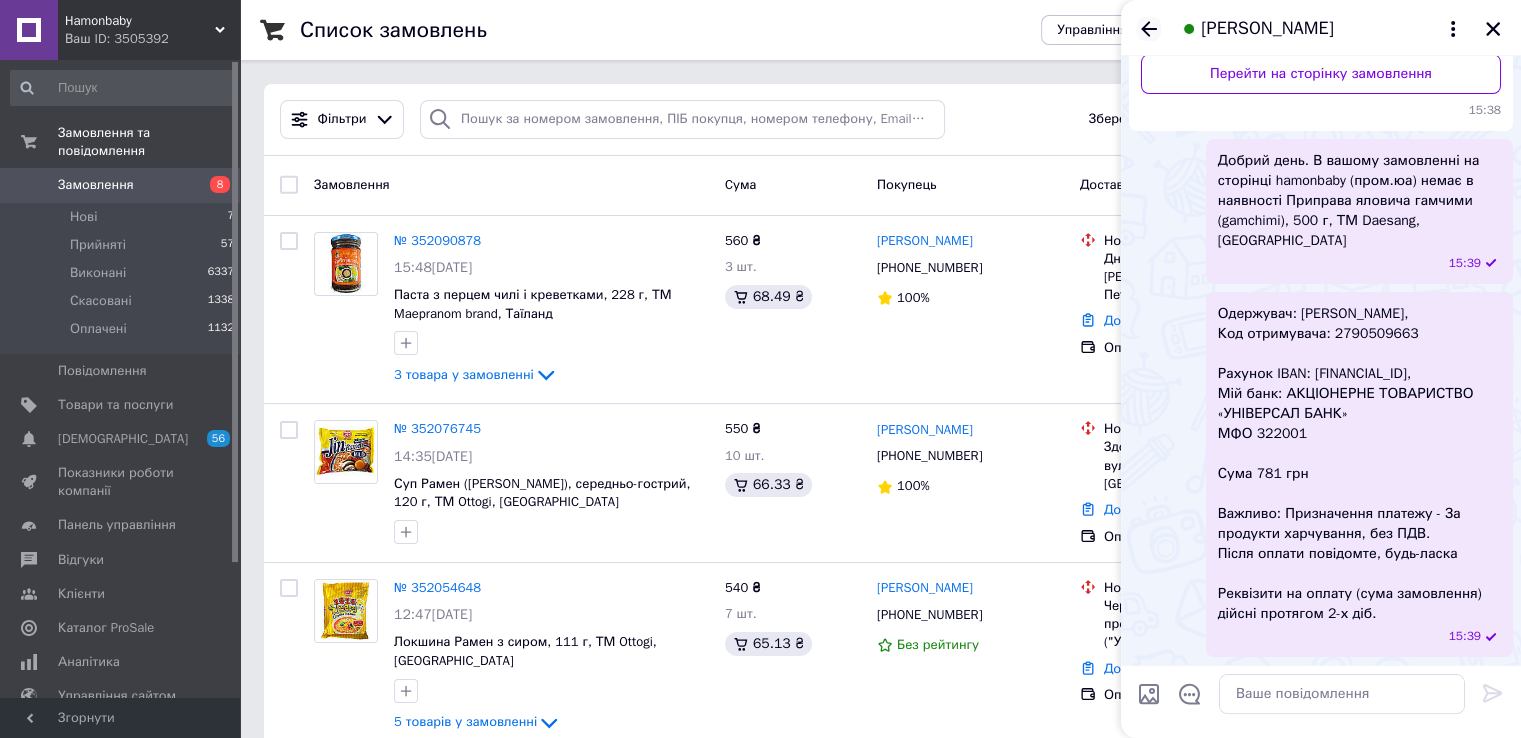 click 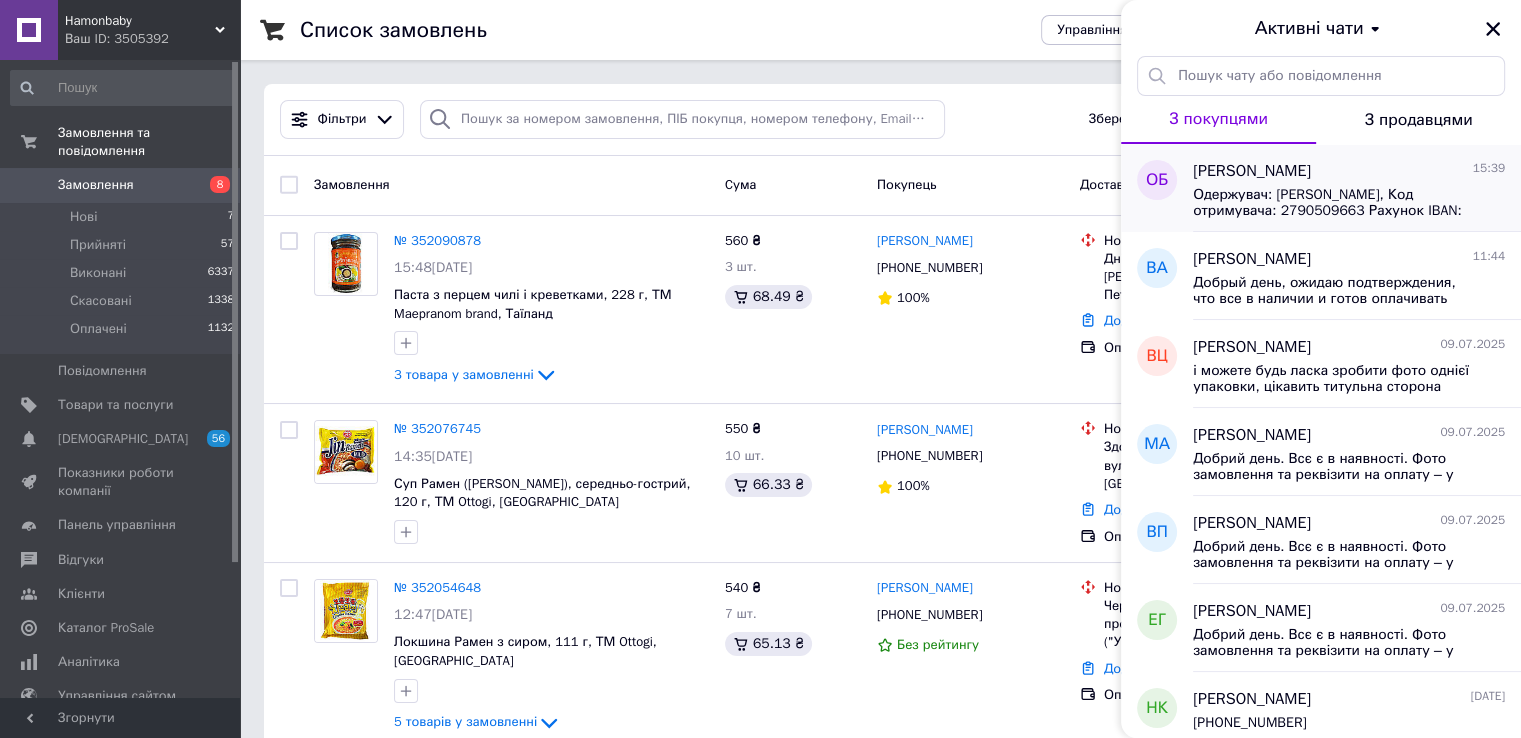 click on "Одержувач: [PERSON_NAME],
Код отримувача: 2790509663
Рахунок IBAN: [FINANCIAL_ID],
Мій банк: АКЦІОНЕРНЕ ТОВАРИСТВО «УНІВЕРСАЛ БАНК»
МФО 322001
Сума 781 грн
Важливо: Призначення платежу - За продукти харчування, без ПДВ.
Після оплати повідомте, будь-ласка
Реквізити на оплату (сума замовлення) дійсні протягом 2-х діб." at bounding box center [1335, 203] 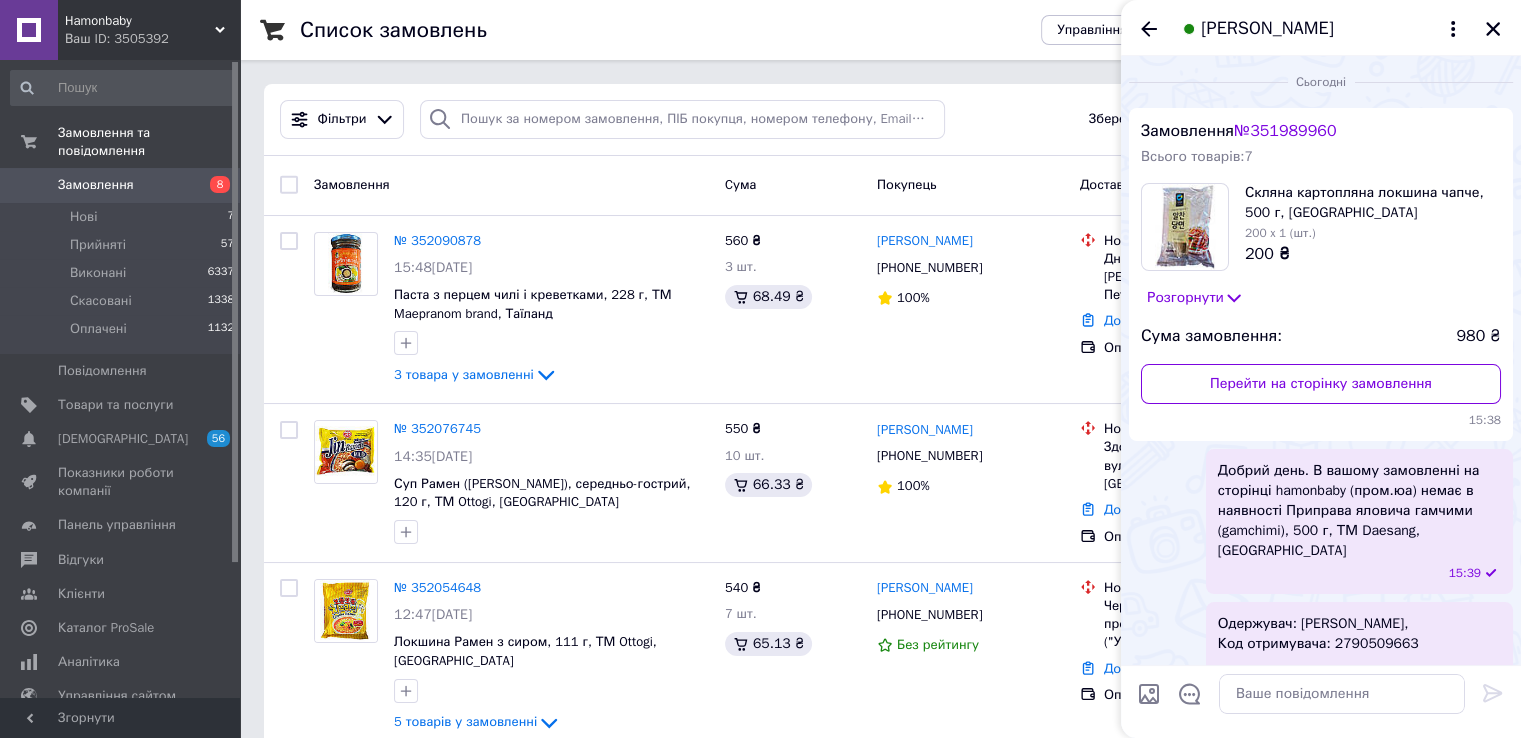 scroll, scrollTop: 350, scrollLeft: 0, axis: vertical 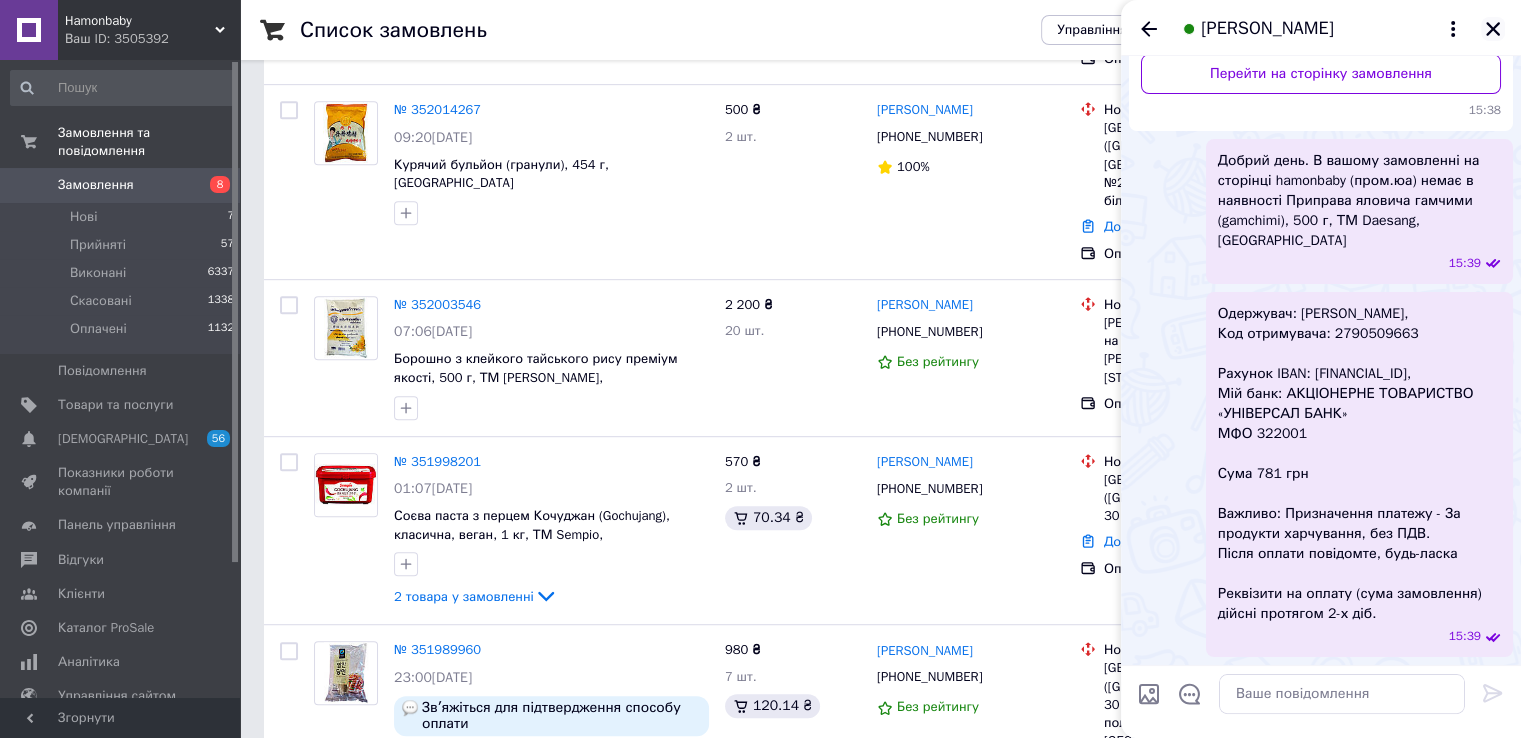 click 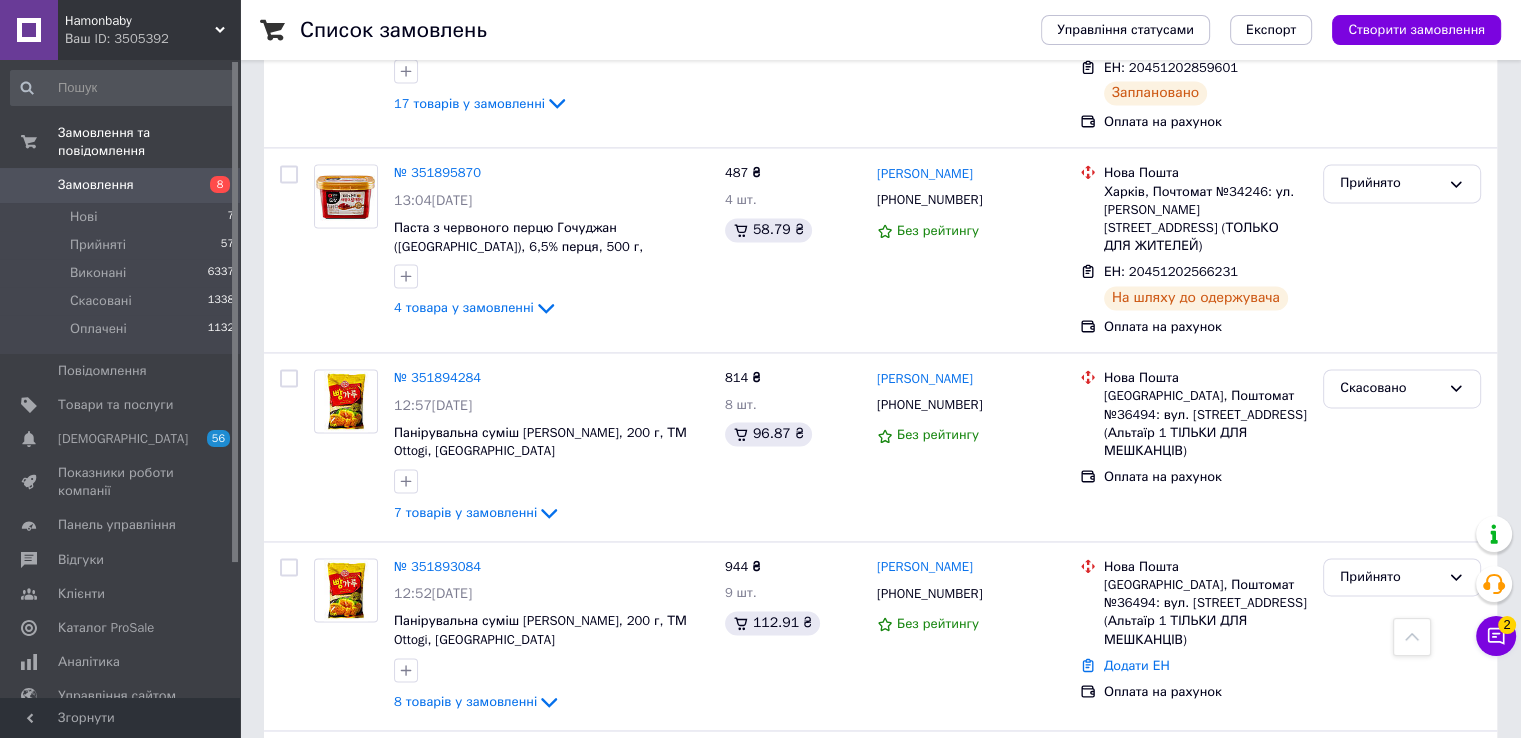 scroll, scrollTop: 3100, scrollLeft: 0, axis: vertical 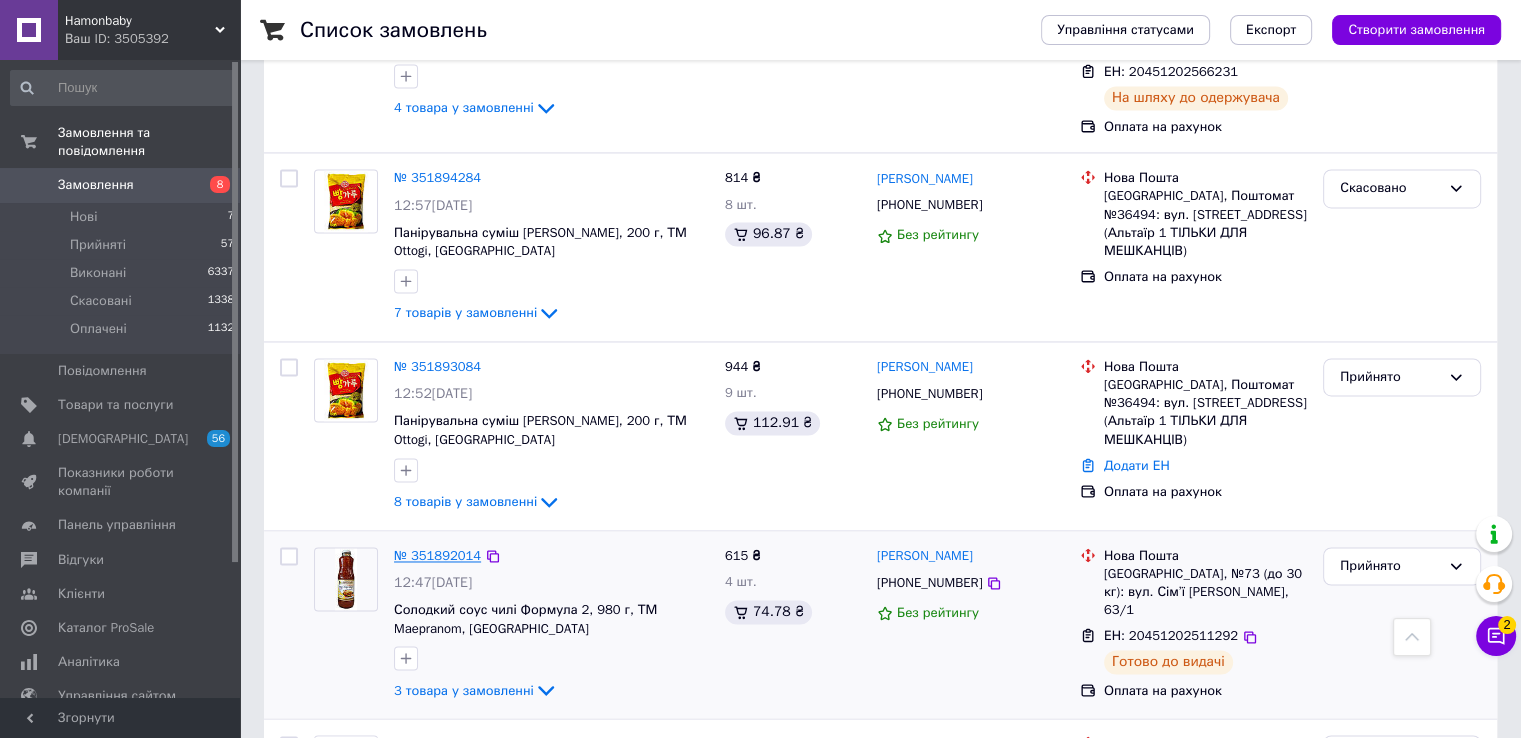 click on "№ 351892014" at bounding box center (437, 555) 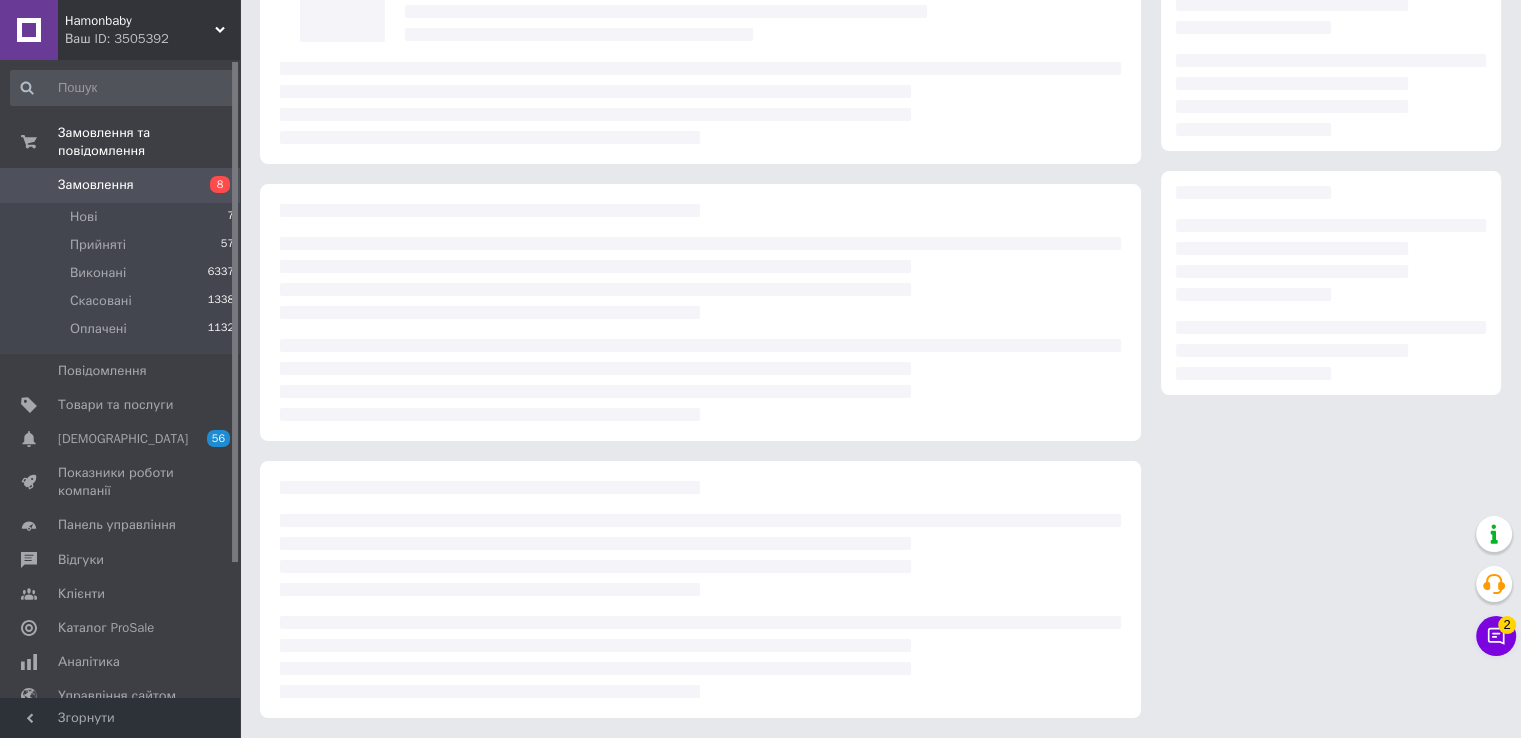scroll, scrollTop: 176, scrollLeft: 0, axis: vertical 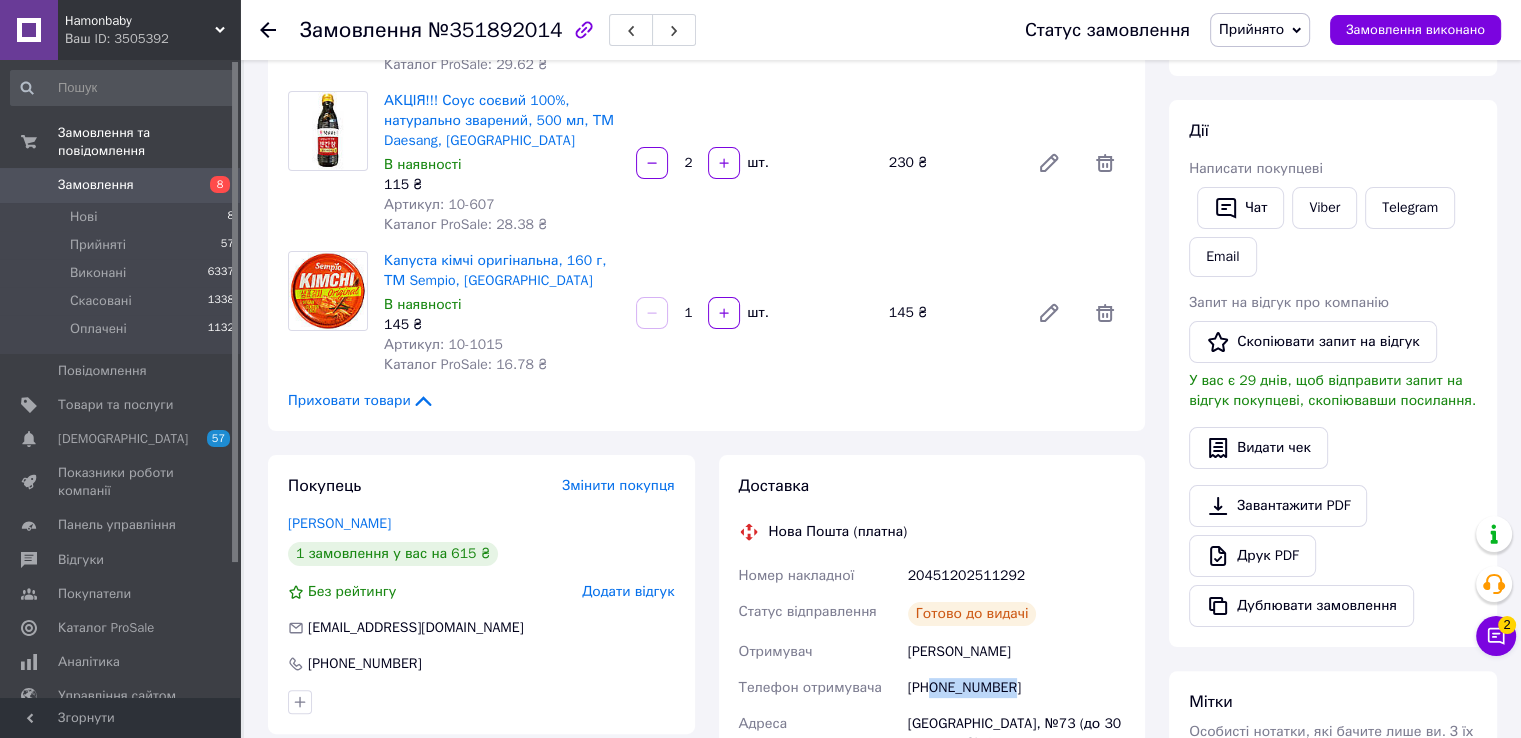 drag, startPoint x: 930, startPoint y: 675, endPoint x: 1016, endPoint y: 669, distance: 86.209045 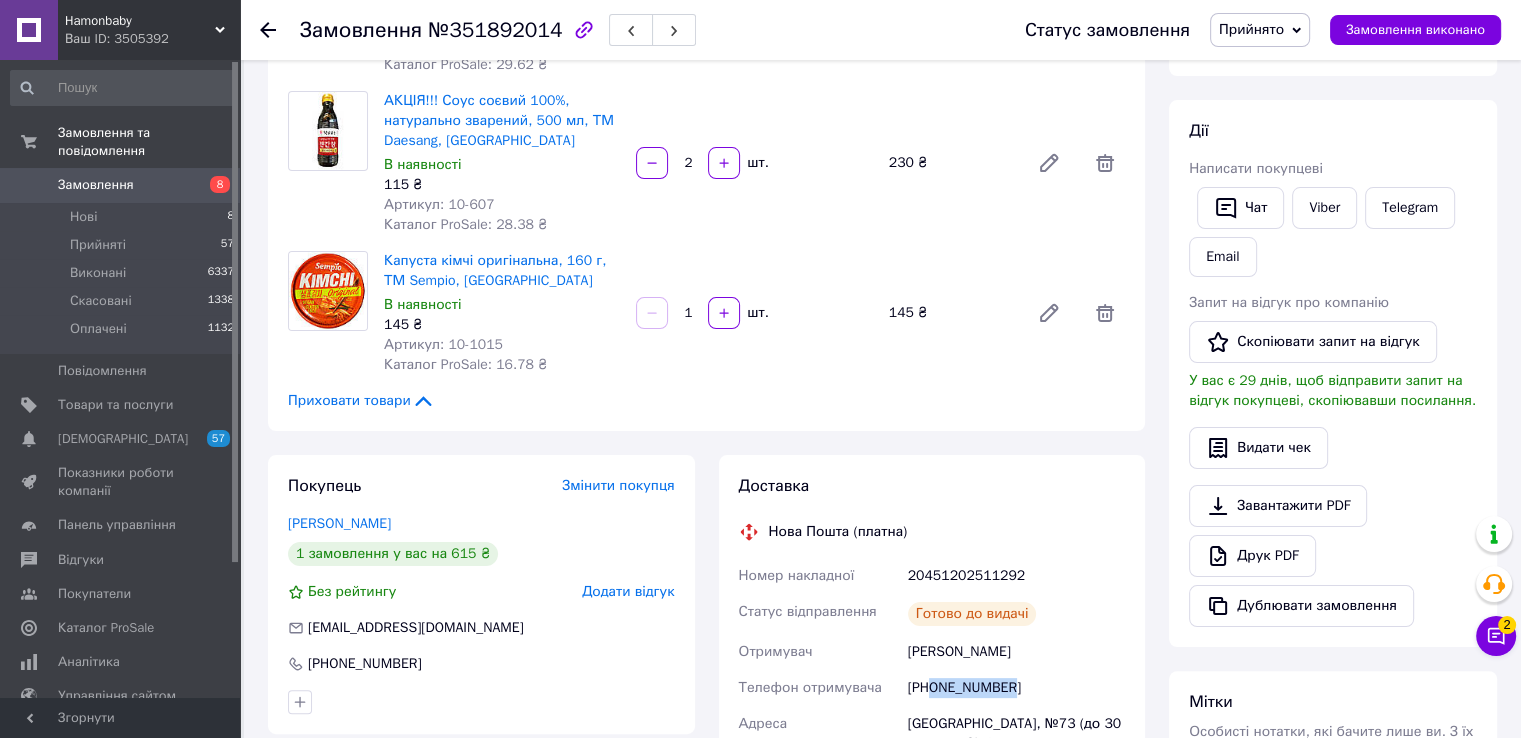 copy on "0674891332" 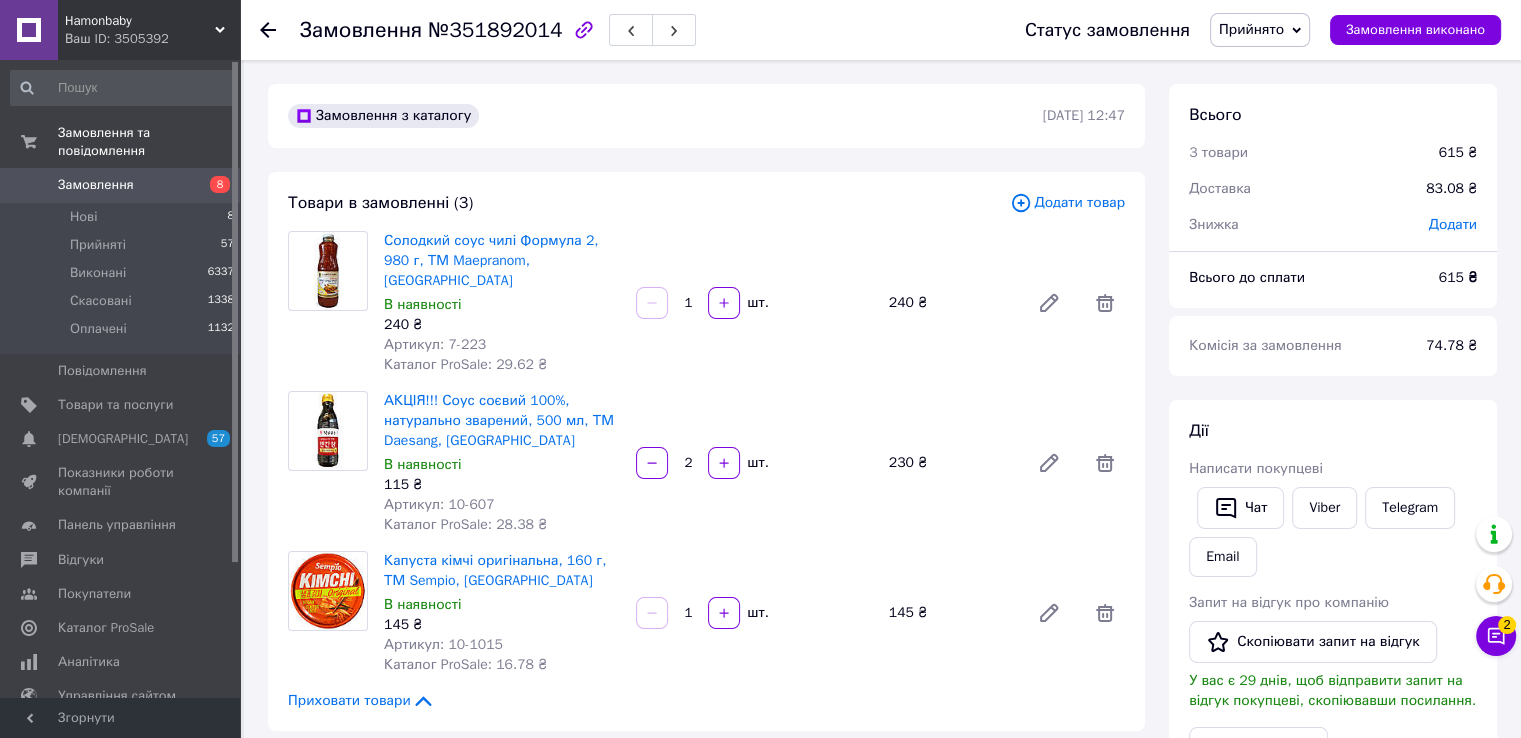 click 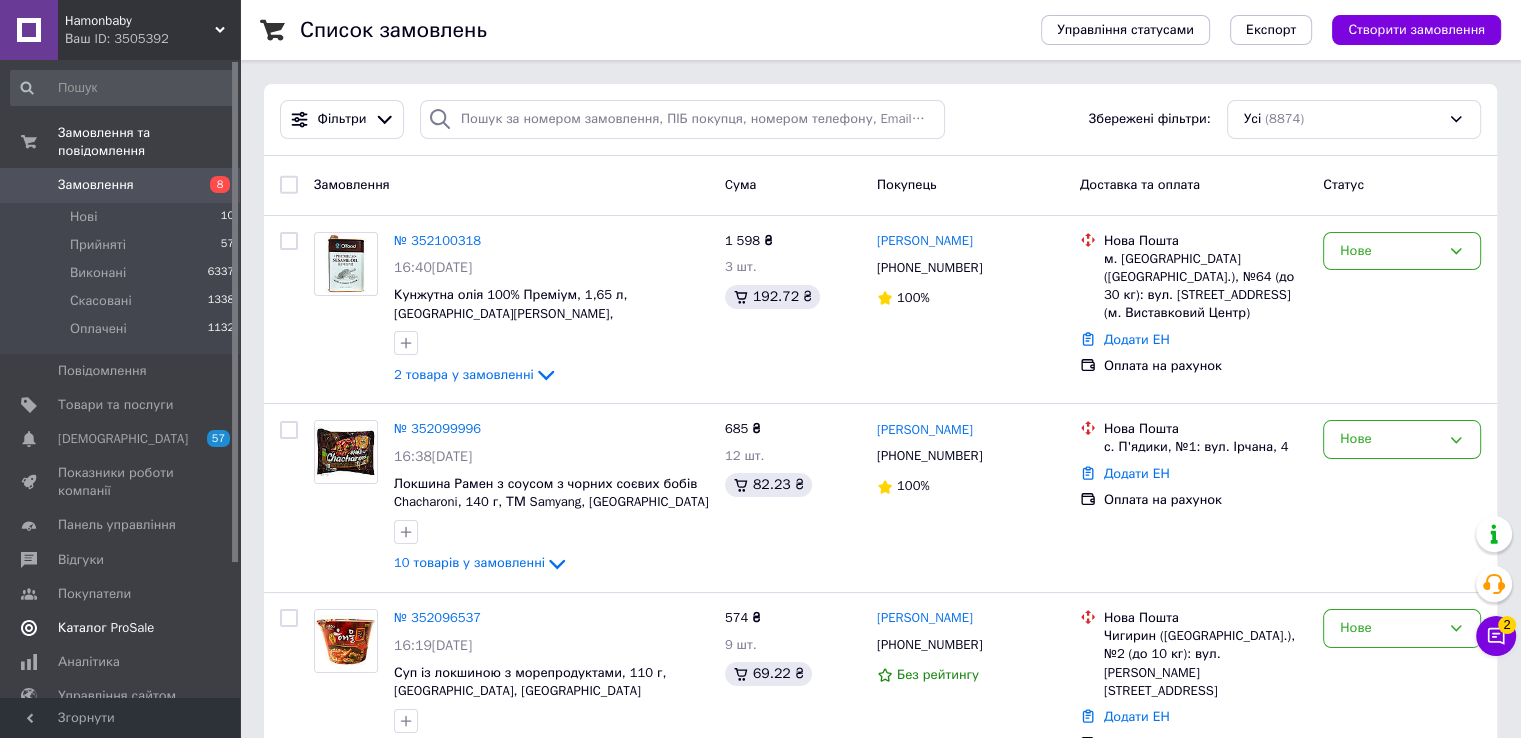 click on "Каталог ProSale" at bounding box center [106, 628] 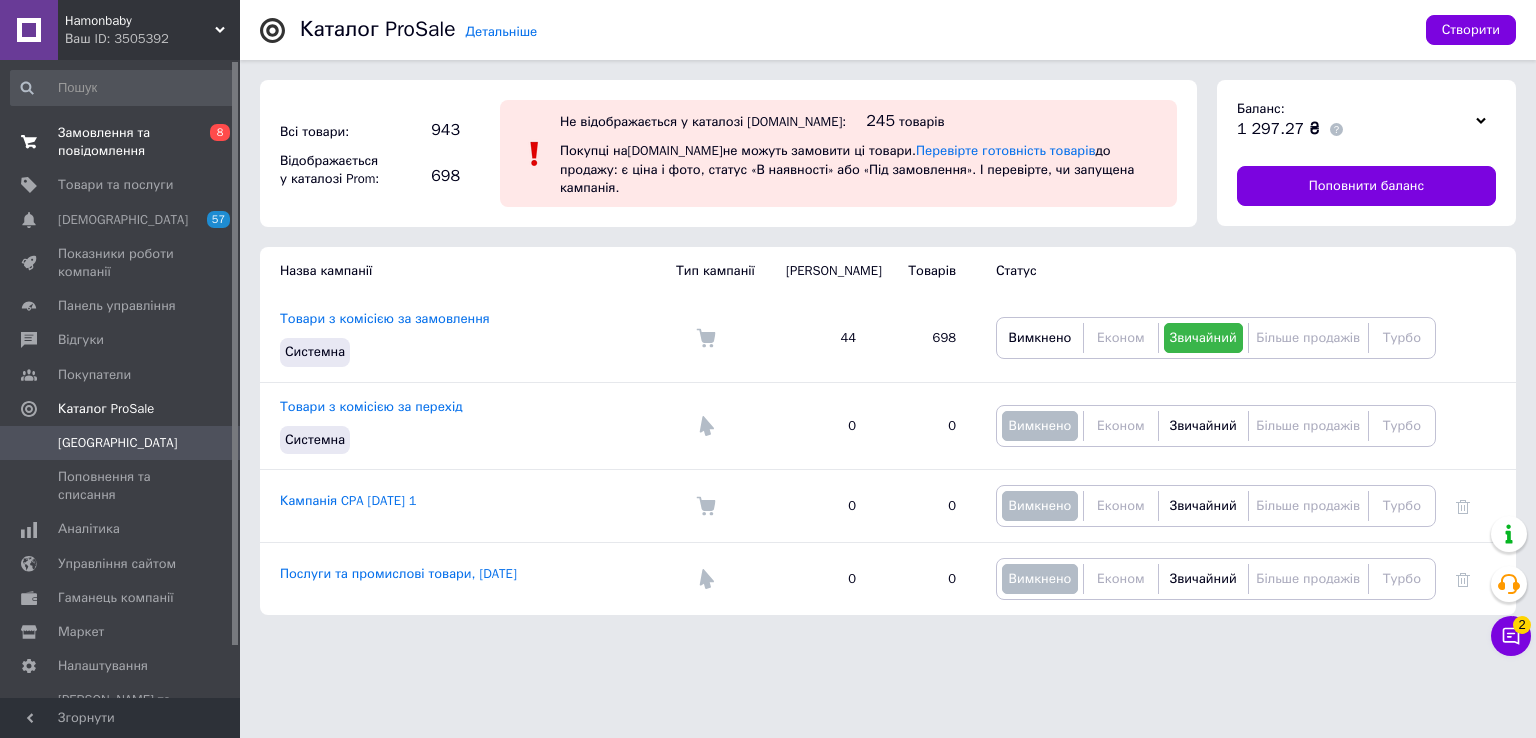 click on "Замовлення та повідомлення" at bounding box center [121, 142] 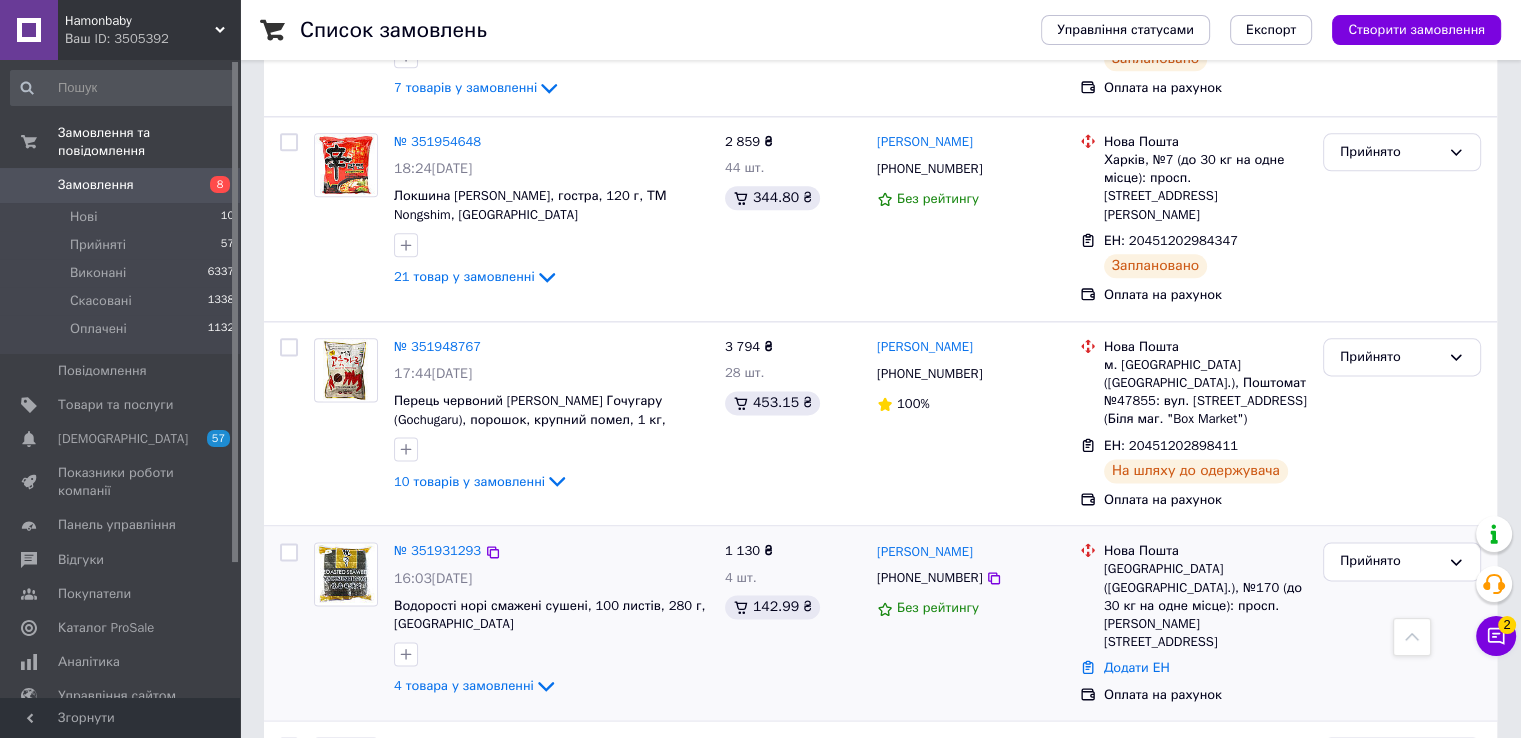scroll, scrollTop: 2100, scrollLeft: 0, axis: vertical 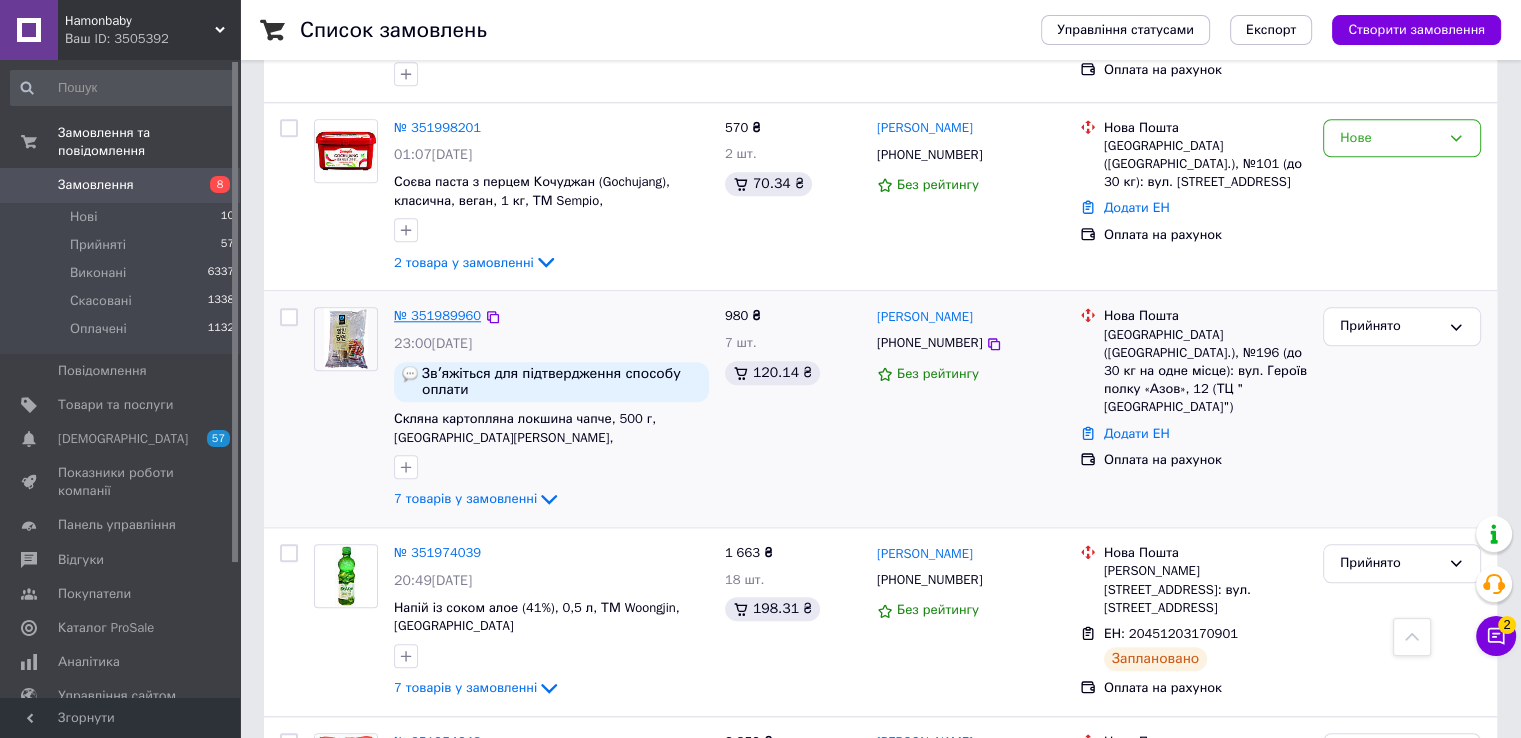 click on "№ 351989960" at bounding box center (437, 315) 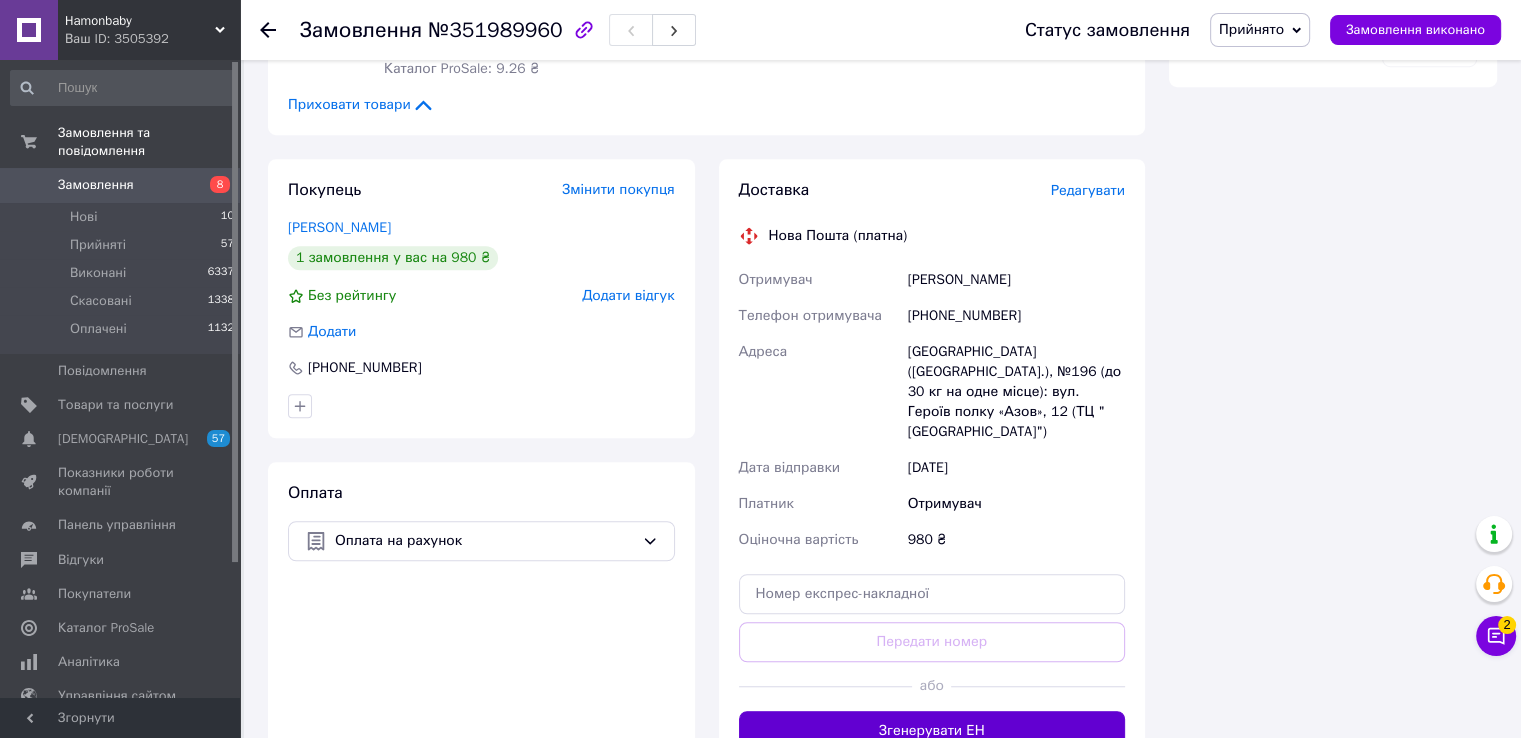 scroll, scrollTop: 1464, scrollLeft: 0, axis: vertical 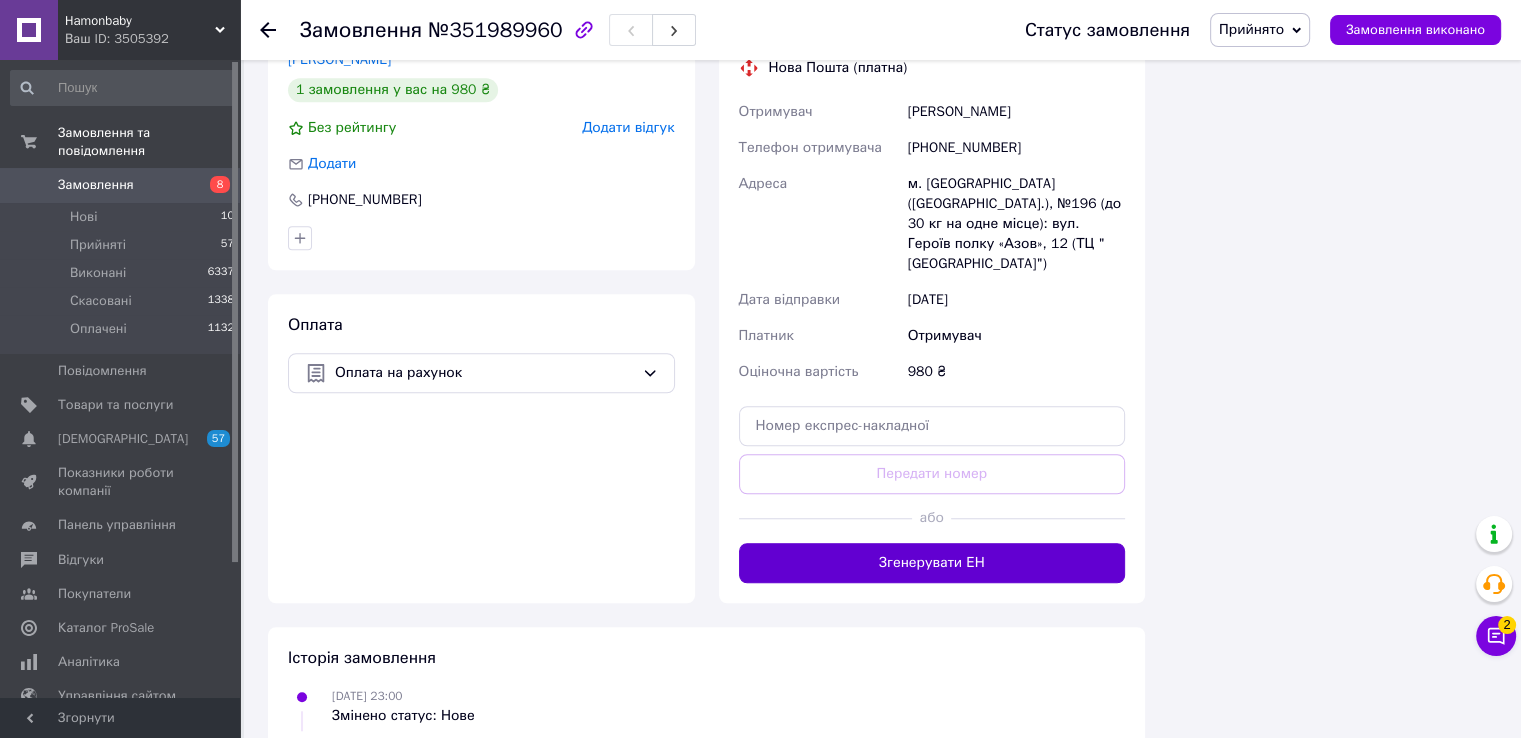 click on "Згенерувати ЕН" at bounding box center (932, 563) 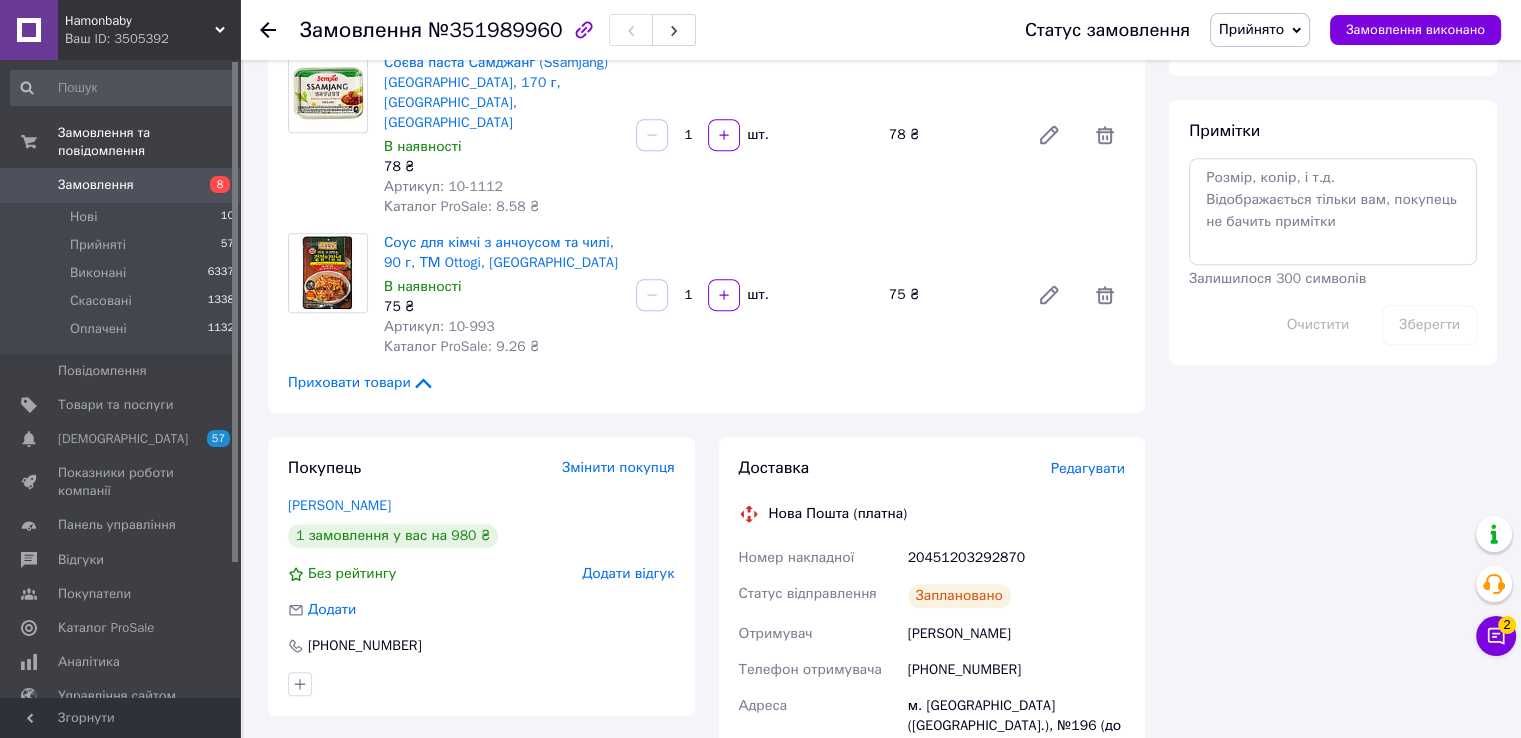 scroll, scrollTop: 864, scrollLeft: 0, axis: vertical 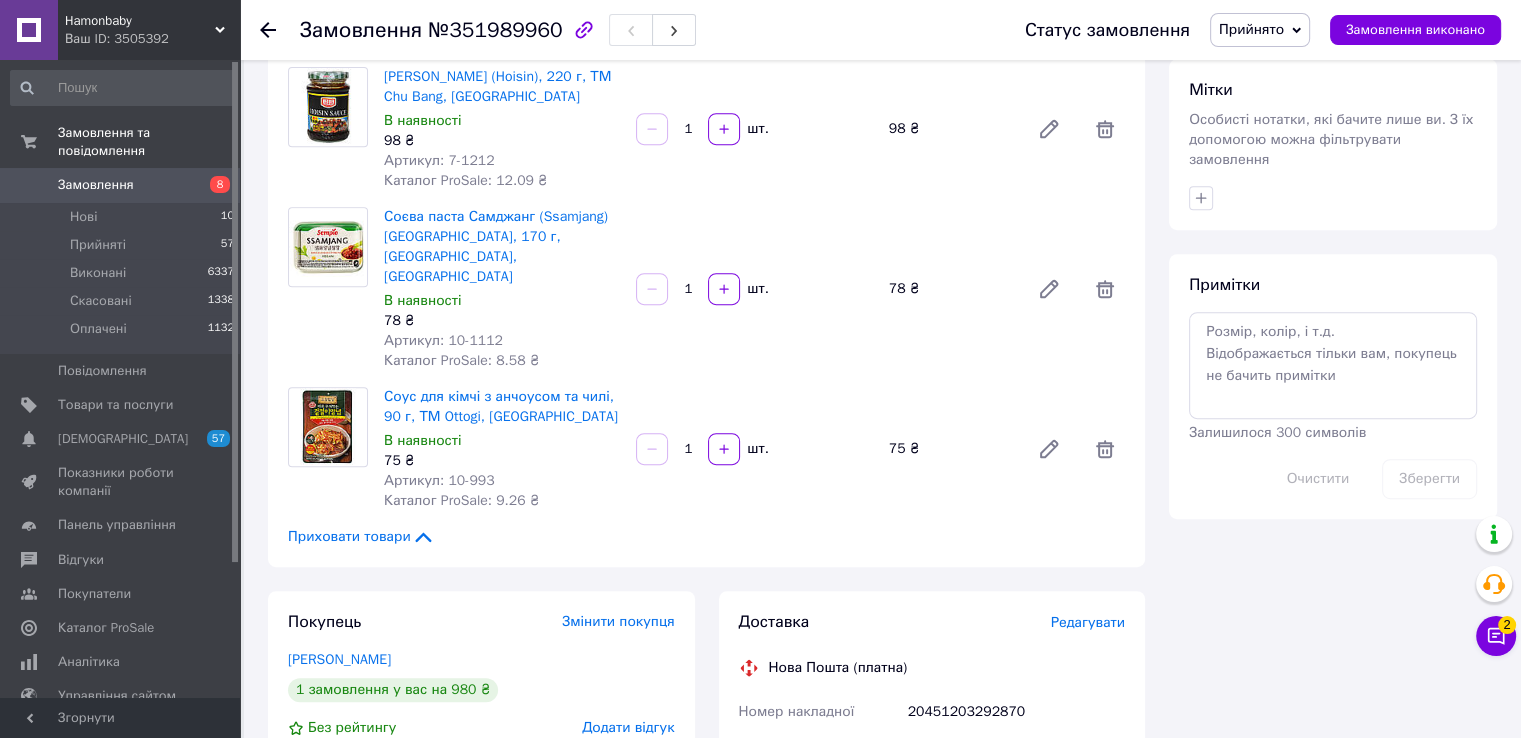 click 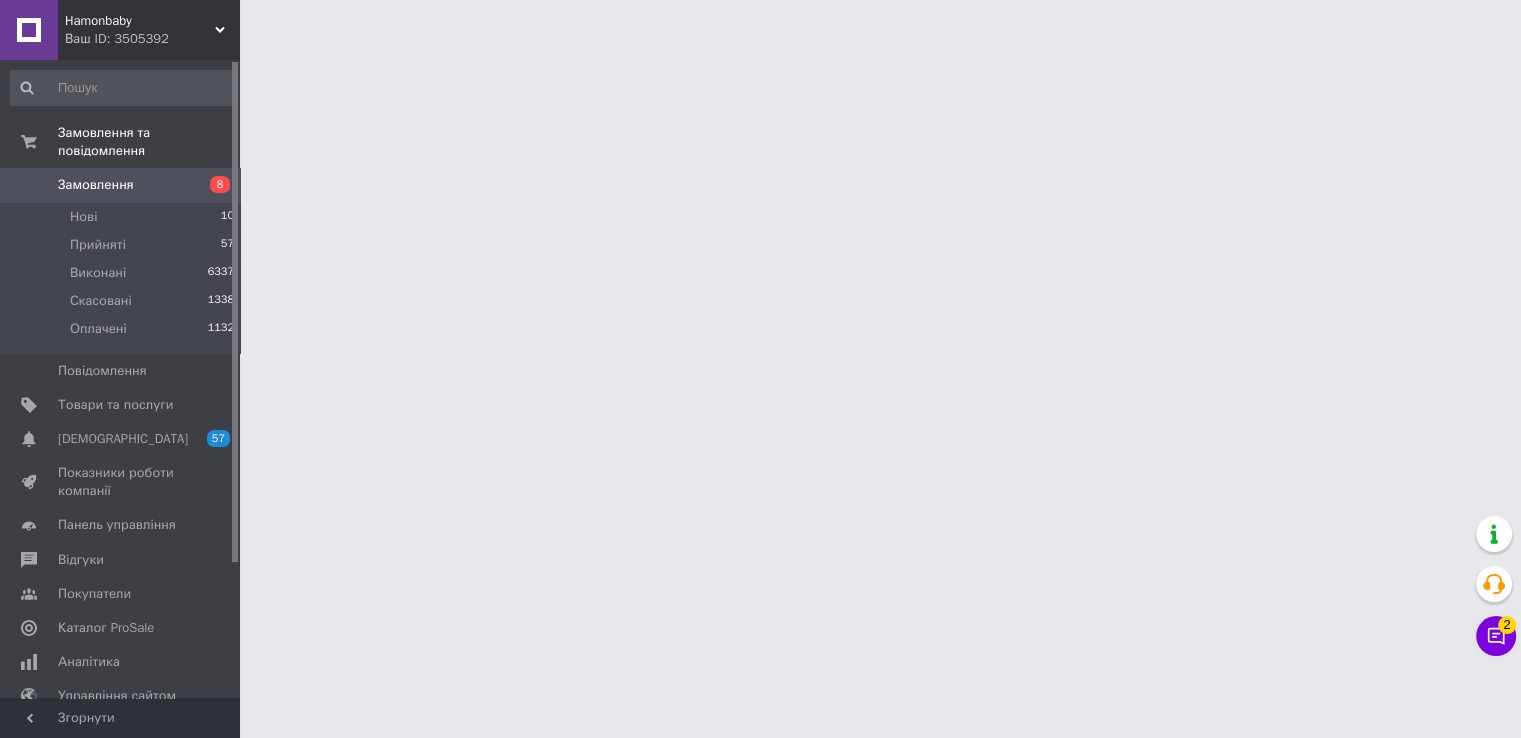 scroll, scrollTop: 0, scrollLeft: 0, axis: both 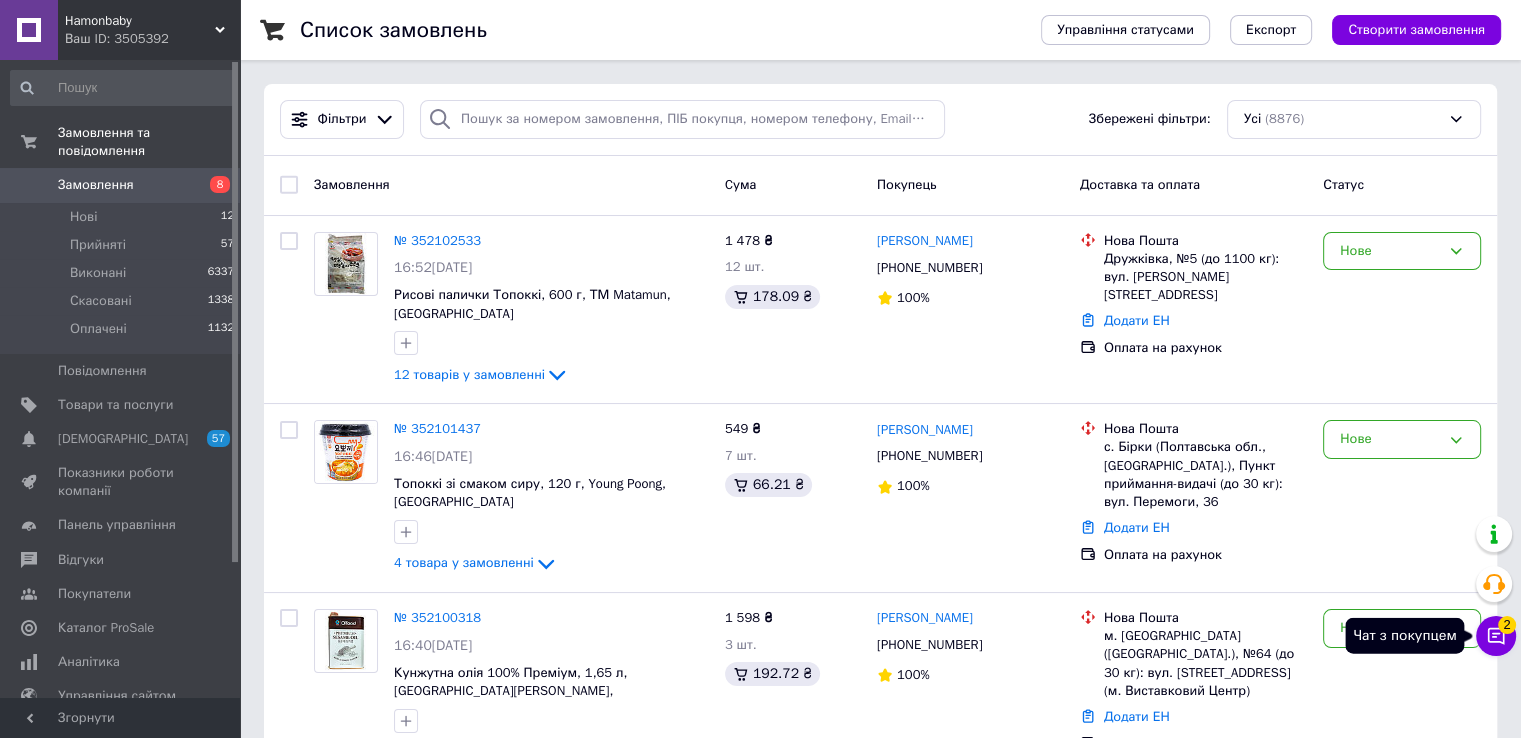 click 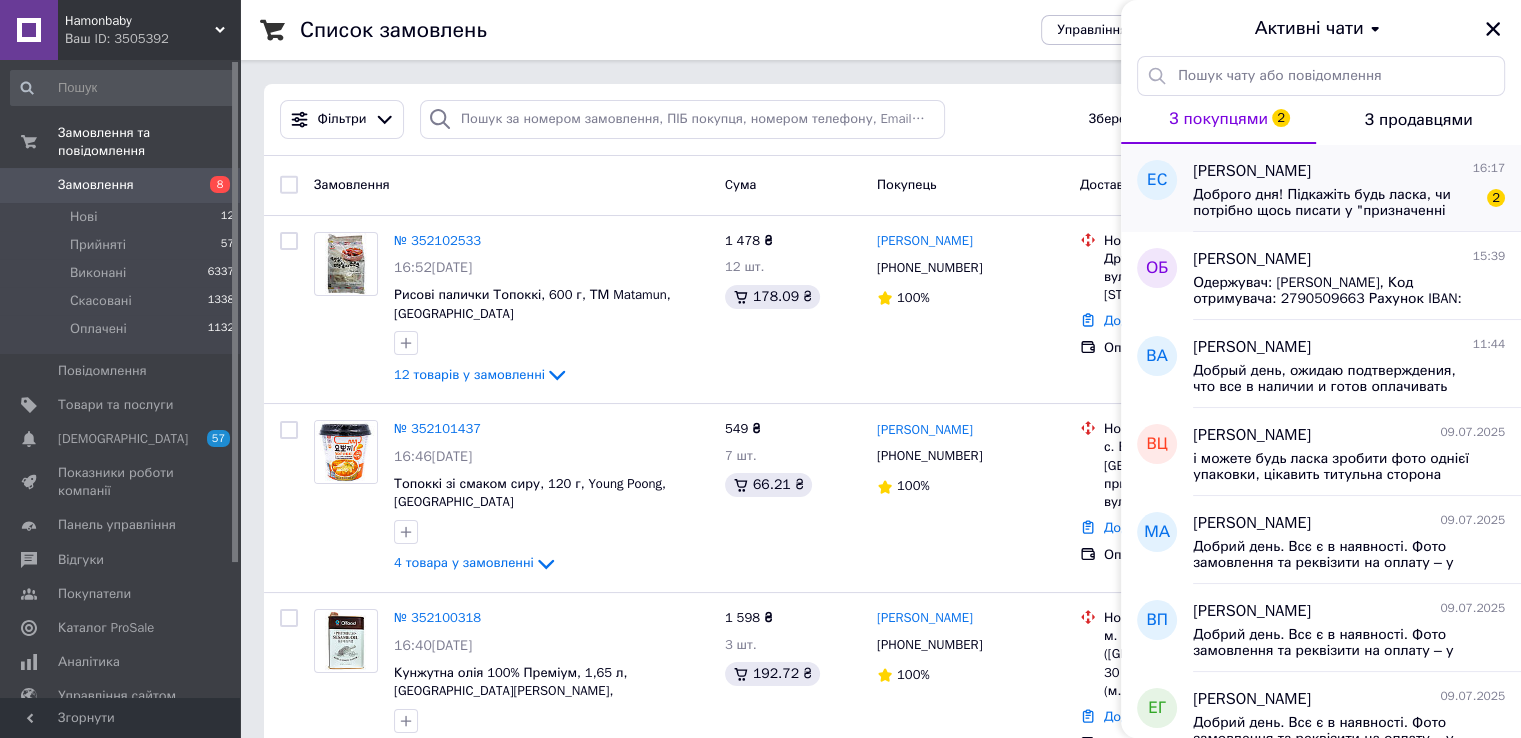 click on "Доброго дня!
Підкажіть будь ласка,  чи потрібно щось писати у "призначенні платежу" при оплаті замовлення? І чи можна вже оплатити замовлення,  або краще дочекатися якогось підтвердження від вас, що все є в наявності?" at bounding box center [1335, 203] 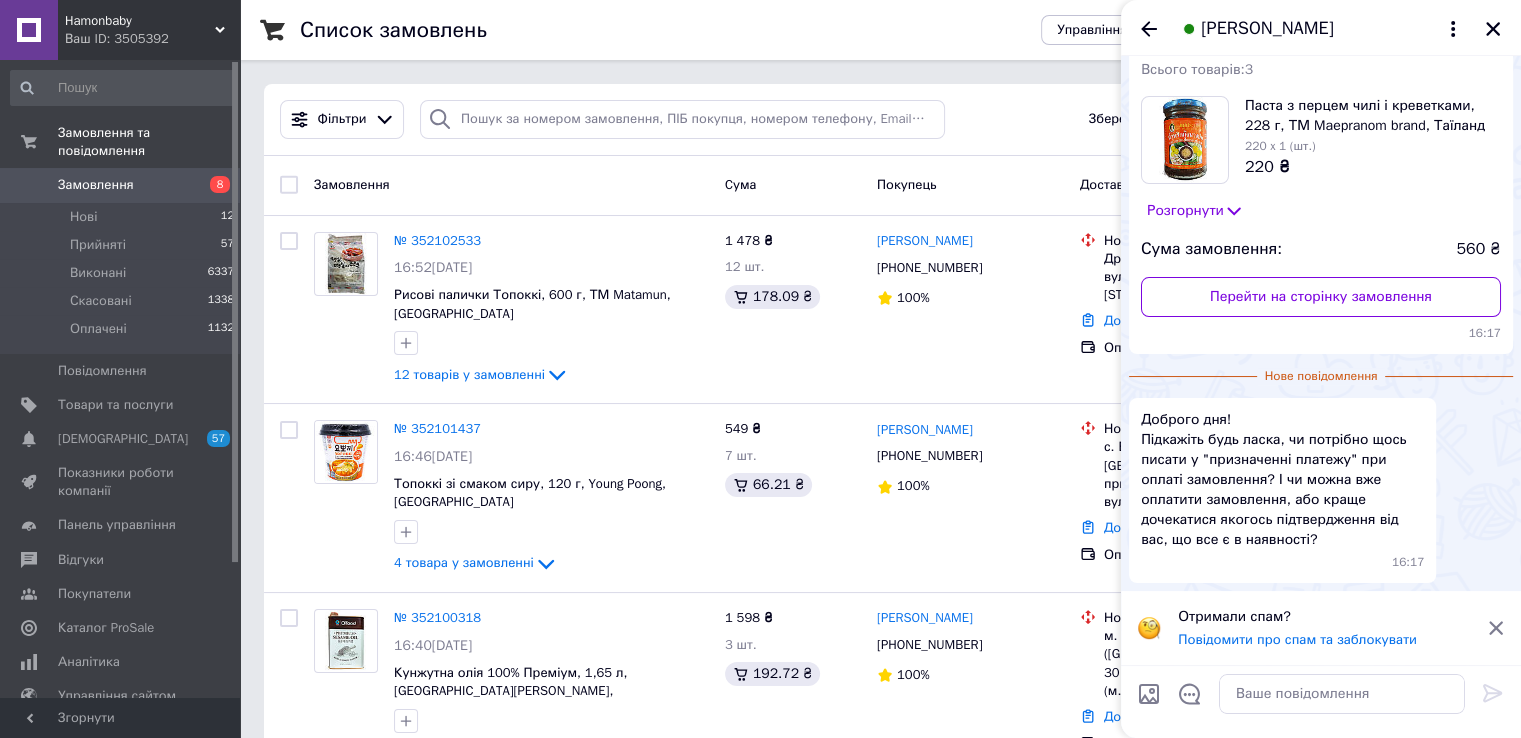 scroll, scrollTop: 0, scrollLeft: 0, axis: both 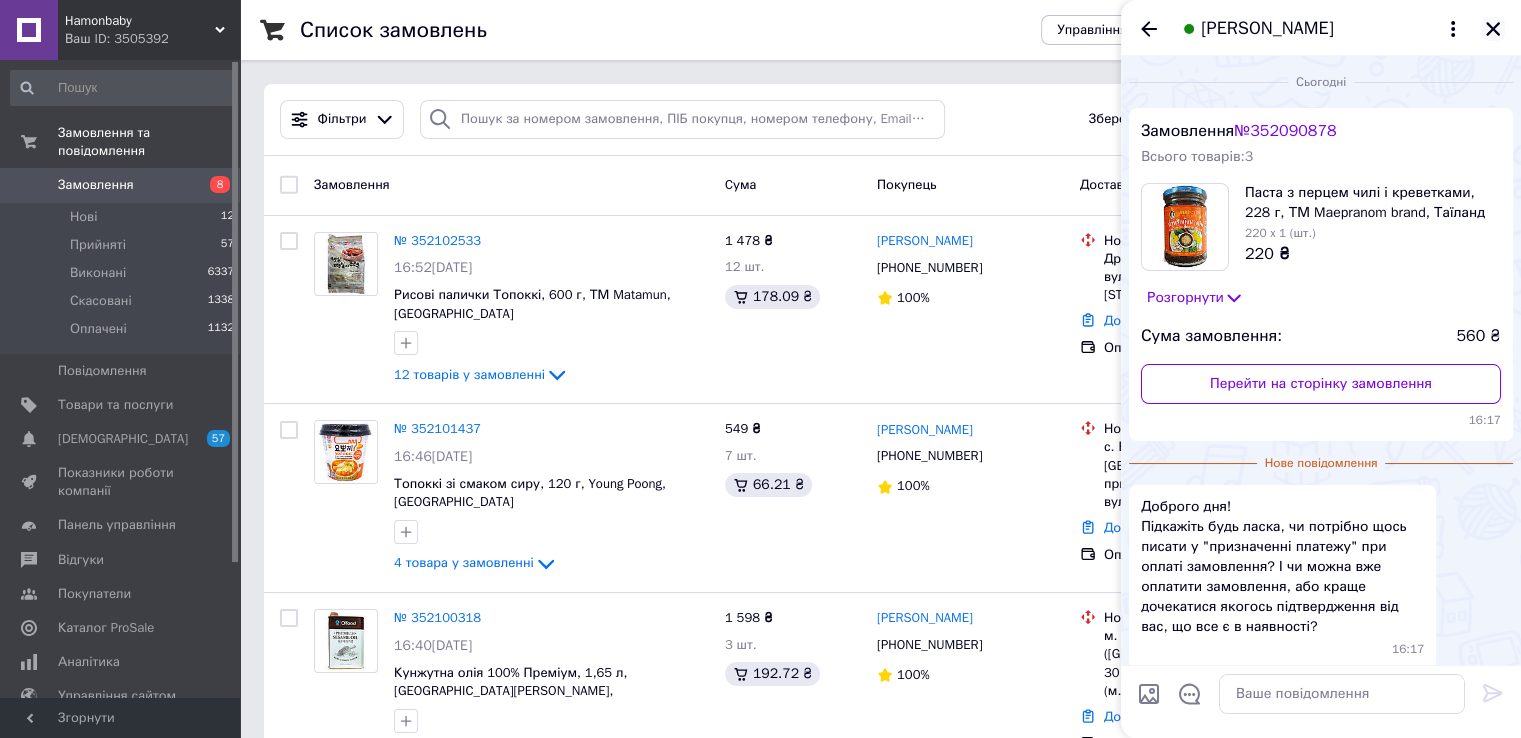 click 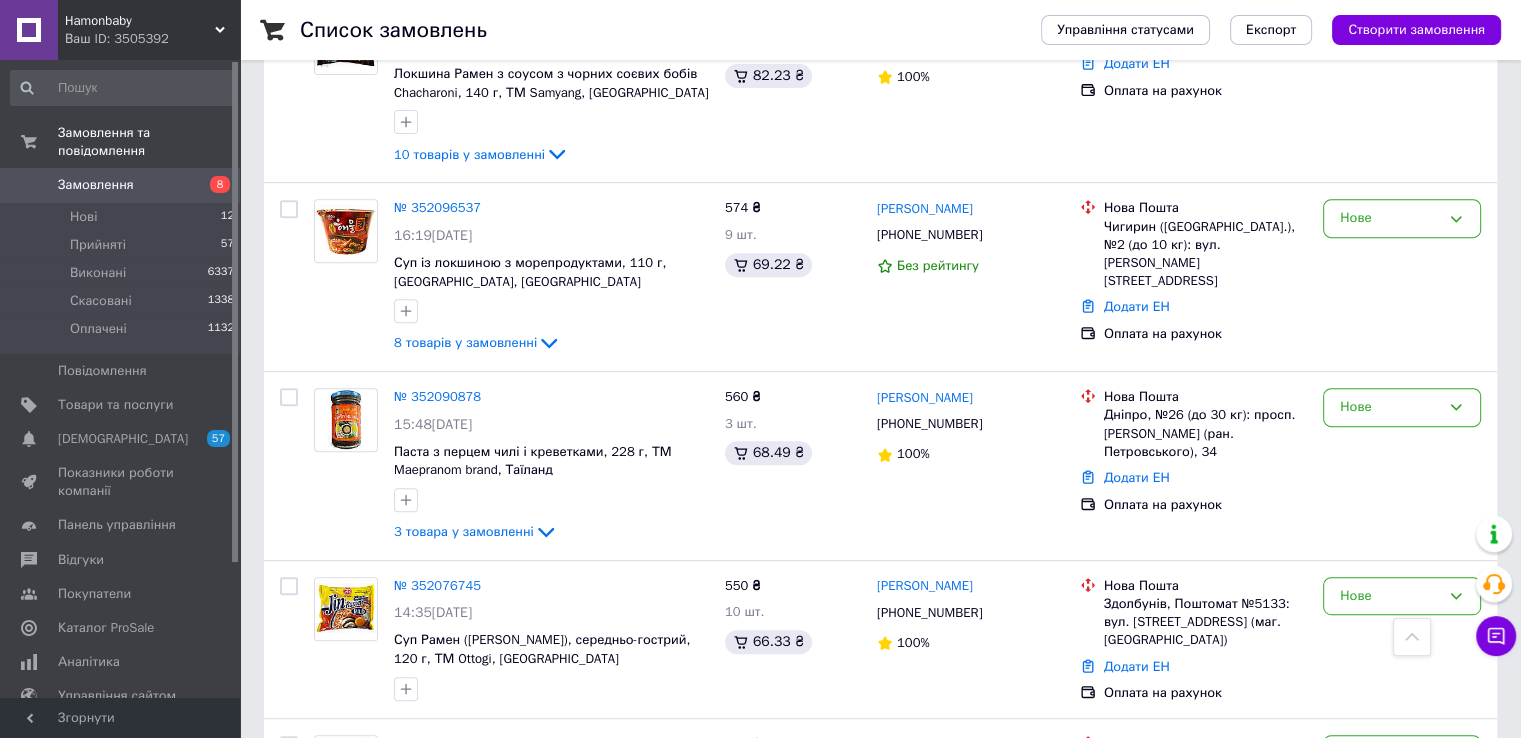 scroll, scrollTop: 900, scrollLeft: 0, axis: vertical 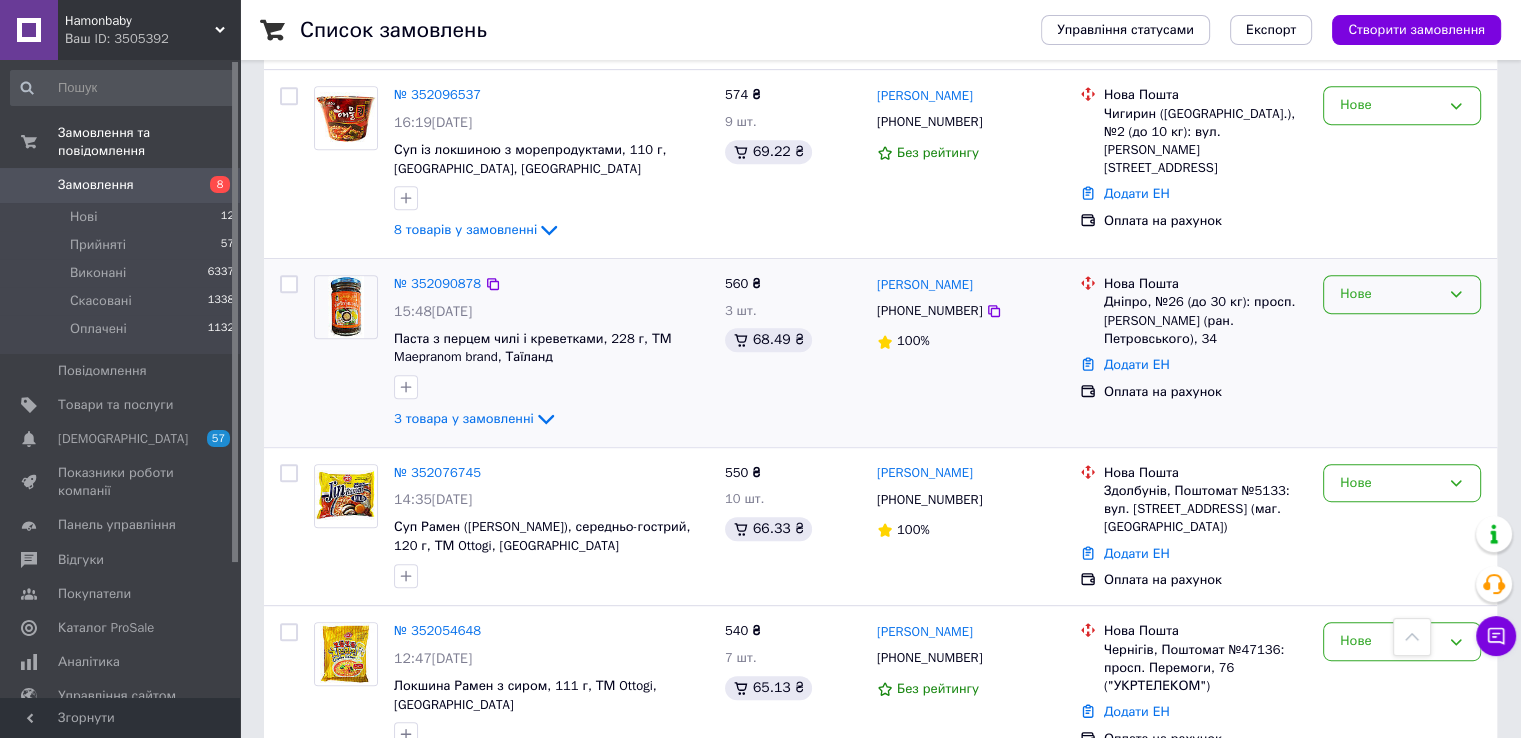 click on "Нове" at bounding box center [1390, 294] 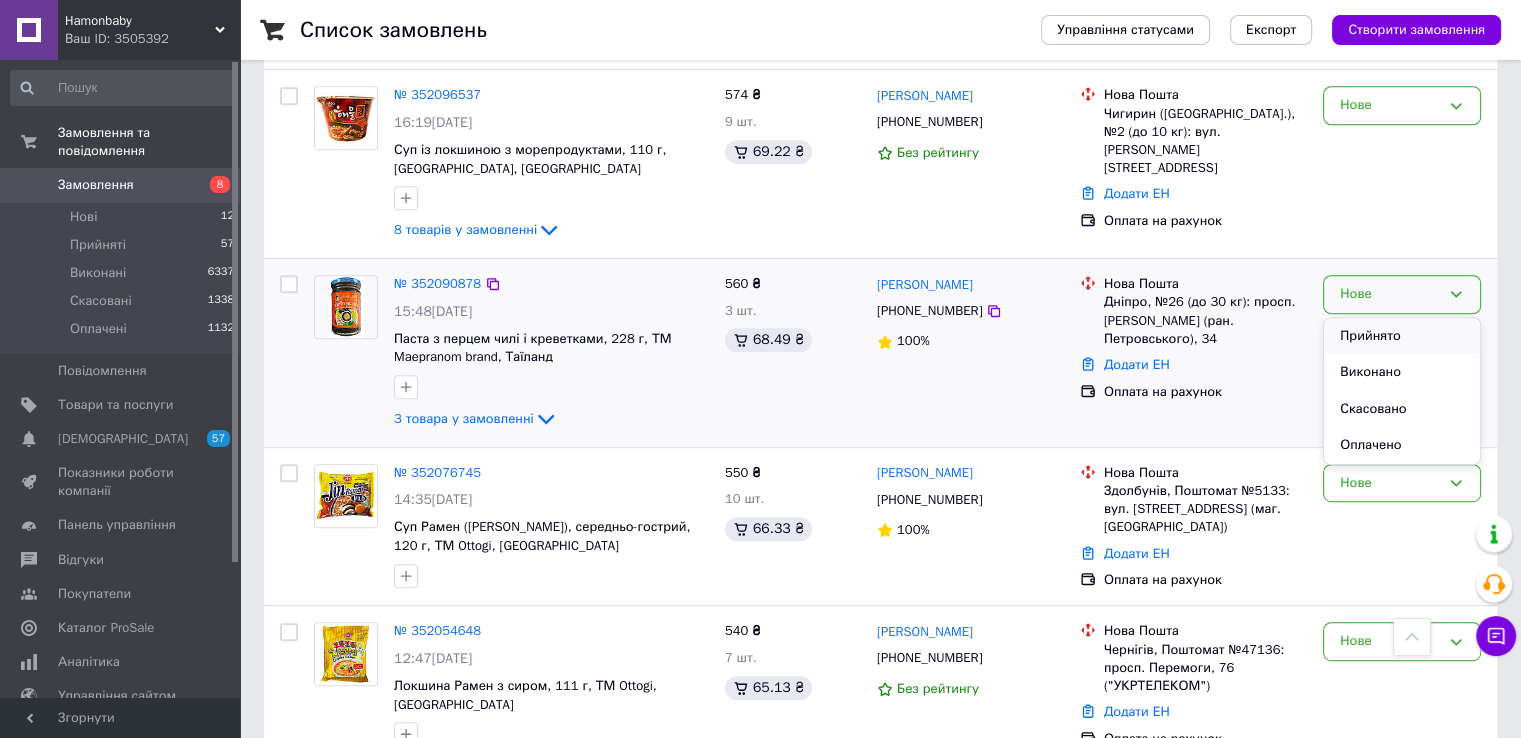 click on "Прийнято" at bounding box center (1402, 336) 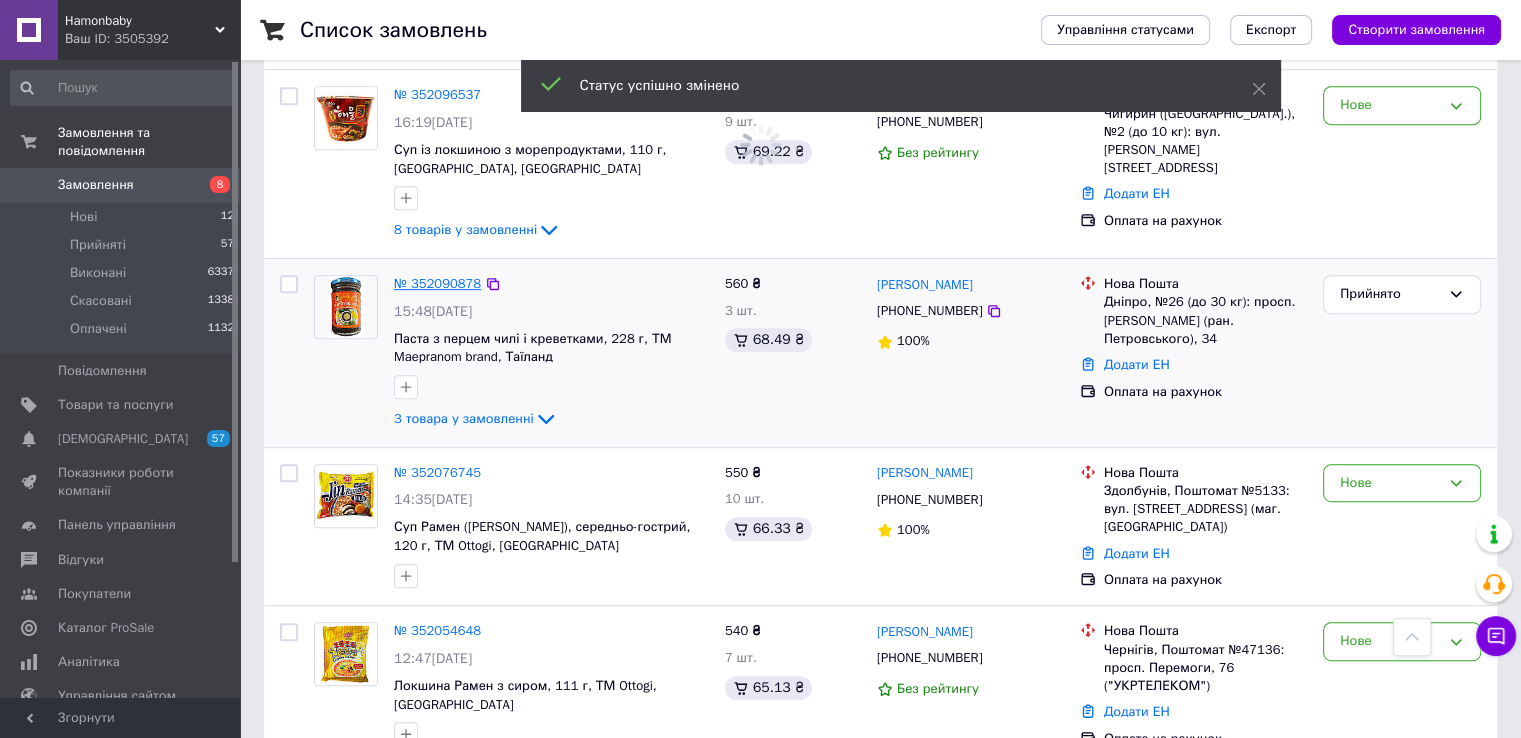 click on "№ 352090878" at bounding box center (437, 283) 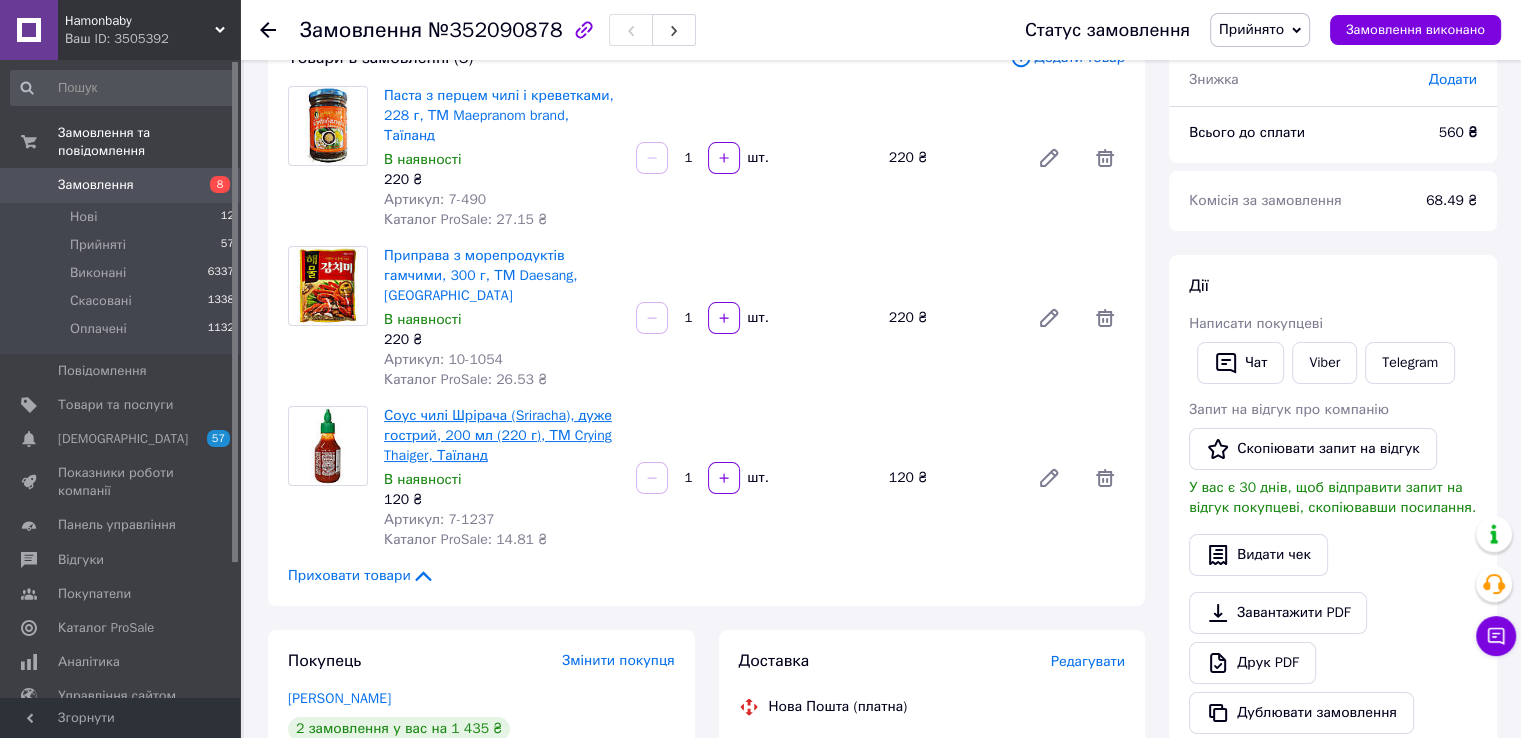 scroll, scrollTop: 400, scrollLeft: 0, axis: vertical 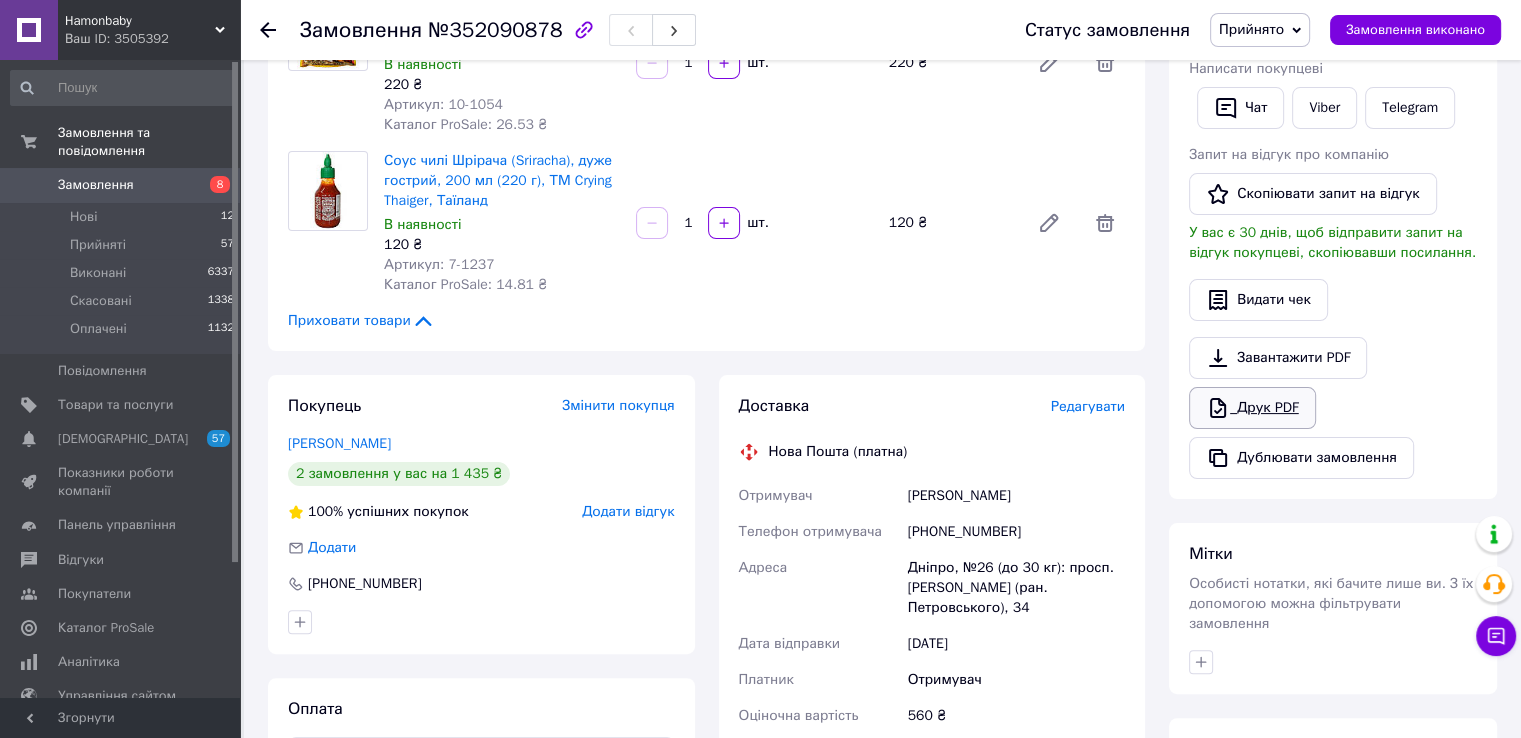 click on "Друк PDF" at bounding box center (1252, 408) 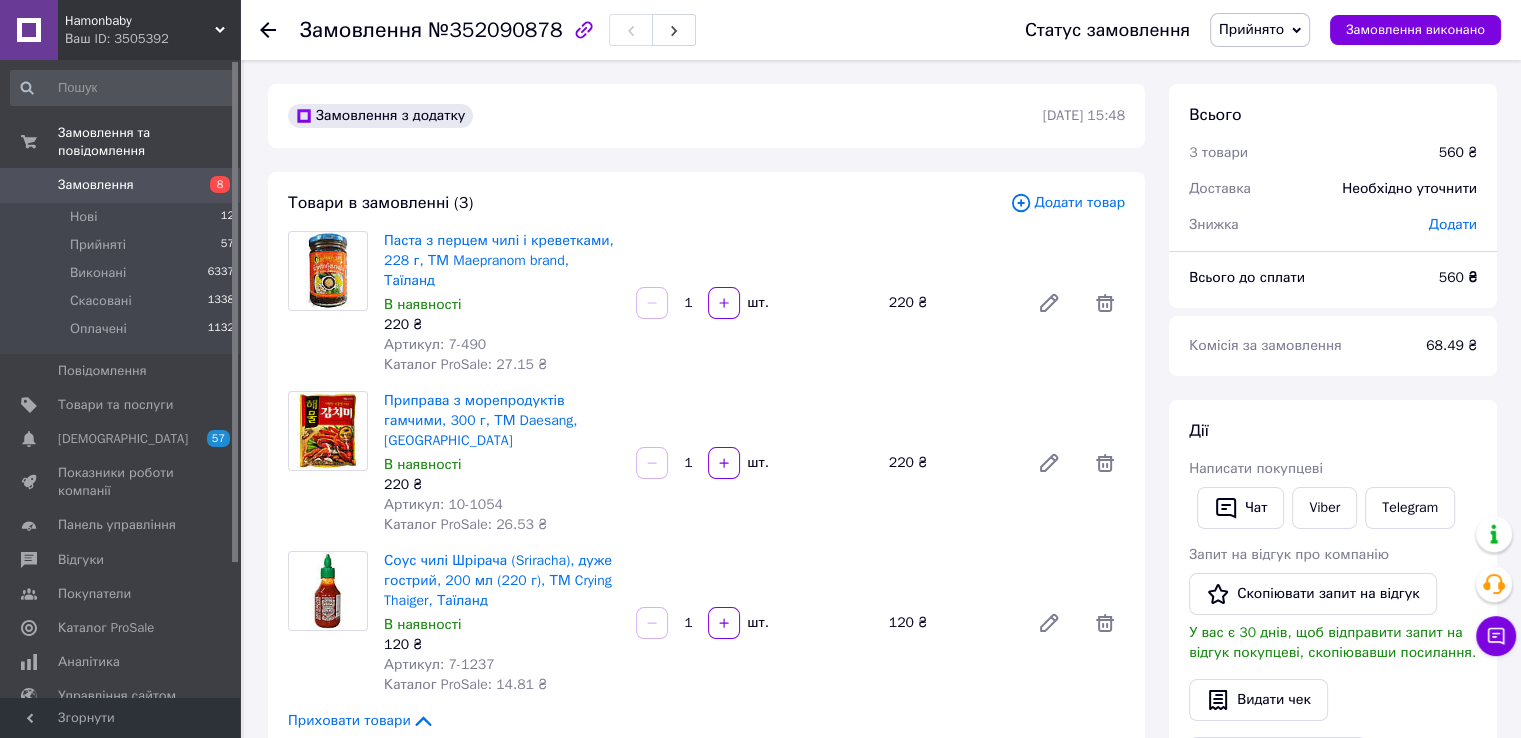 scroll, scrollTop: 300, scrollLeft: 0, axis: vertical 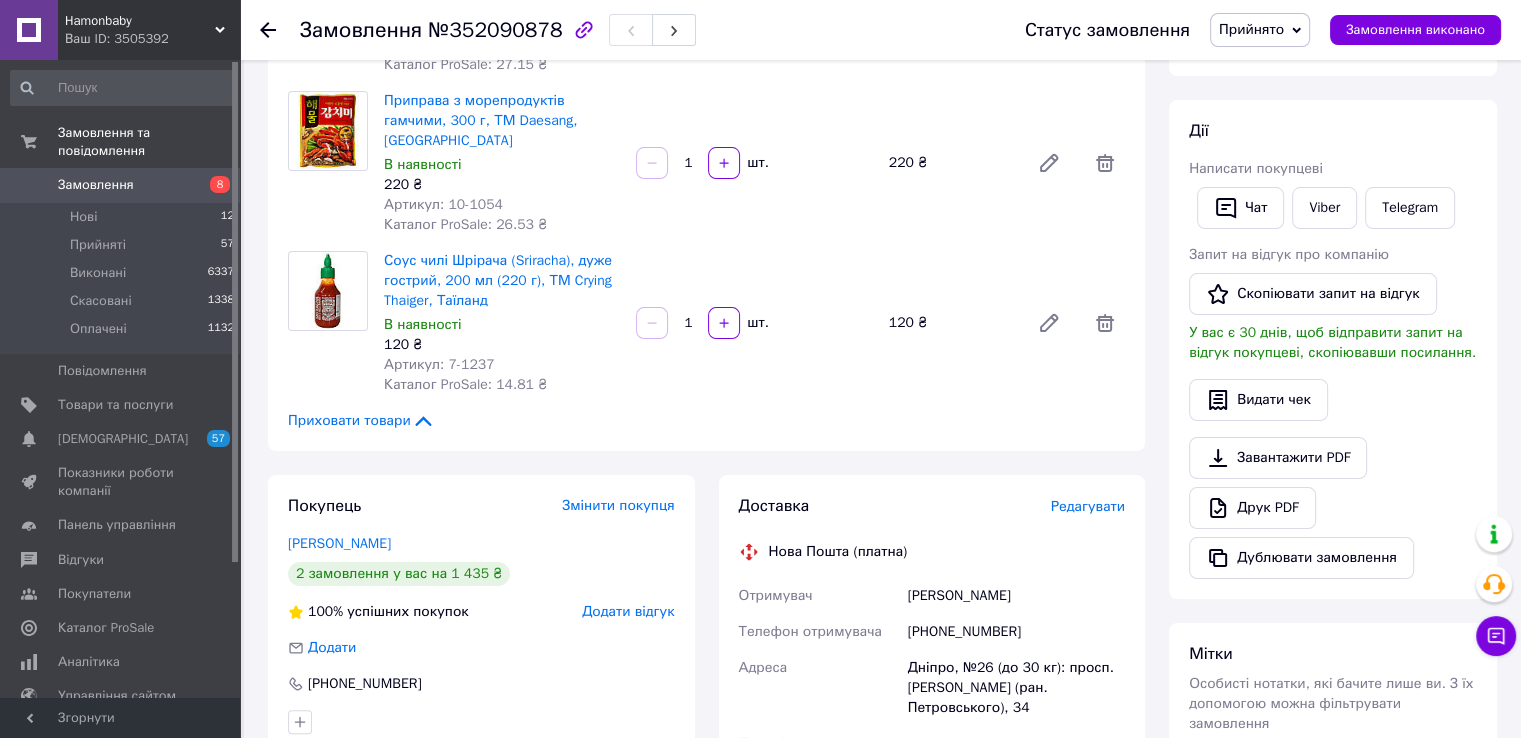 click on "[PHONE_NUMBER]" at bounding box center [1016, 632] 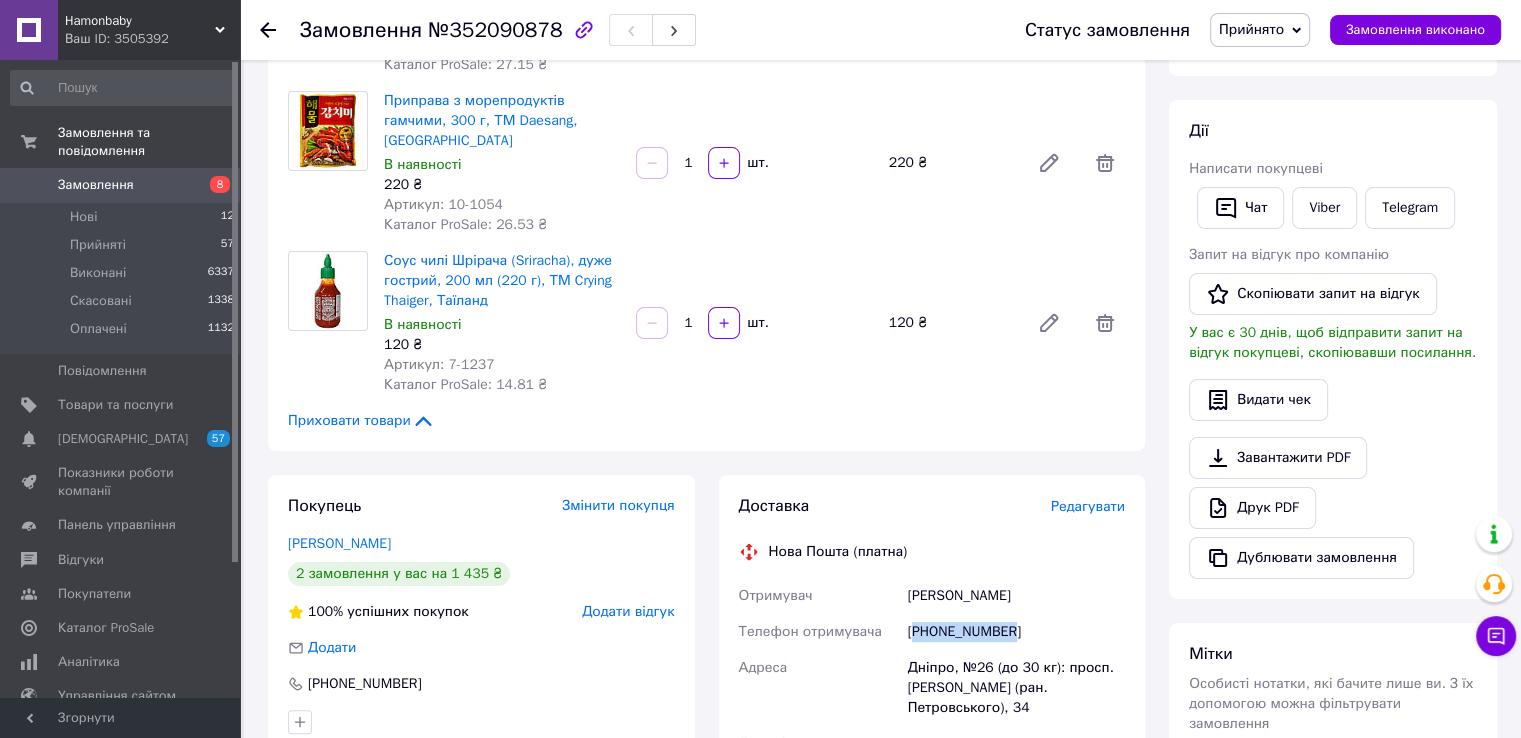 click on "[PHONE_NUMBER]" at bounding box center (1016, 632) 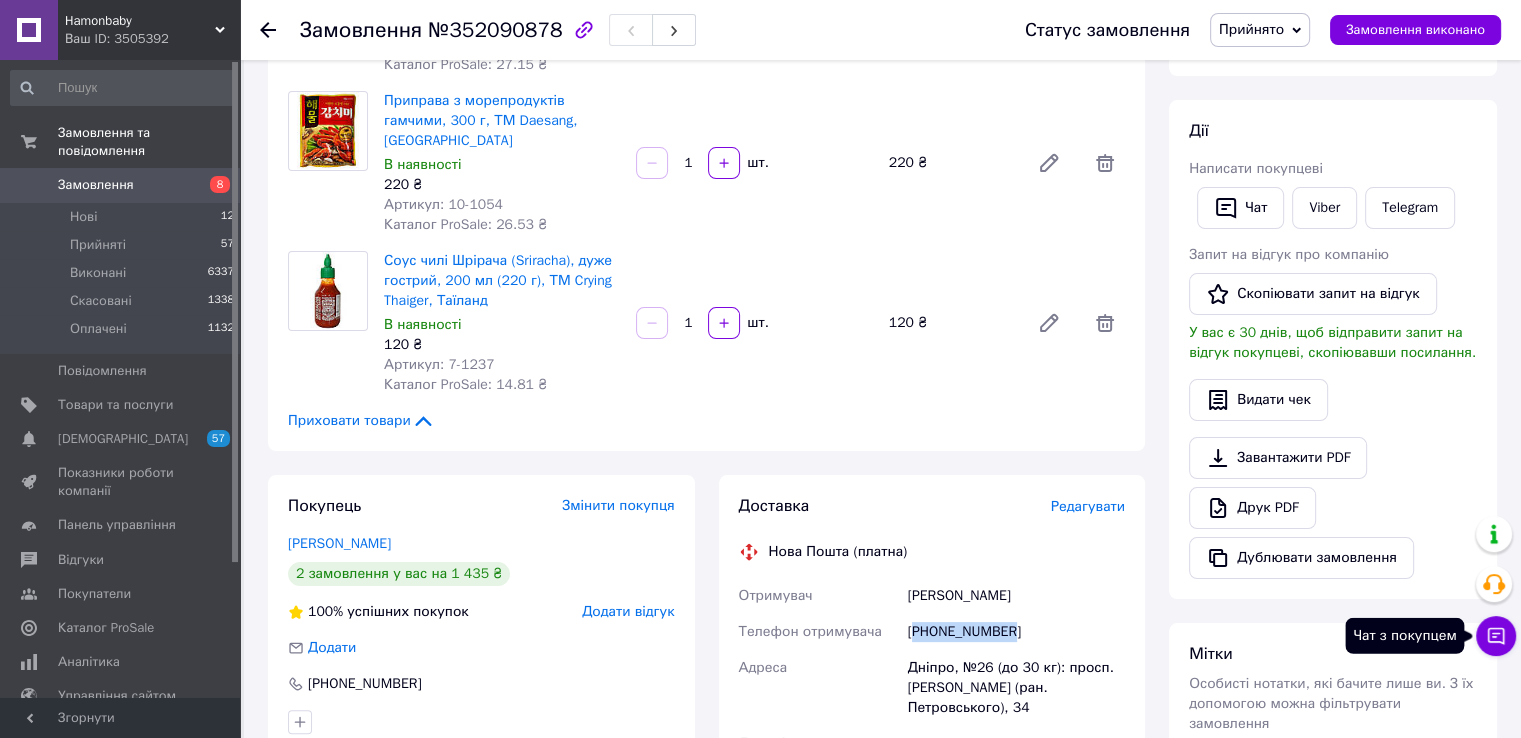 click 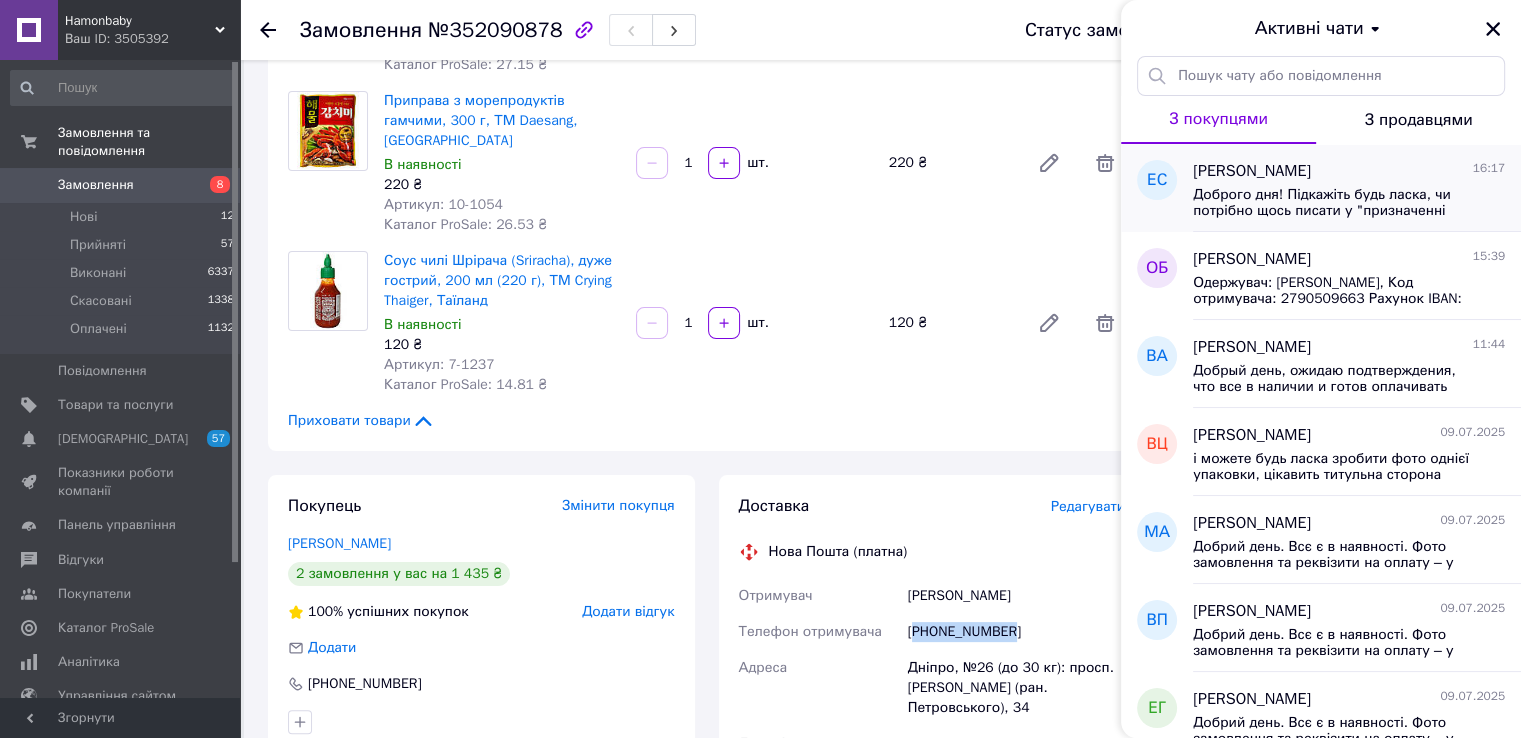 click on "Доброго дня!
Підкажіть будь ласка,  чи потрібно щось писати у "призначенні платежу" при оплаті замовлення? І чи можна вже оплатити замовлення,  або краще дочекатися якогось підтвердження від вас, що все є в наявності?" at bounding box center (1349, 201) 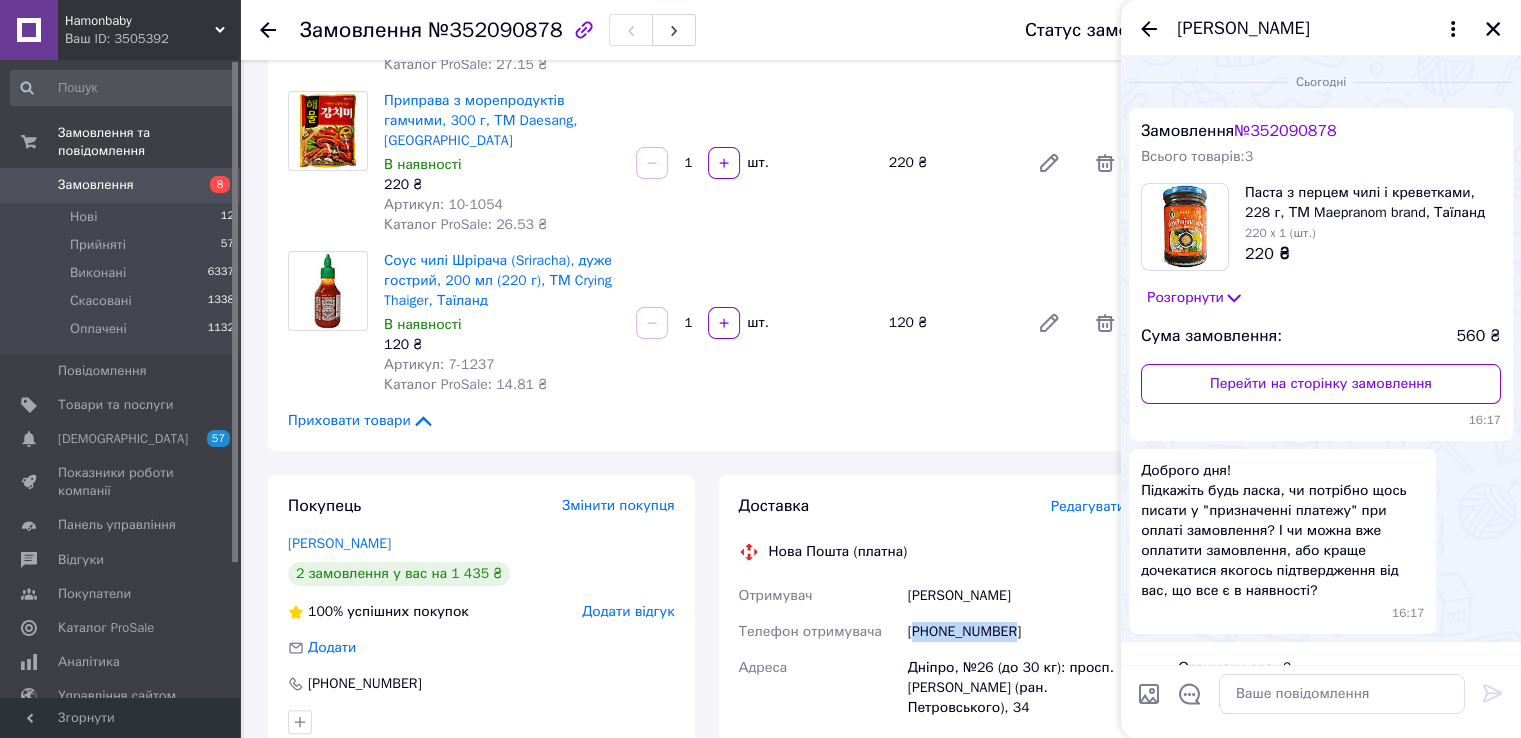 scroll, scrollTop: 50, scrollLeft: 0, axis: vertical 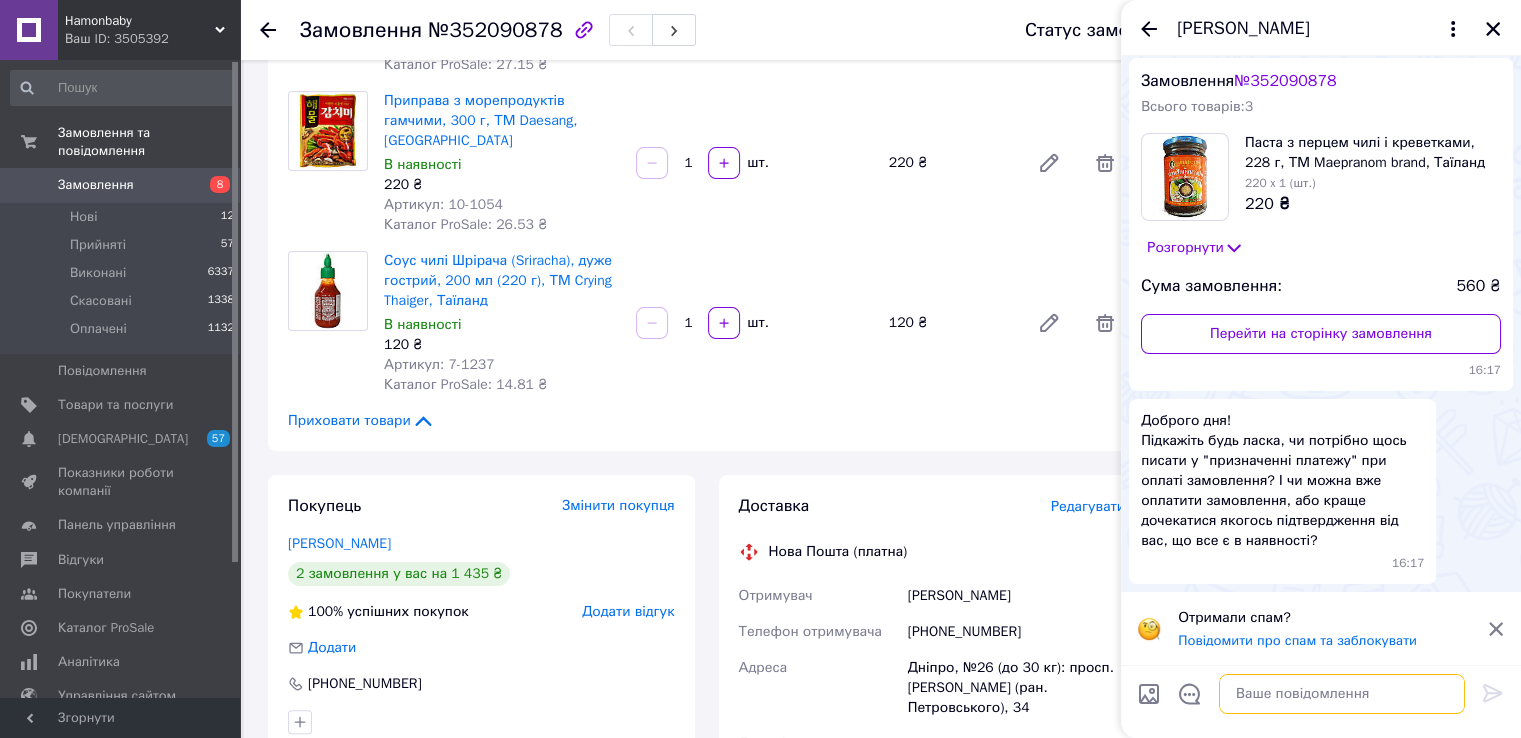 click at bounding box center (1342, 694) 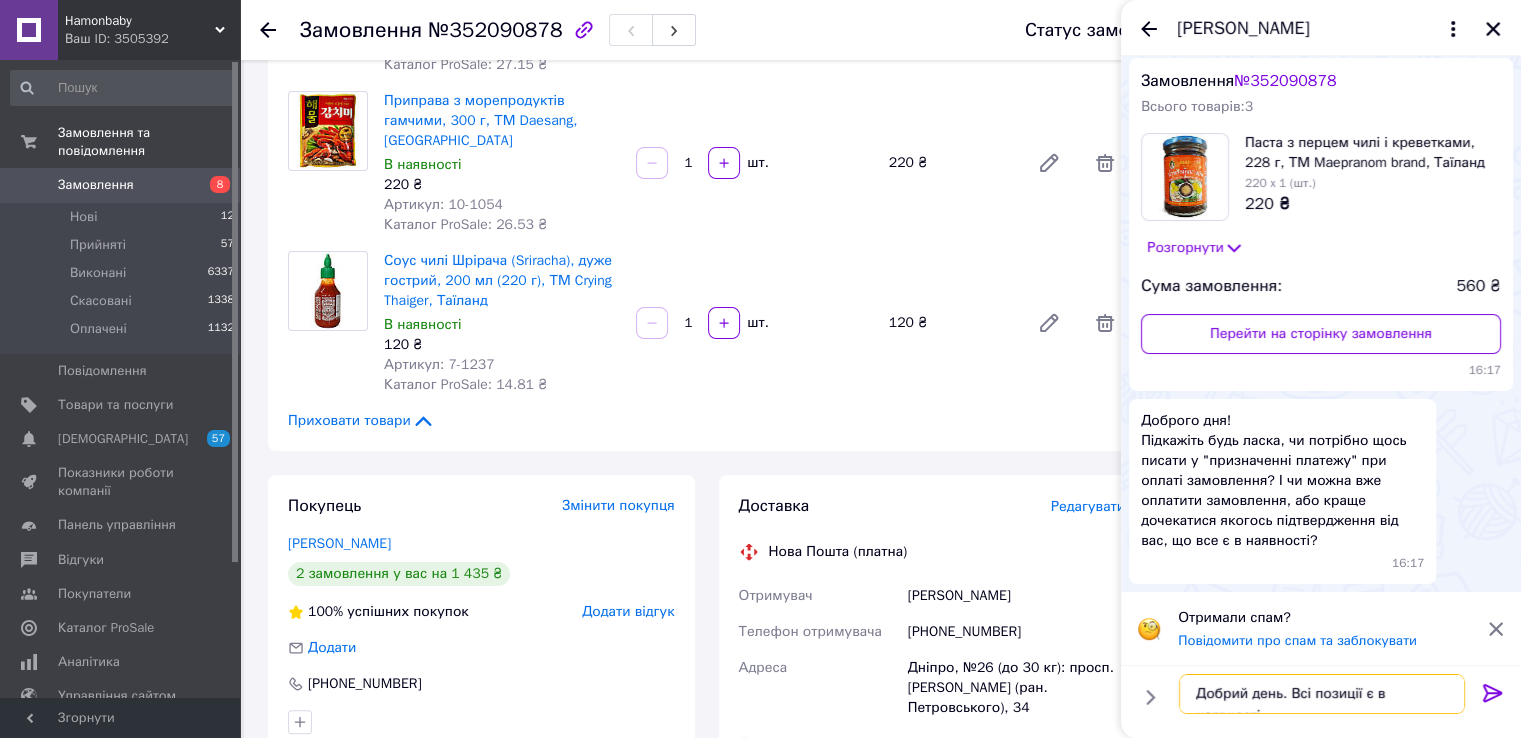 type on "Добрий день. Всі позиції є в наявності." 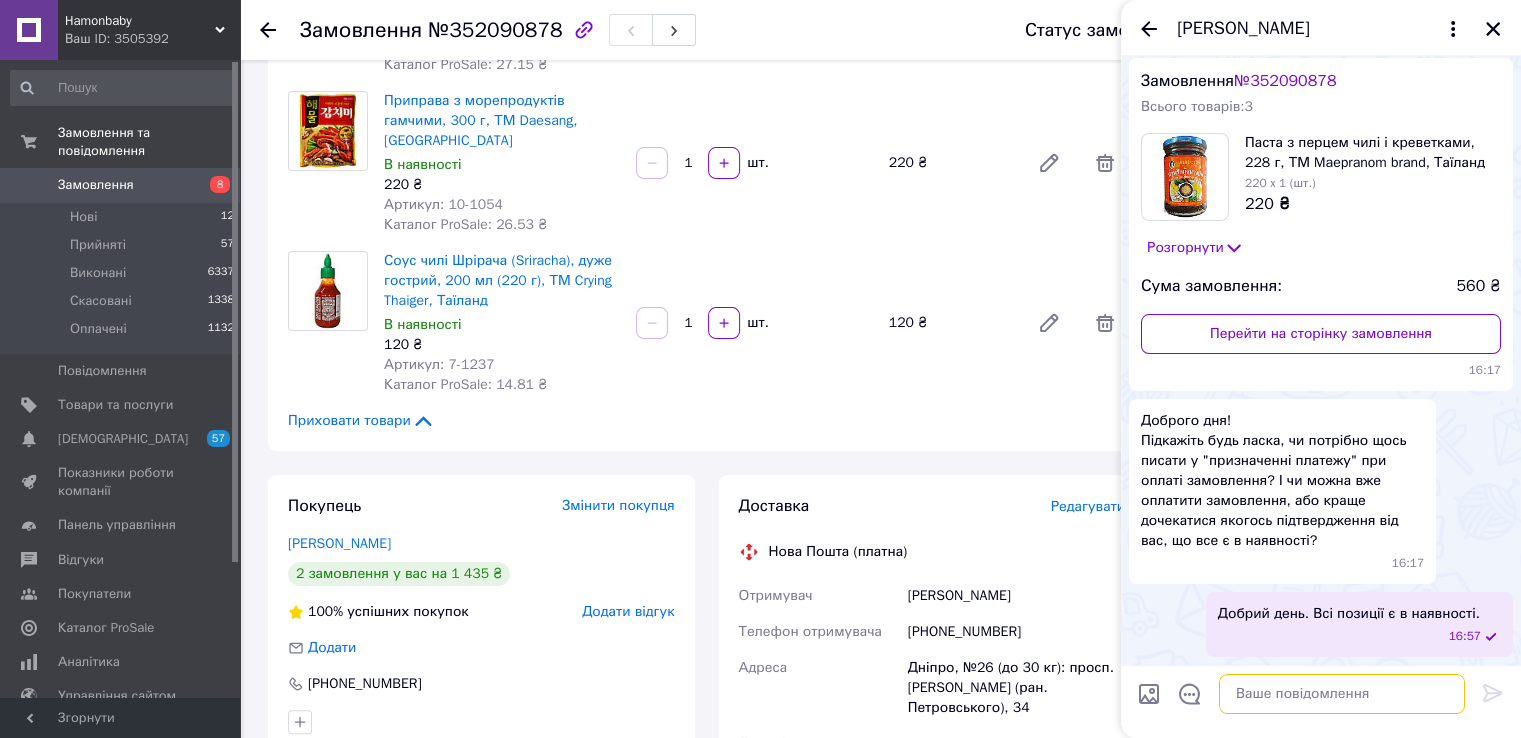 click at bounding box center (1342, 694) 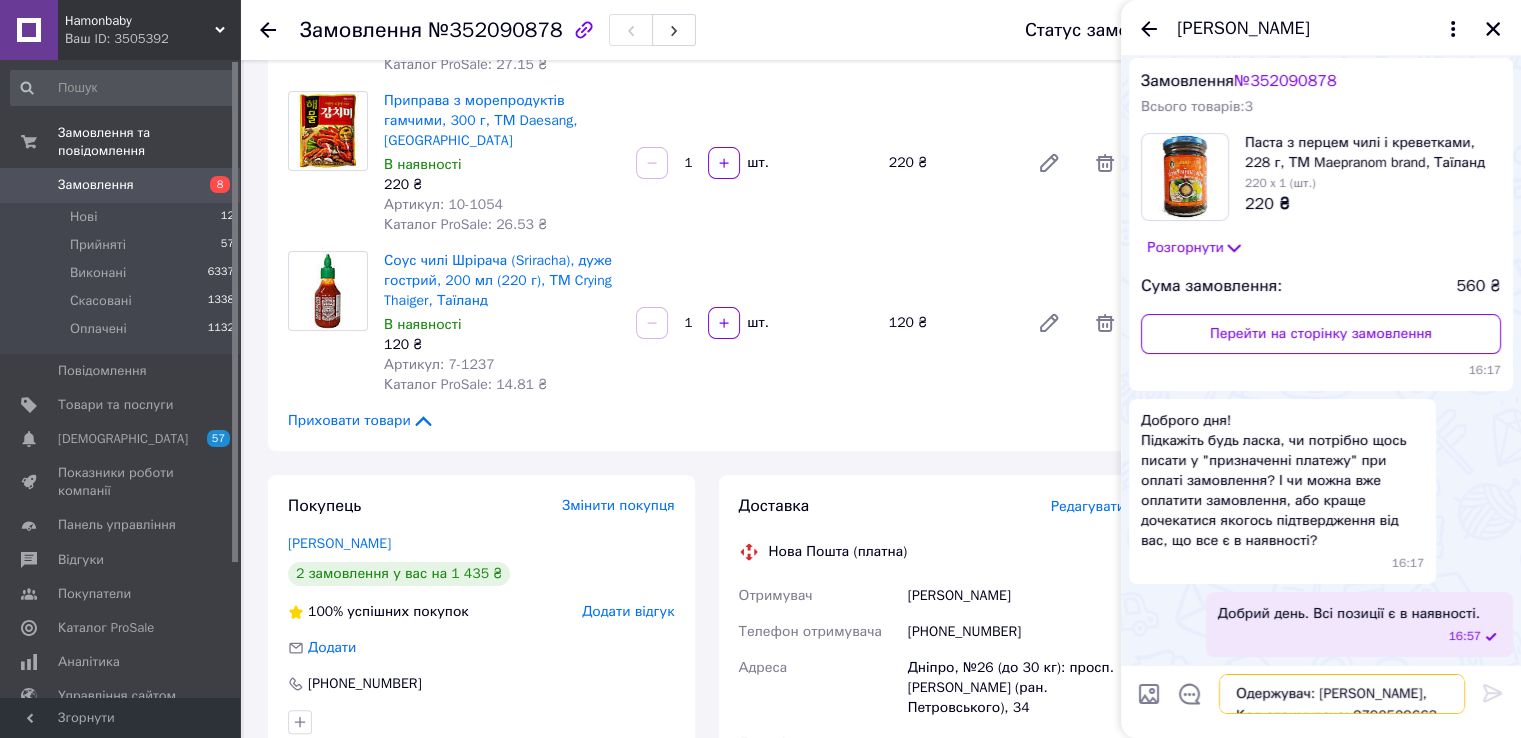 scroll, scrollTop: 196, scrollLeft: 0, axis: vertical 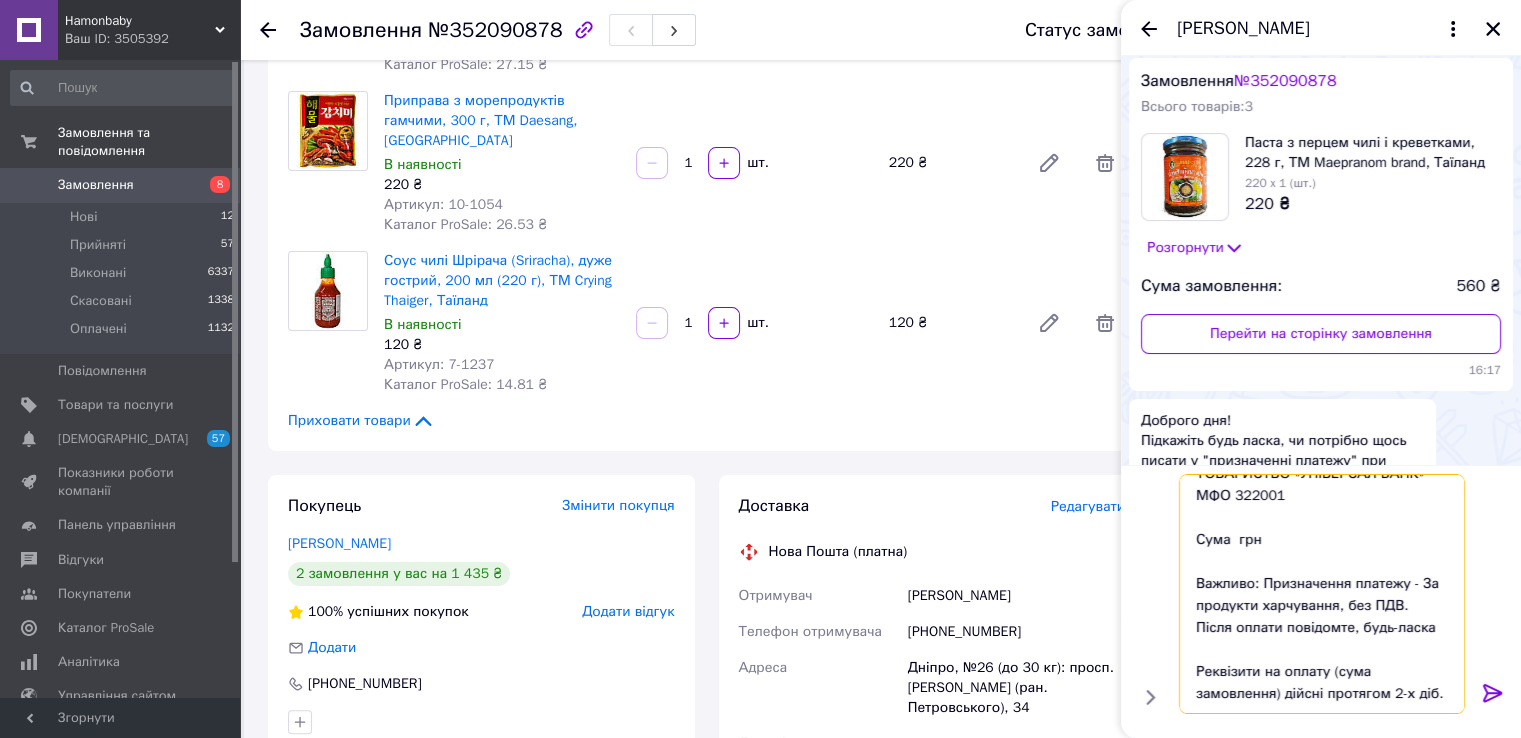 click on "Одержувач: ФОП Гаврилова Олена Юріївна,
Код отримувача: 2790509663
Рахунок IBAN: UA453220010000026005340125441,
Мій банк: АКЦІОНЕРНЕ ТОВАРИСТВО «УНІВЕРСАЛ БАНК»
МФО 322001
Сума  грн
Важливо: Призначення платежу - За продукти харчування, без ПДВ.
Після оплати повідомте, будь-ласка
Реквізити на оплату (сума замовлення) дійсні протягом 2-х діб." at bounding box center [1322, 594] 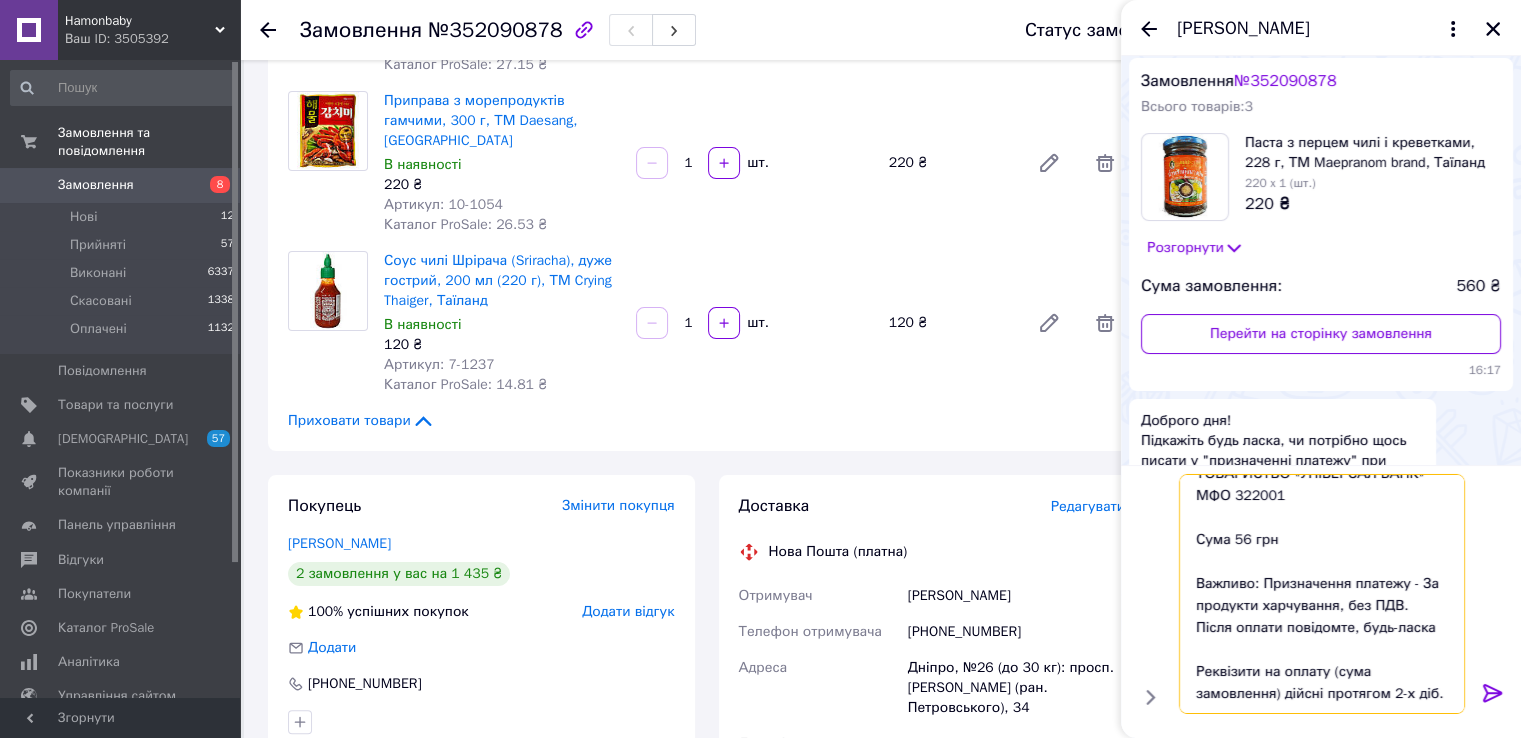 type on "Одержувач: ФОП Гаврилова Олена Юріївна,
Код отримувача: 2790509663
Рахунок IBAN: UA453220010000026005340125441,
Мій банк: АКЦІОНЕРНЕ ТОВАРИСТВО «УНІВЕРСАЛ БАНК»
МФО 322001
Сума 560 грн
Важливо: Призначення платежу - За продукти харчування, без ПДВ.
Після оплати повідомте, будь-ласка
Реквізити на оплату (сума замовлення) дійсні протягом 2-х діб." 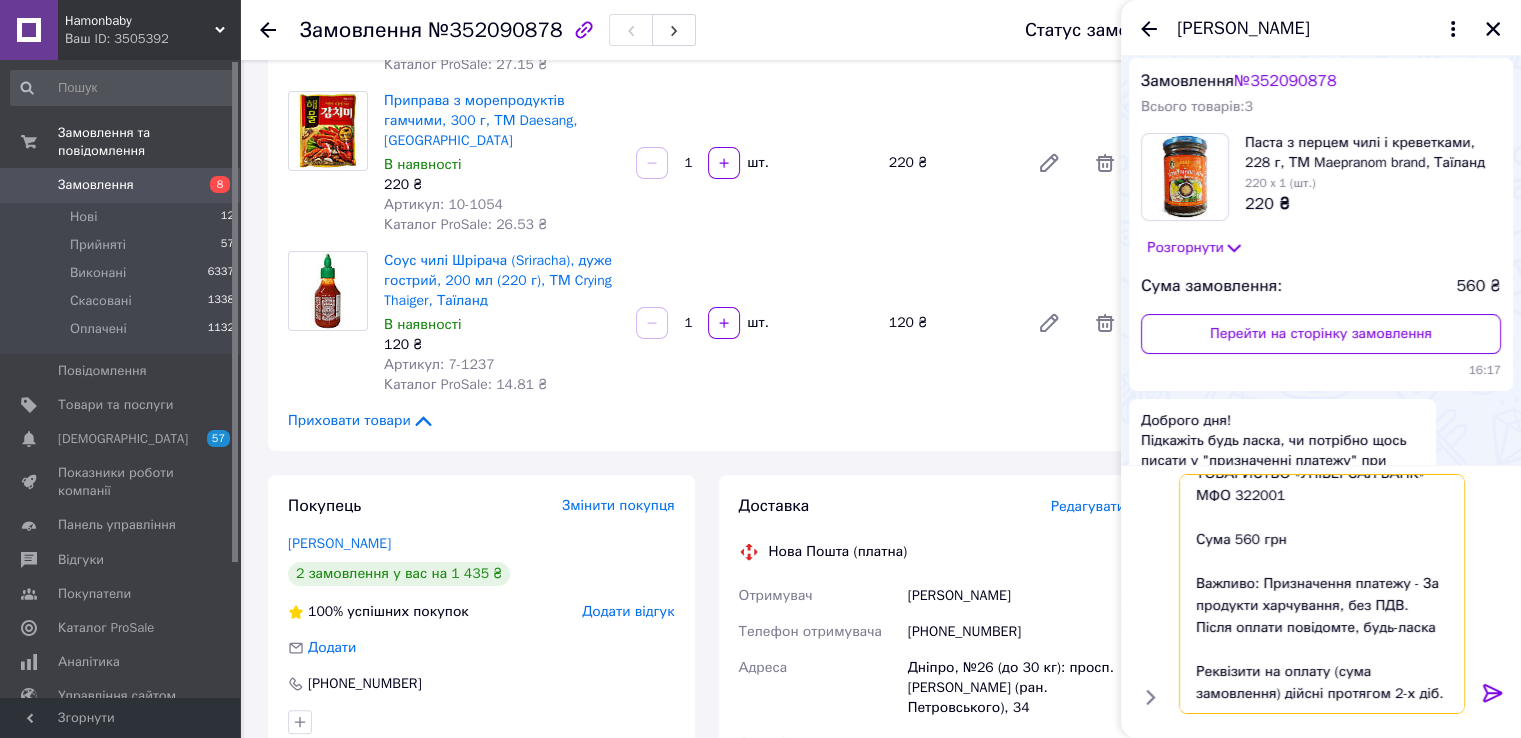 type 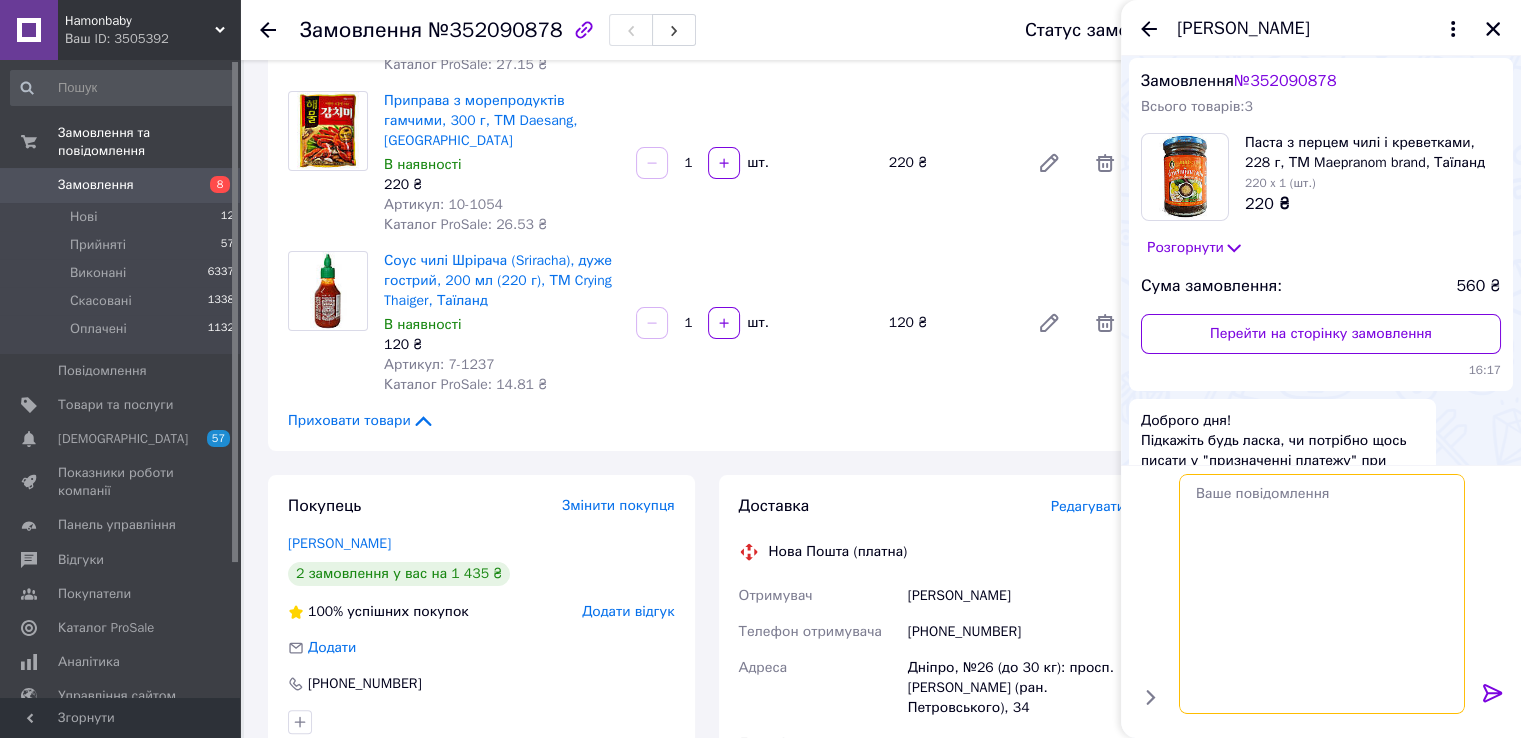 scroll, scrollTop: 0, scrollLeft: 0, axis: both 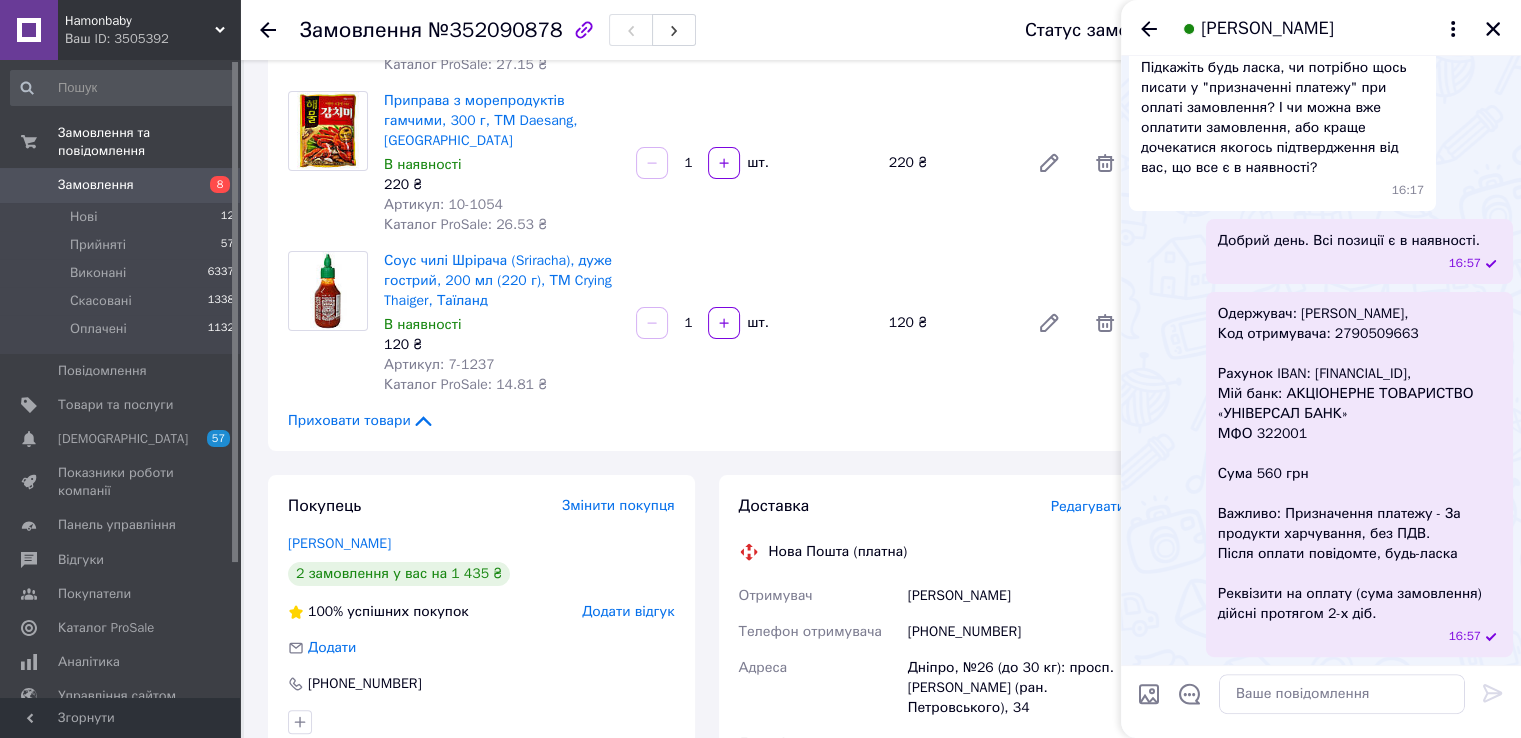 click on "Замовлення №352090878 Статус замовлення Прийнято Виконано Скасовано Оплачено Замовлення виконано" at bounding box center [880, 30] 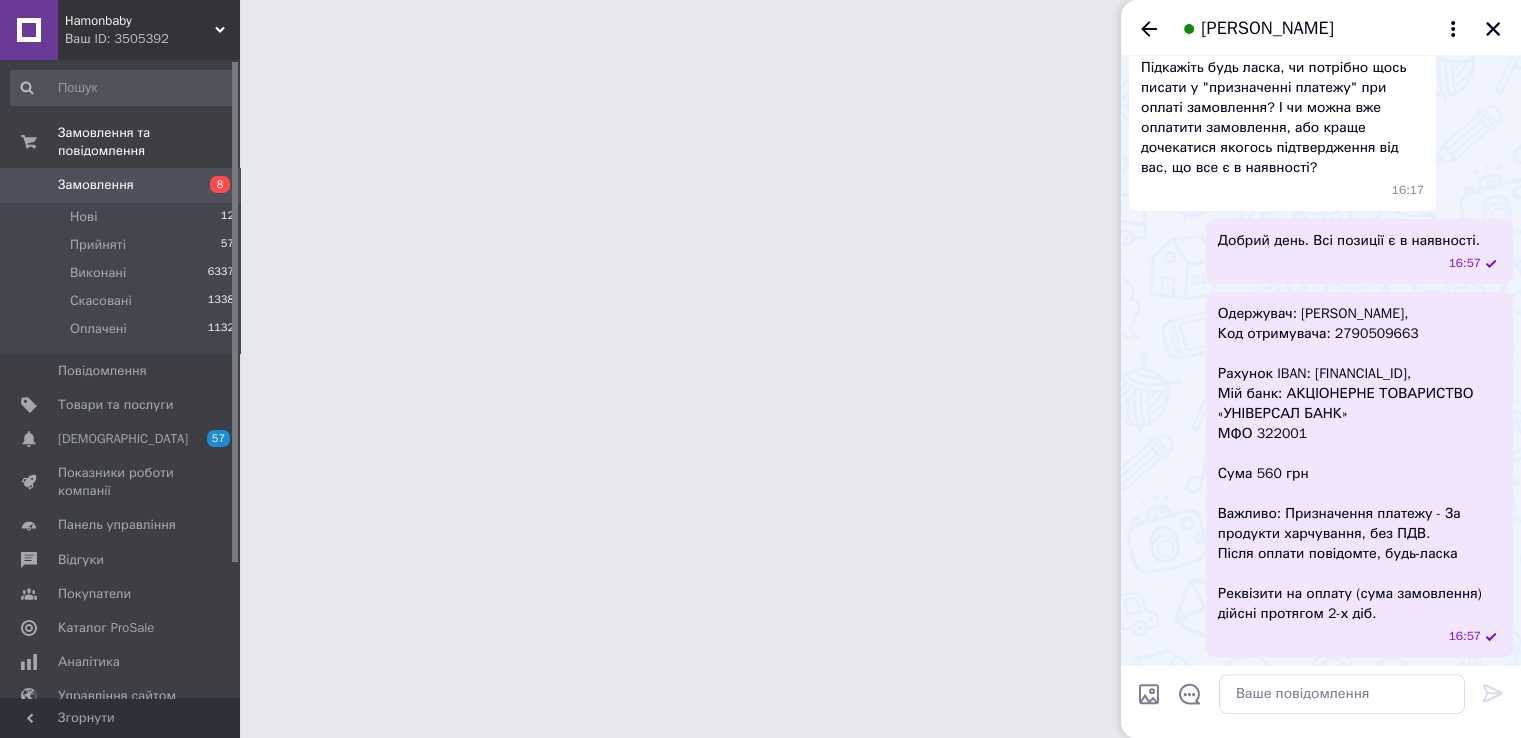 scroll, scrollTop: 0, scrollLeft: 0, axis: both 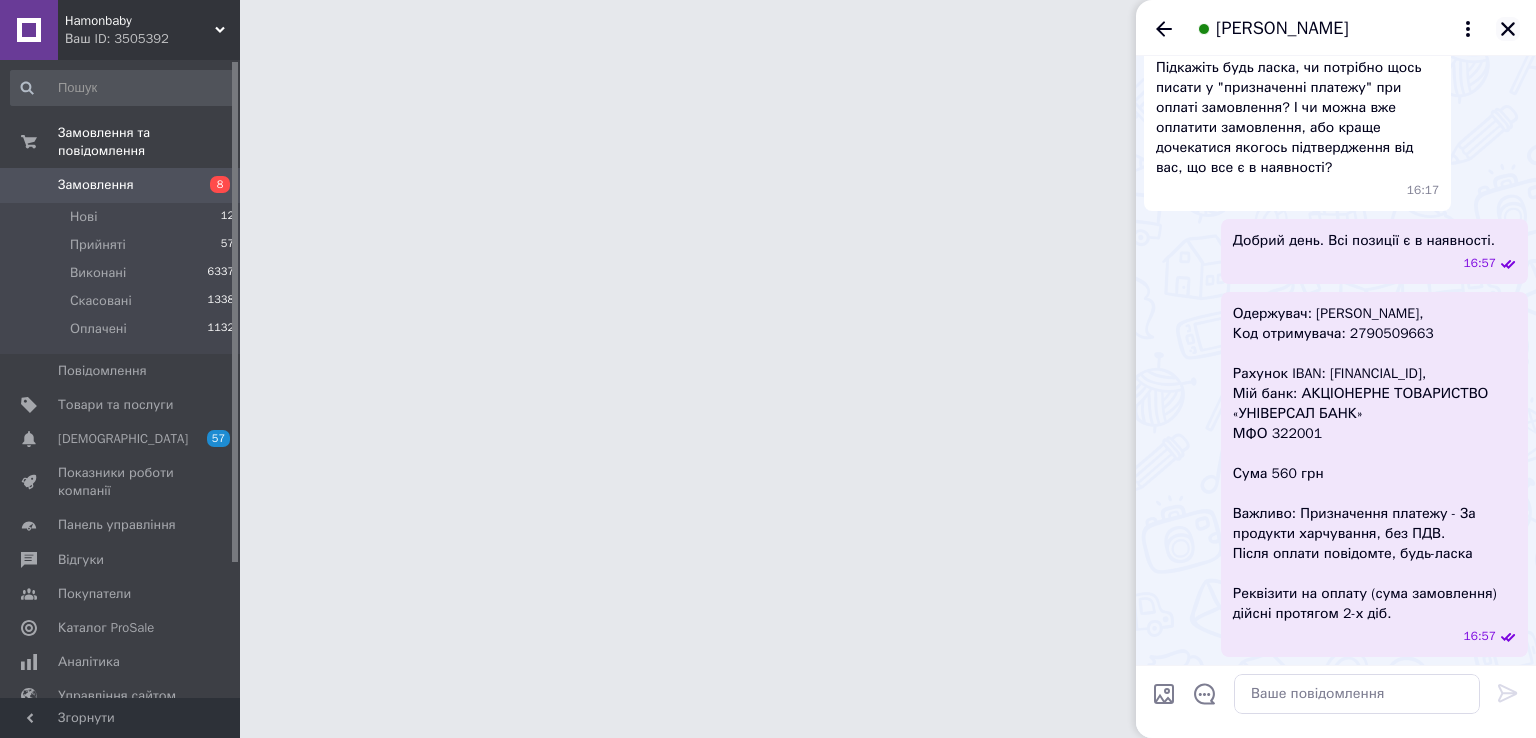 click 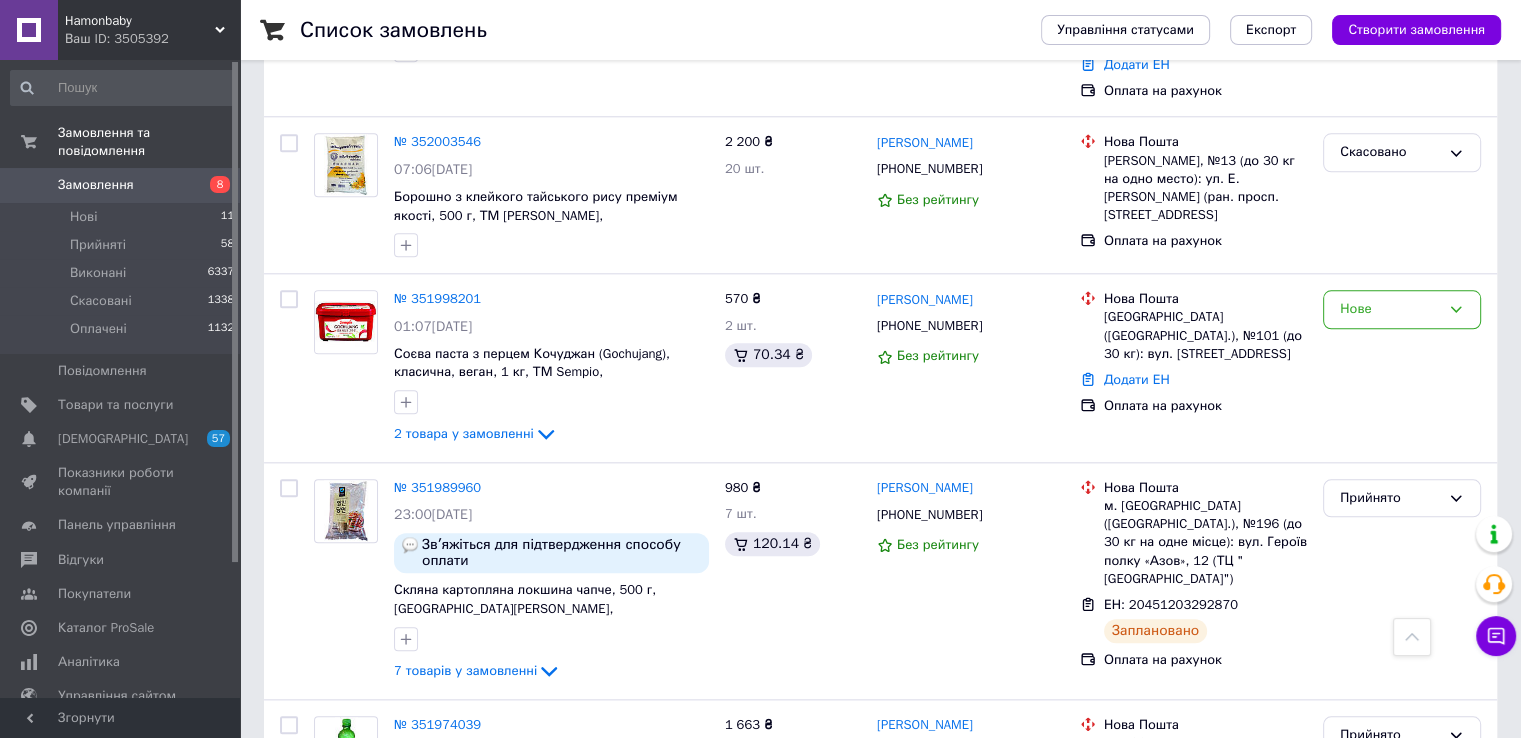 scroll, scrollTop: 2100, scrollLeft: 0, axis: vertical 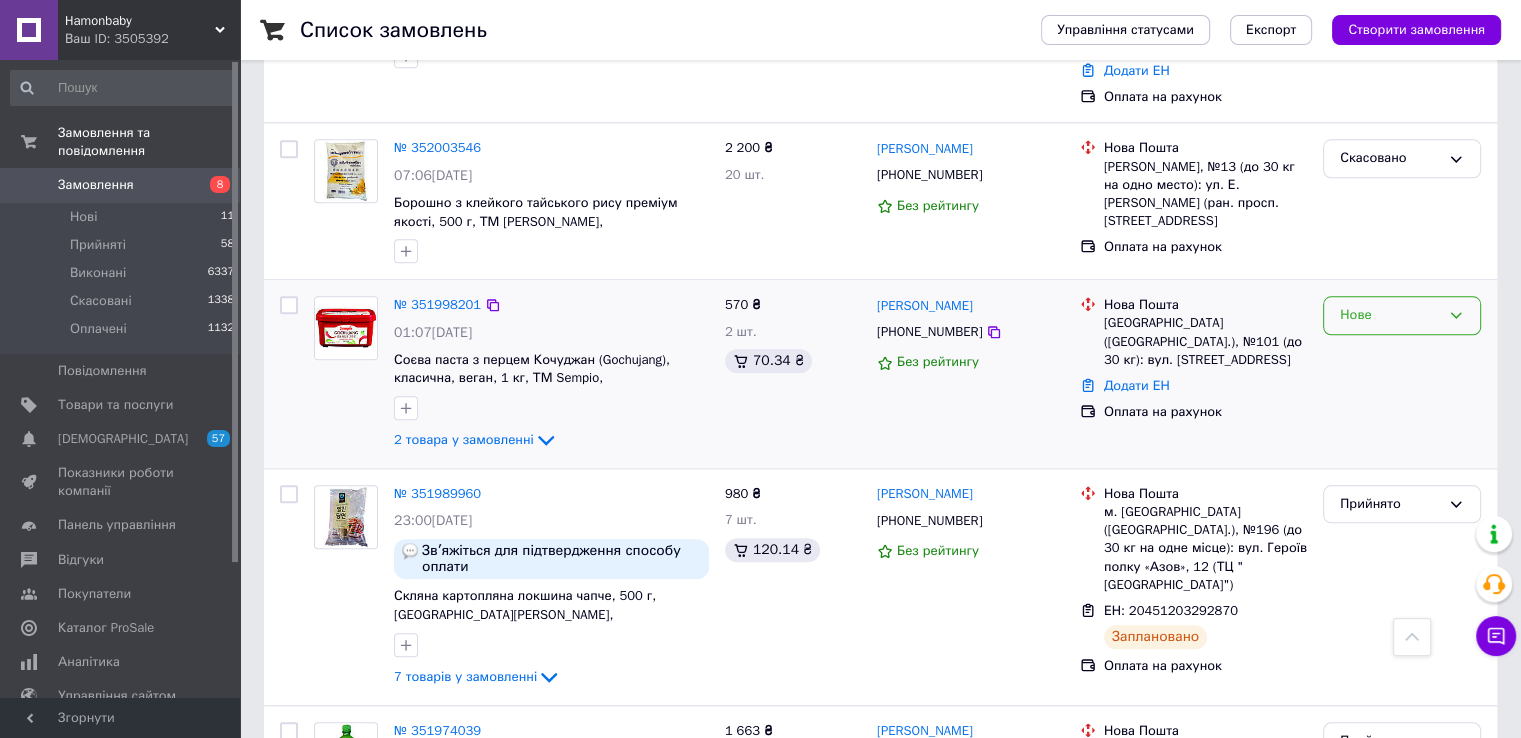 click on "Нове" at bounding box center [1390, 315] 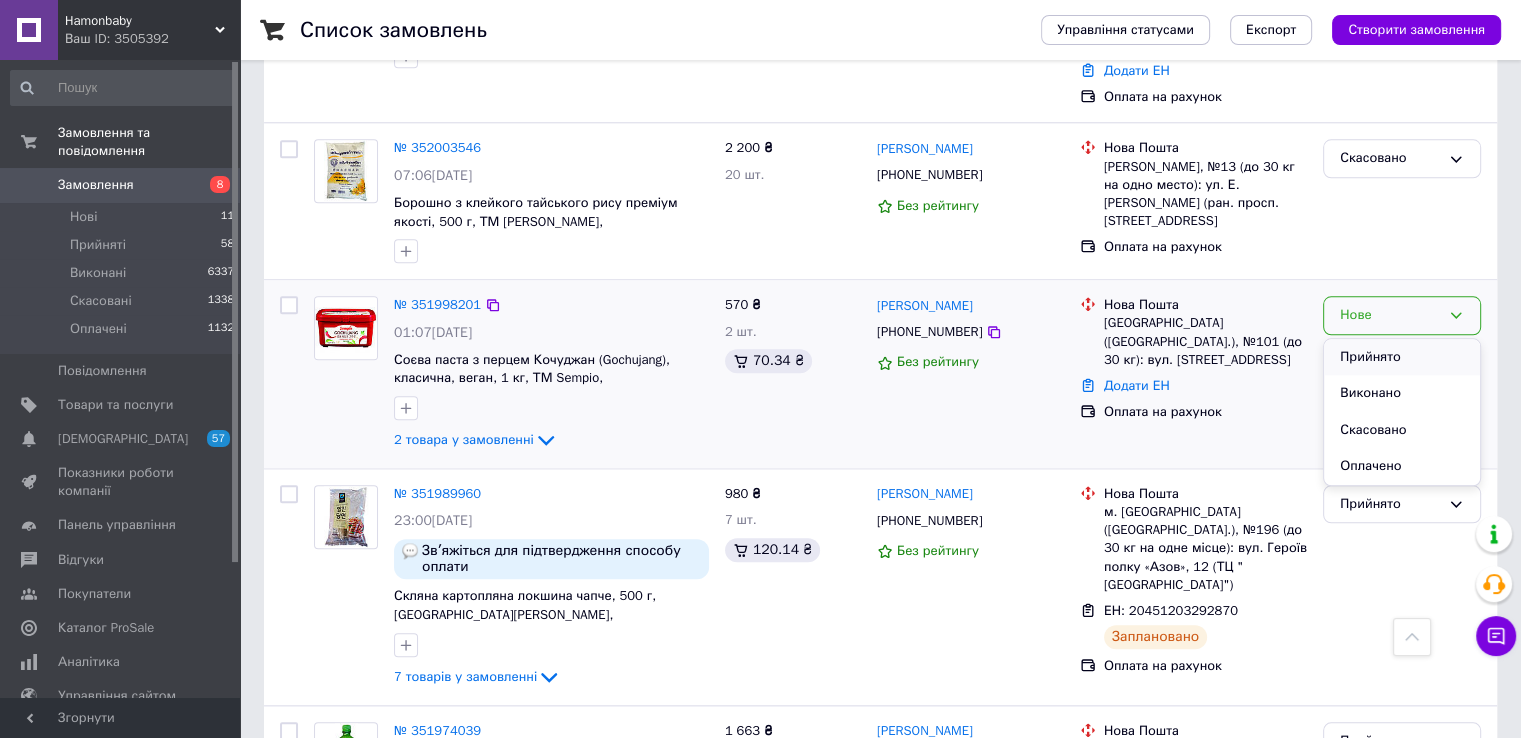click on "Прийнято" at bounding box center [1402, 357] 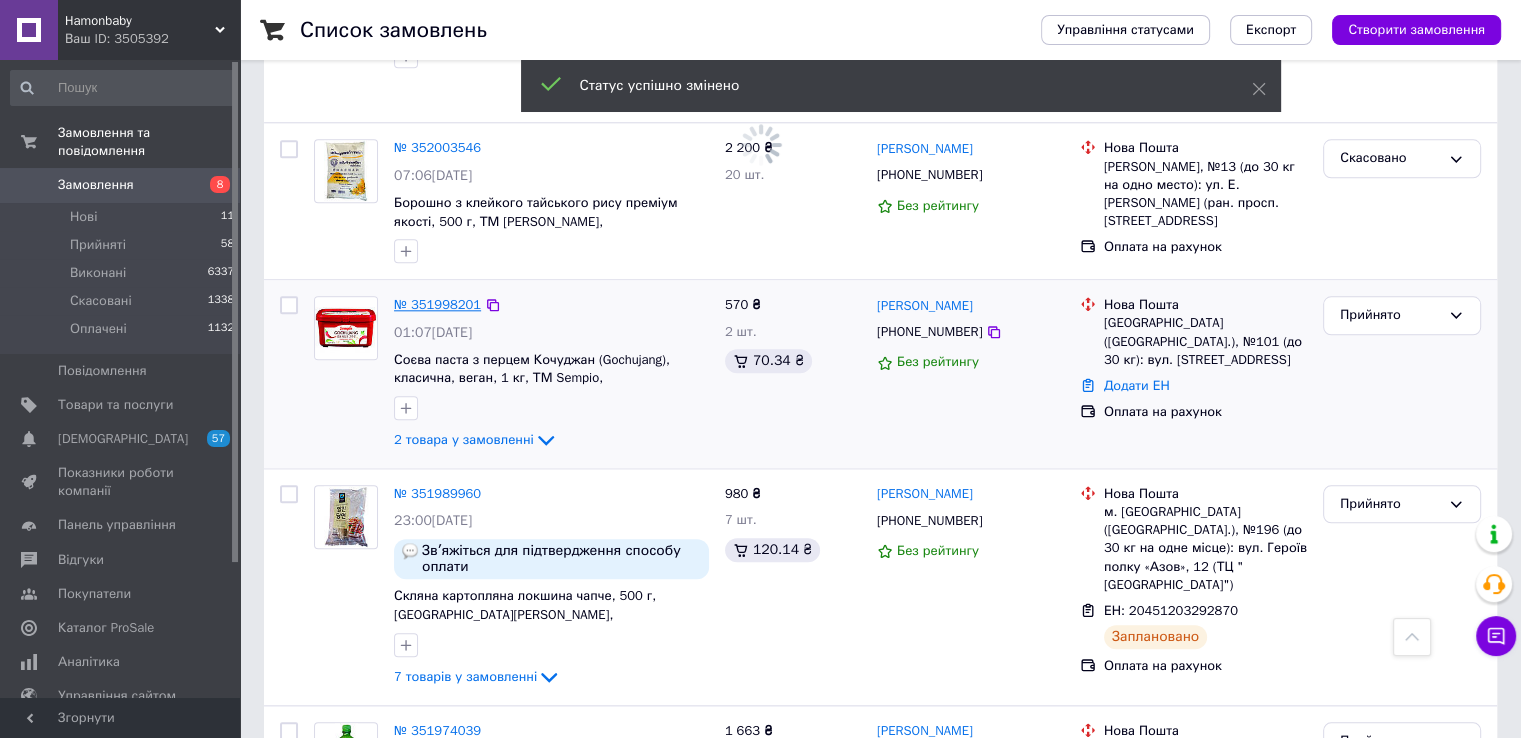 click on "№ 351998201" at bounding box center [437, 304] 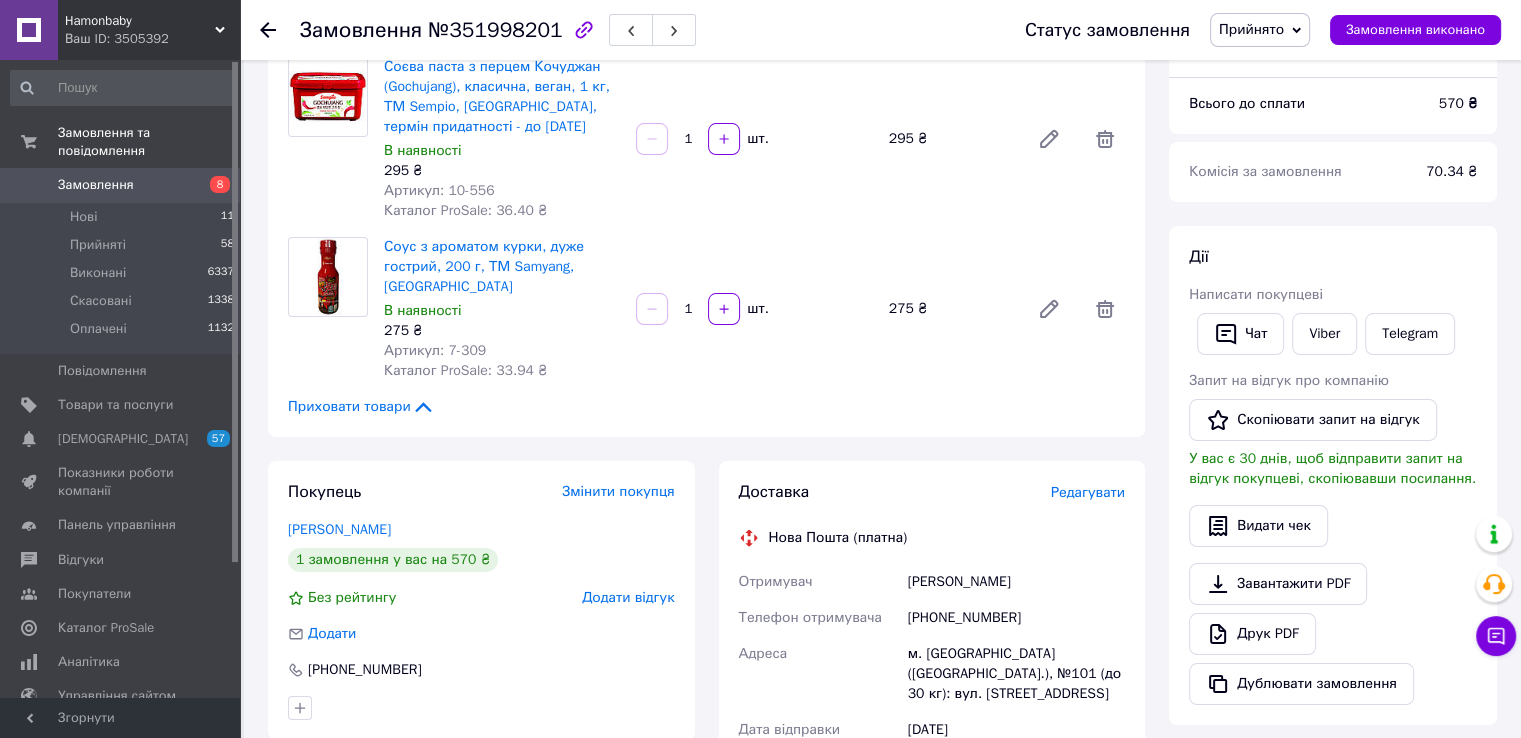 scroll, scrollTop: 200, scrollLeft: 0, axis: vertical 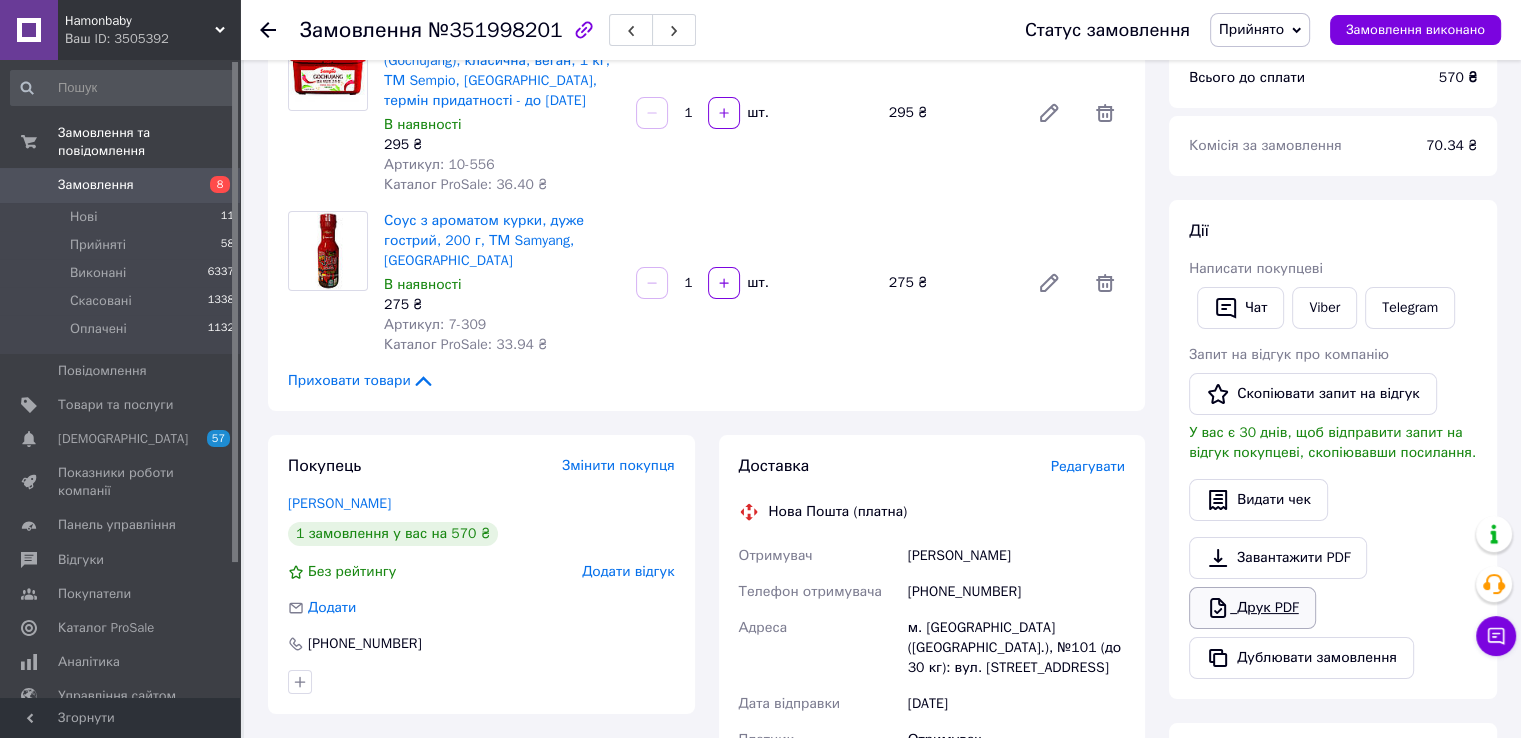 click on "Друк PDF" at bounding box center (1252, 608) 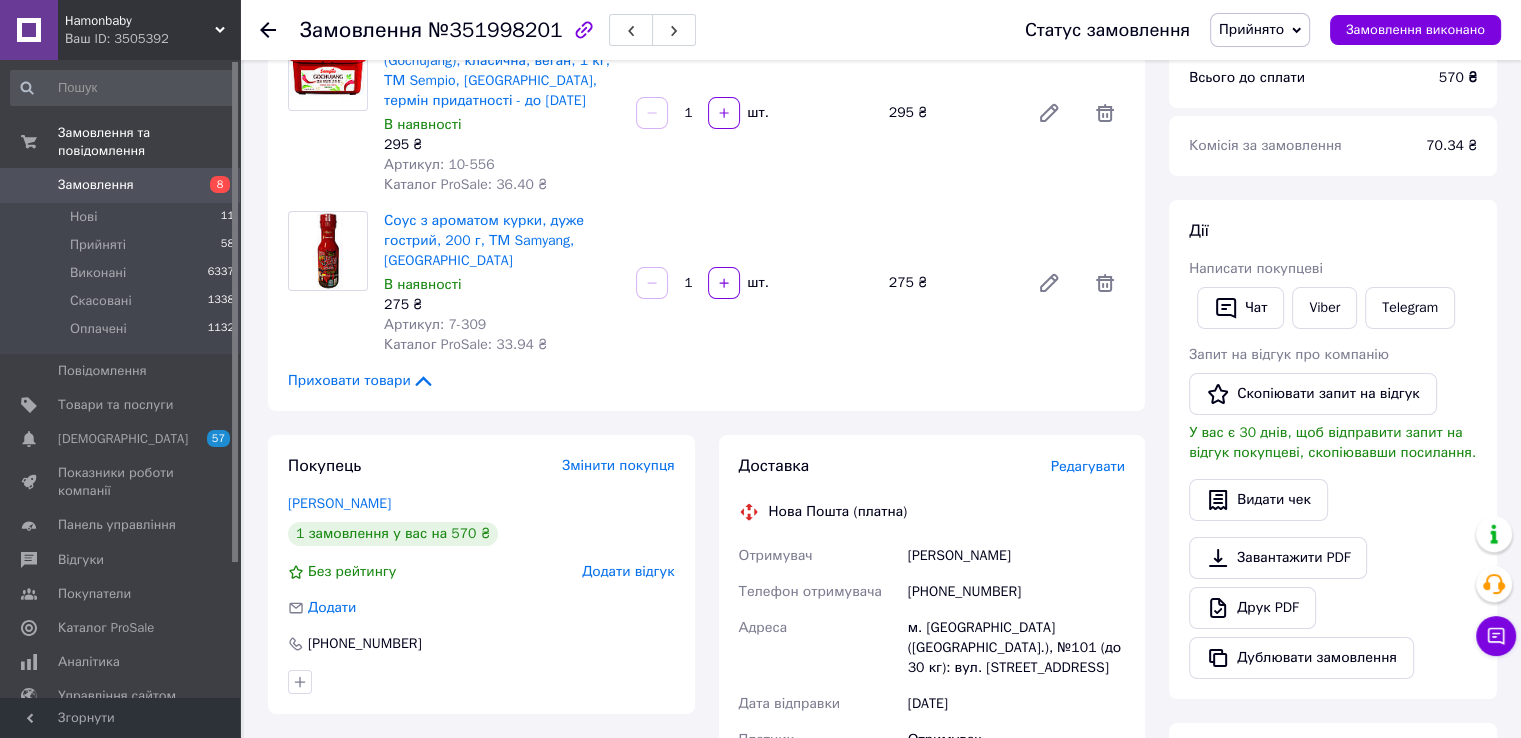 click 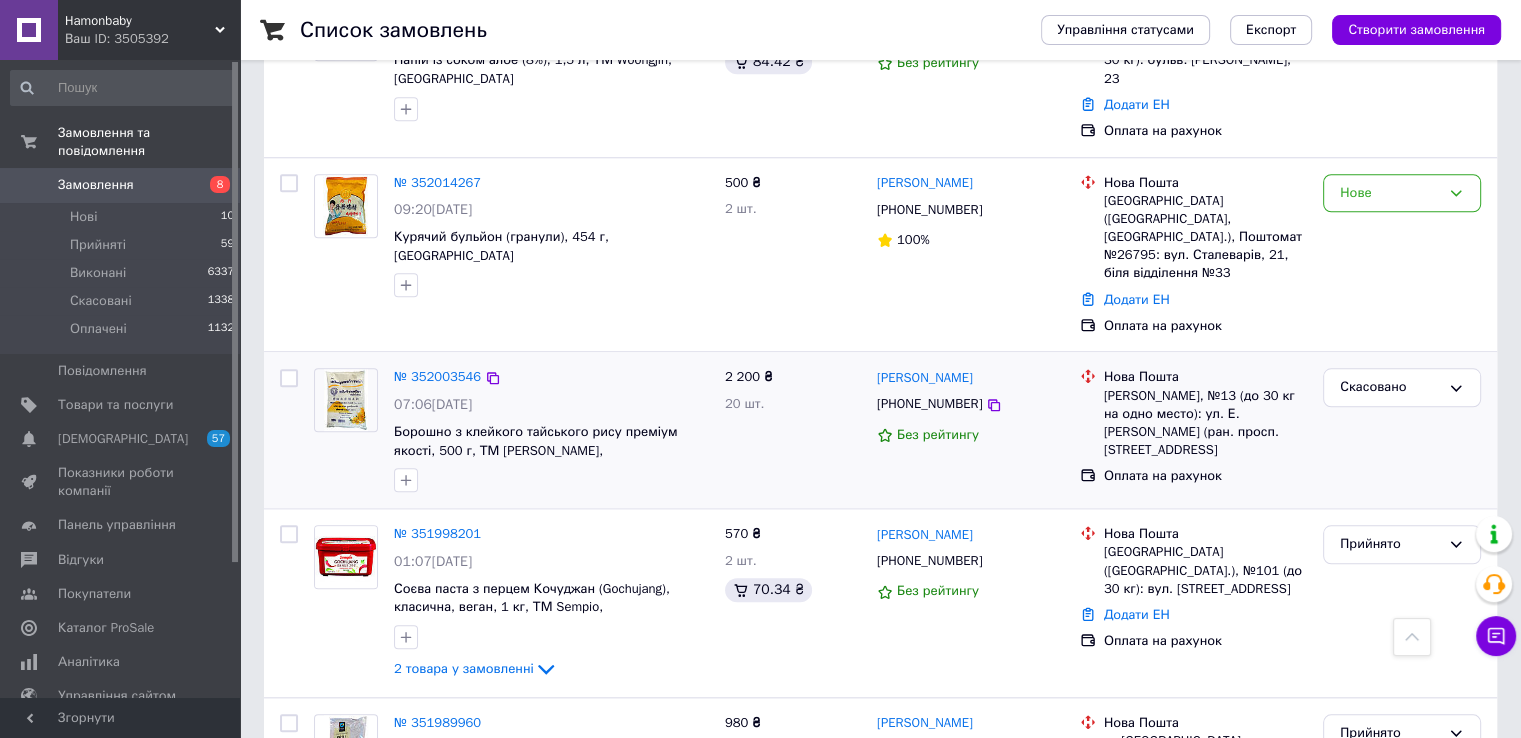 scroll, scrollTop: 1700, scrollLeft: 0, axis: vertical 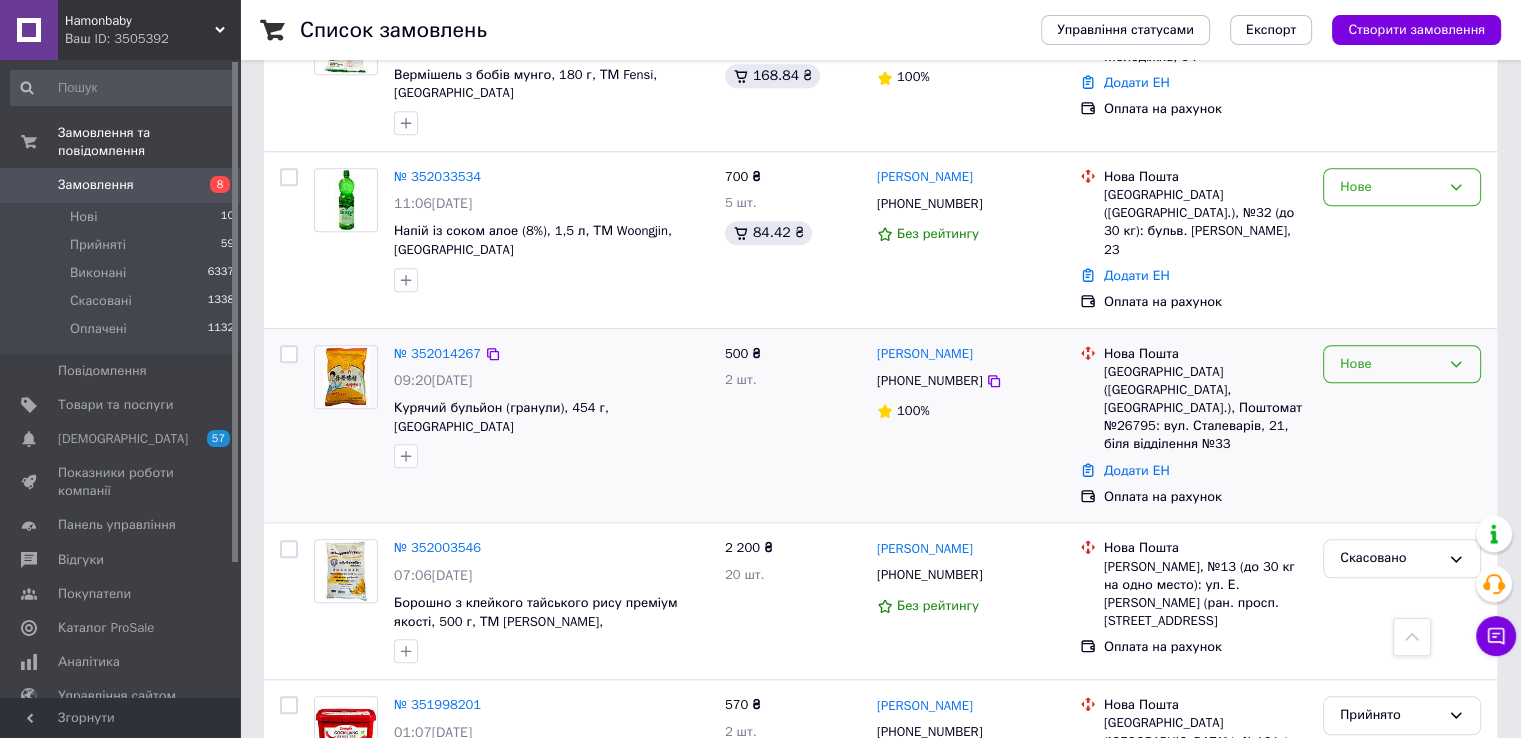 click on "Нове" at bounding box center [1390, 364] 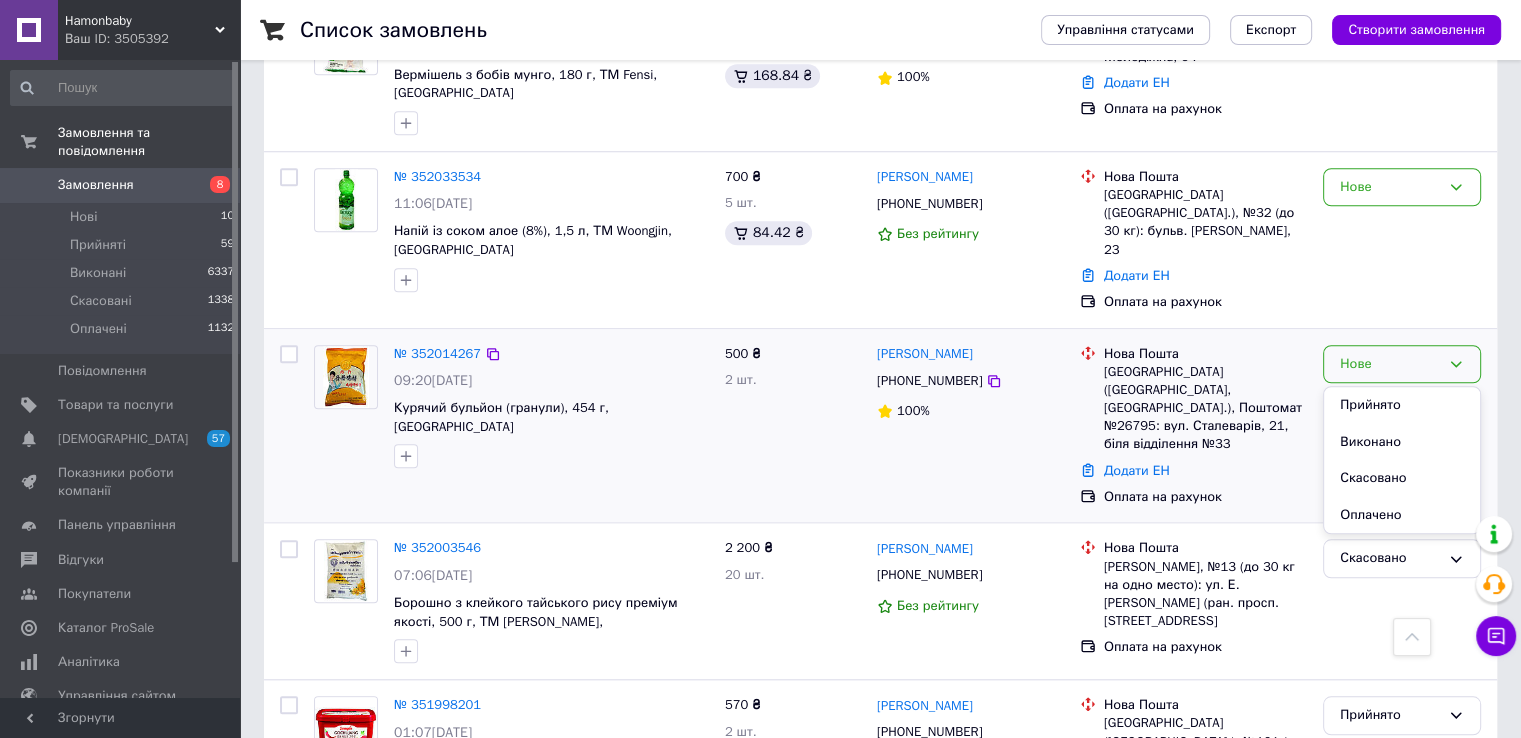 click on "Прийнято" at bounding box center [1402, 405] 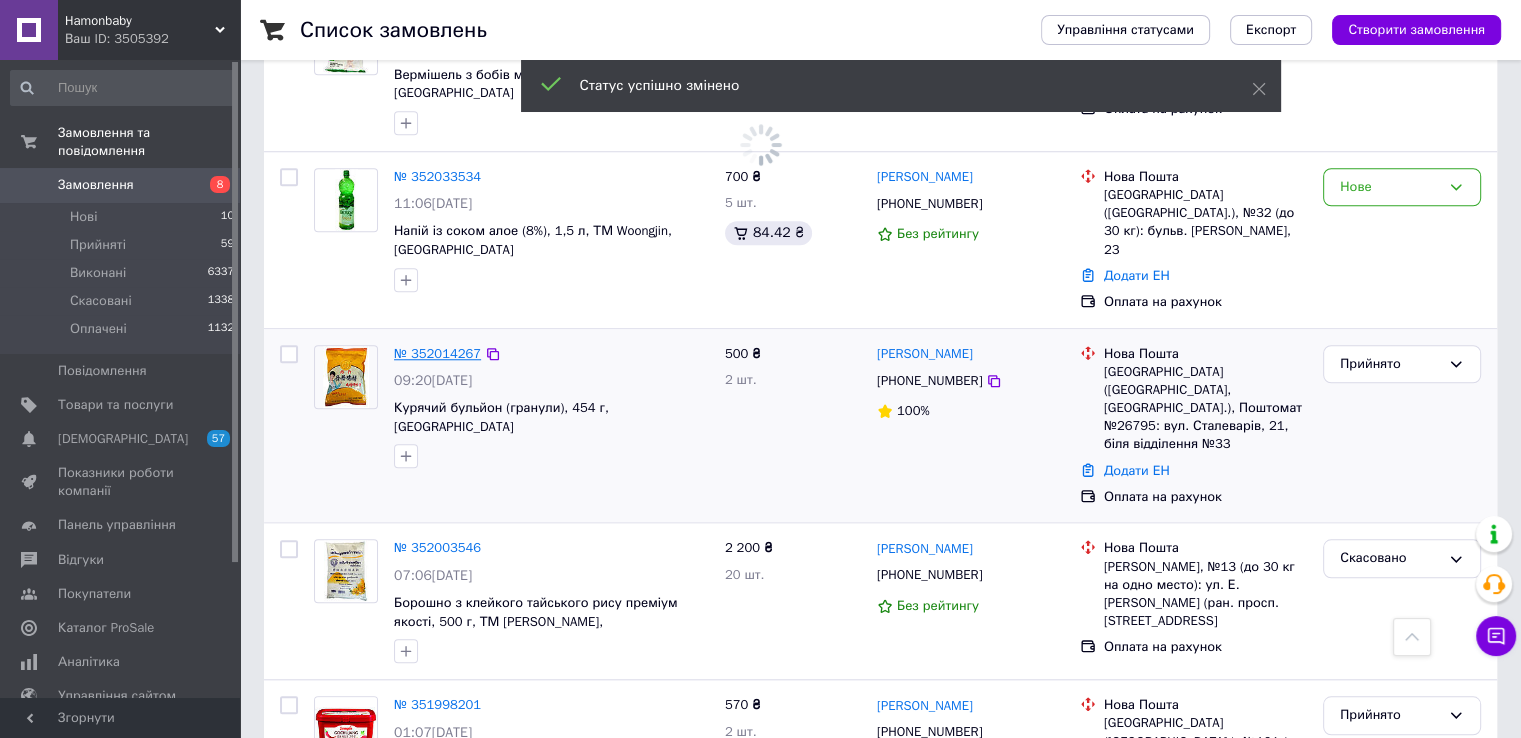 click on "№ 352014267" at bounding box center (437, 353) 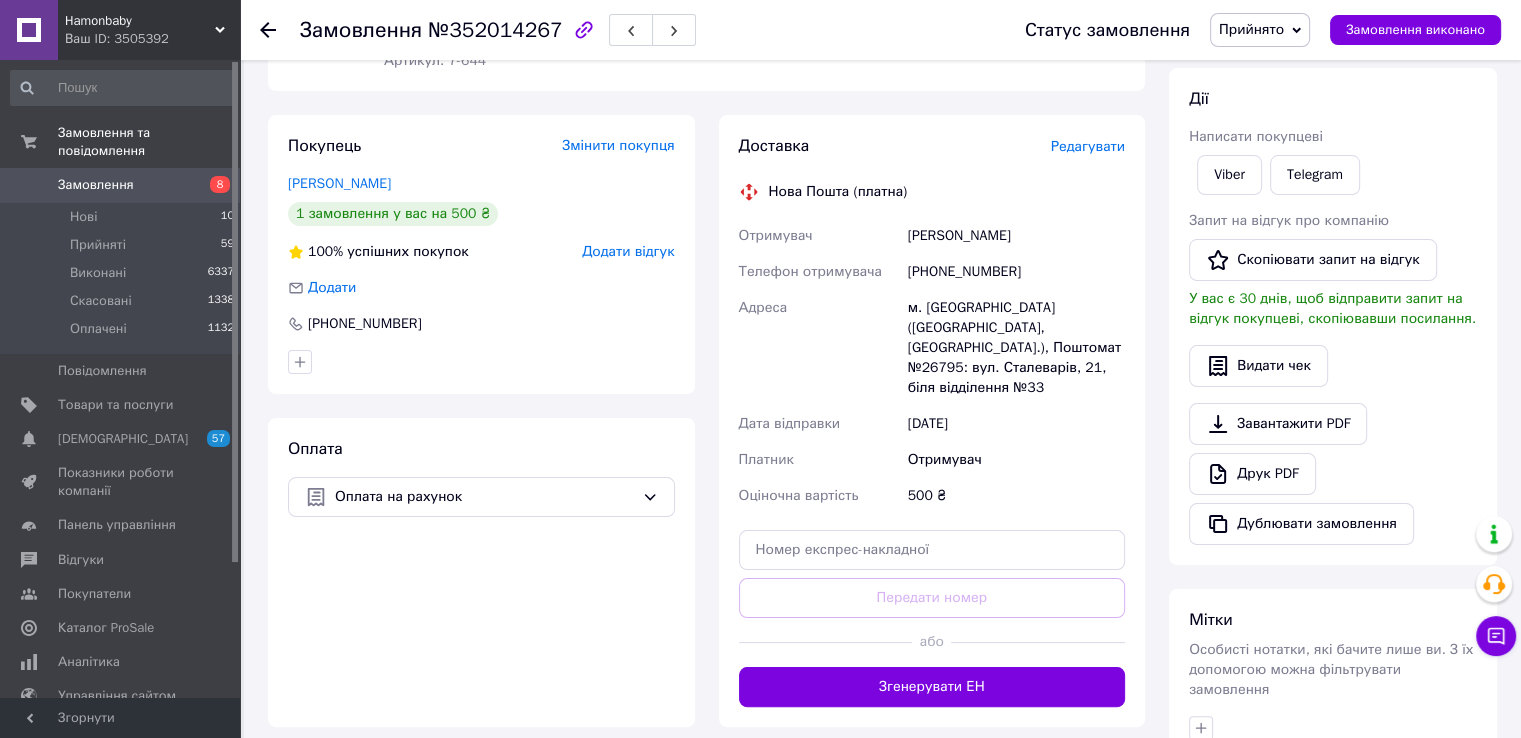 scroll, scrollTop: 276, scrollLeft: 0, axis: vertical 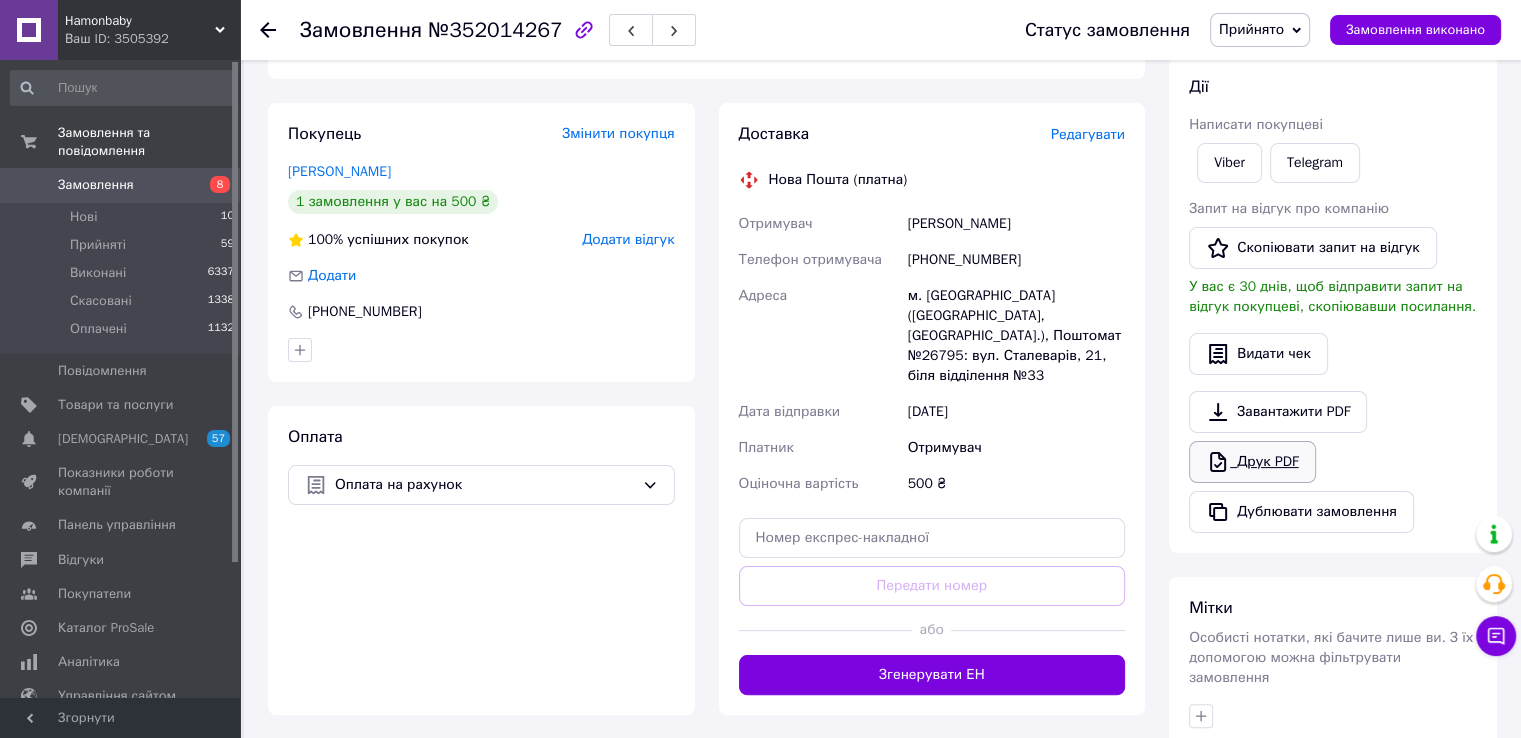 click on "Друк PDF" at bounding box center (1252, 462) 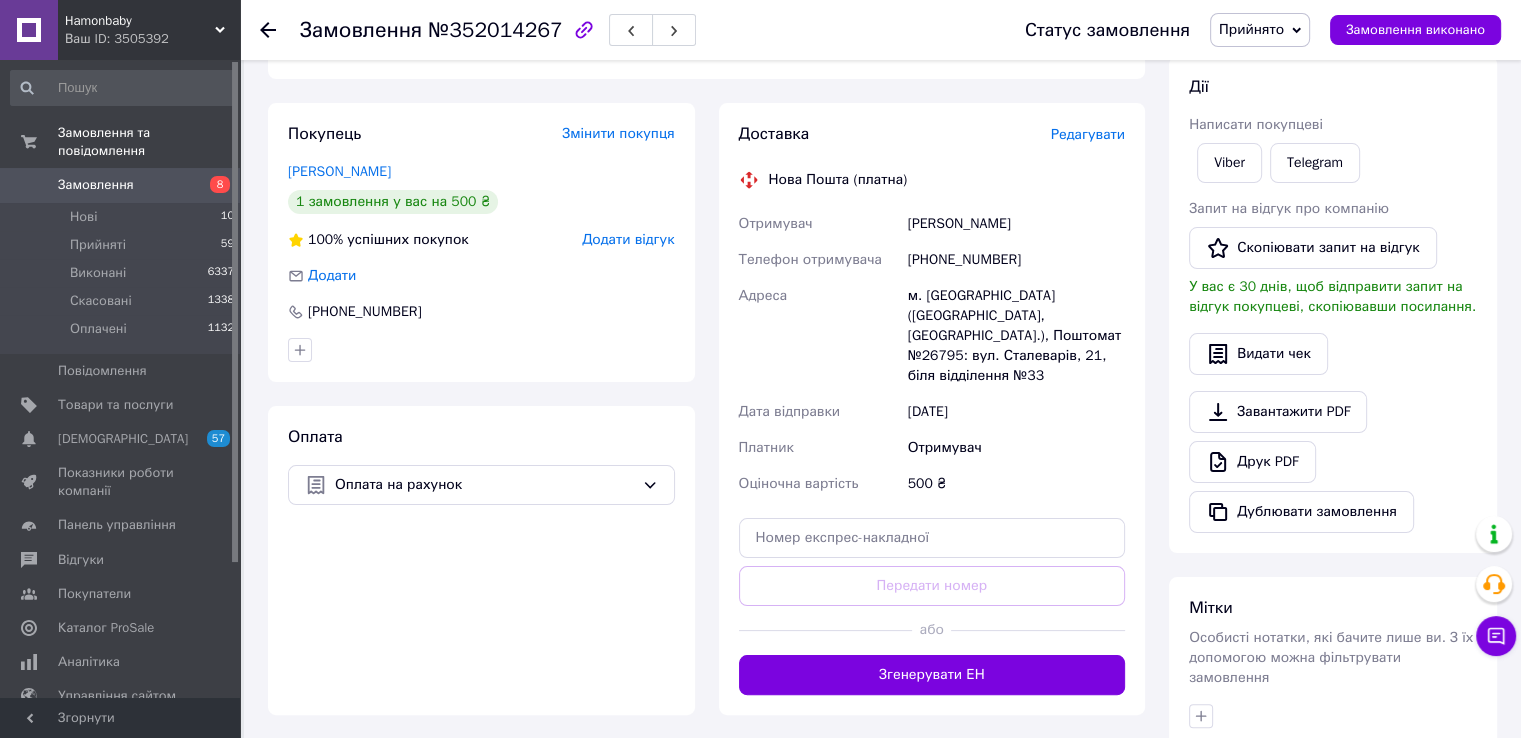 click 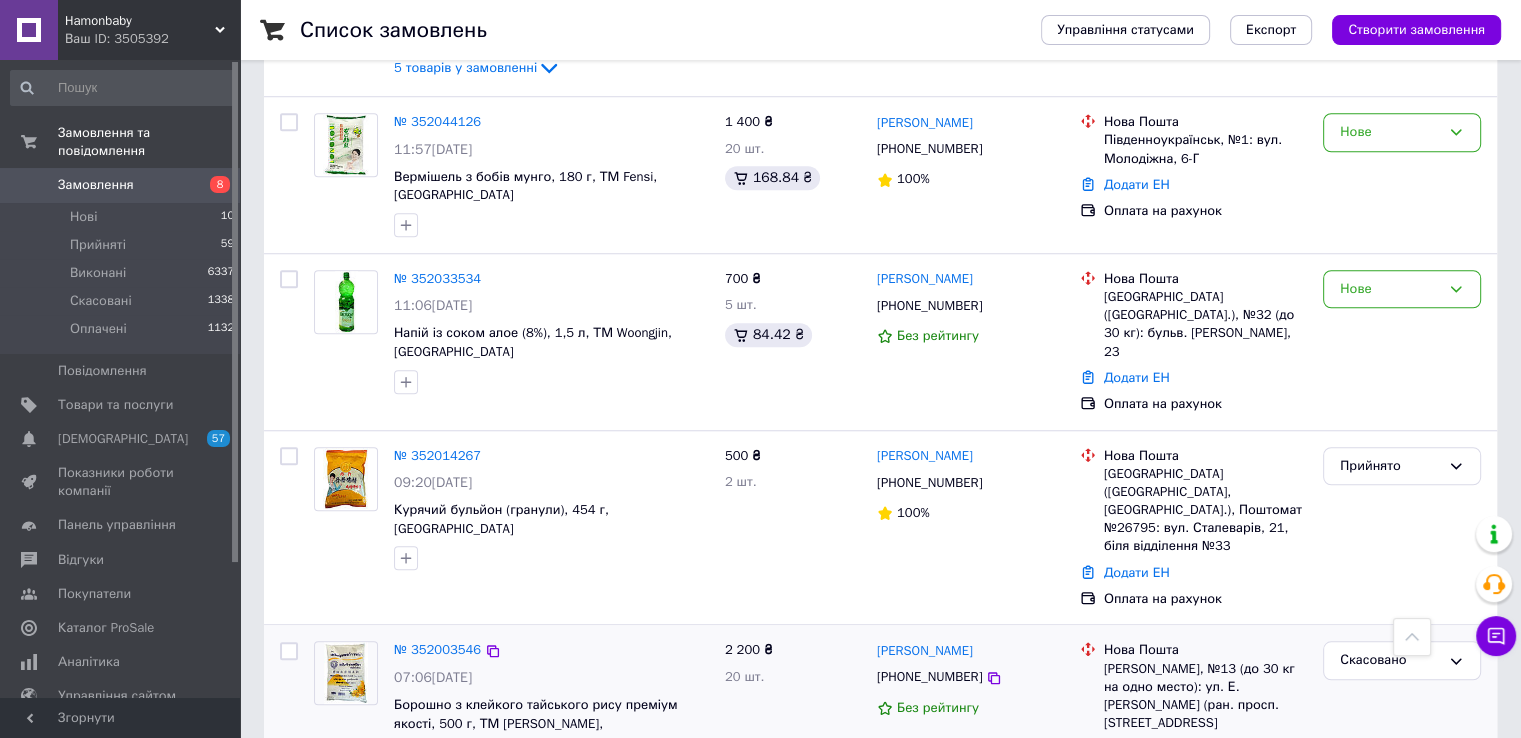 scroll, scrollTop: 1500, scrollLeft: 0, axis: vertical 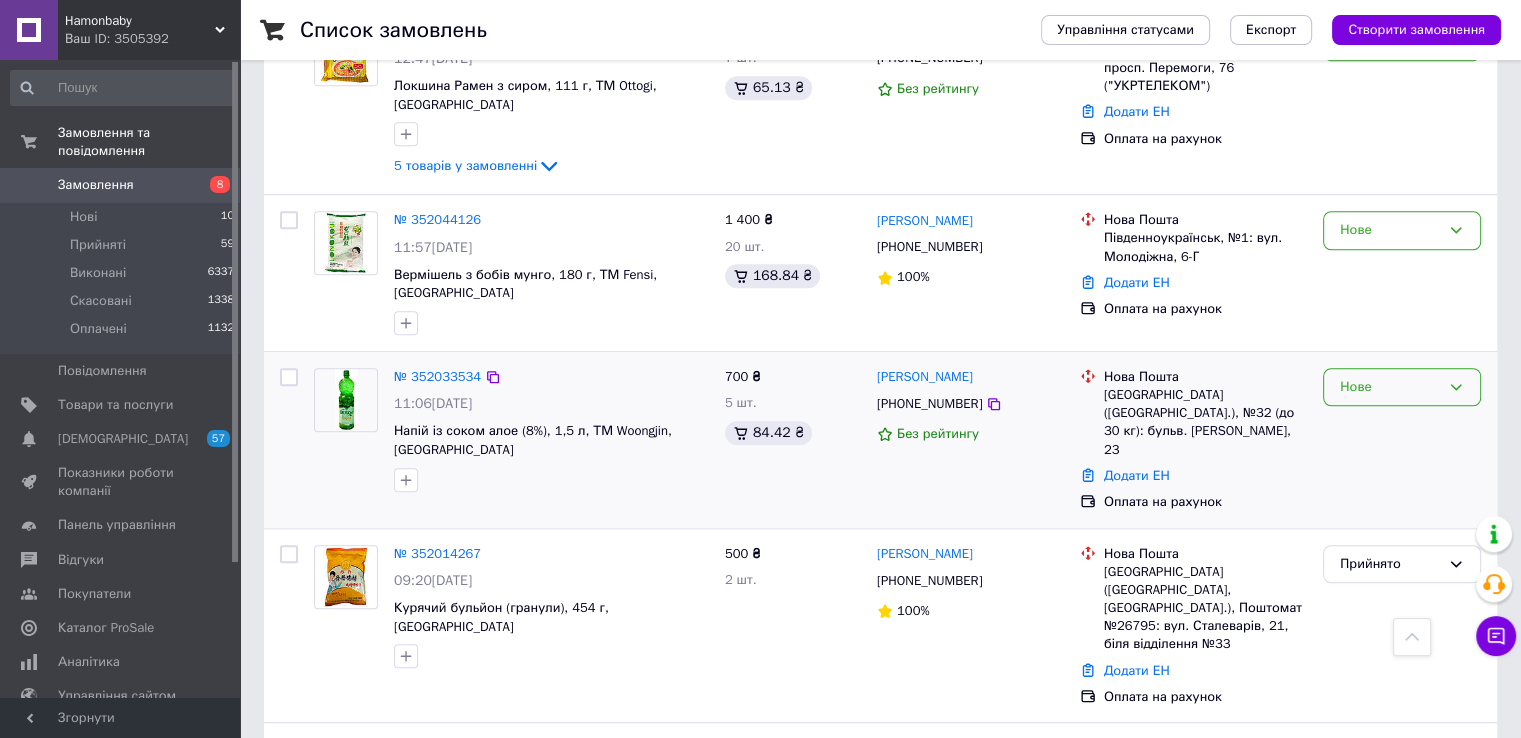 click on "Нове" at bounding box center (1402, 387) 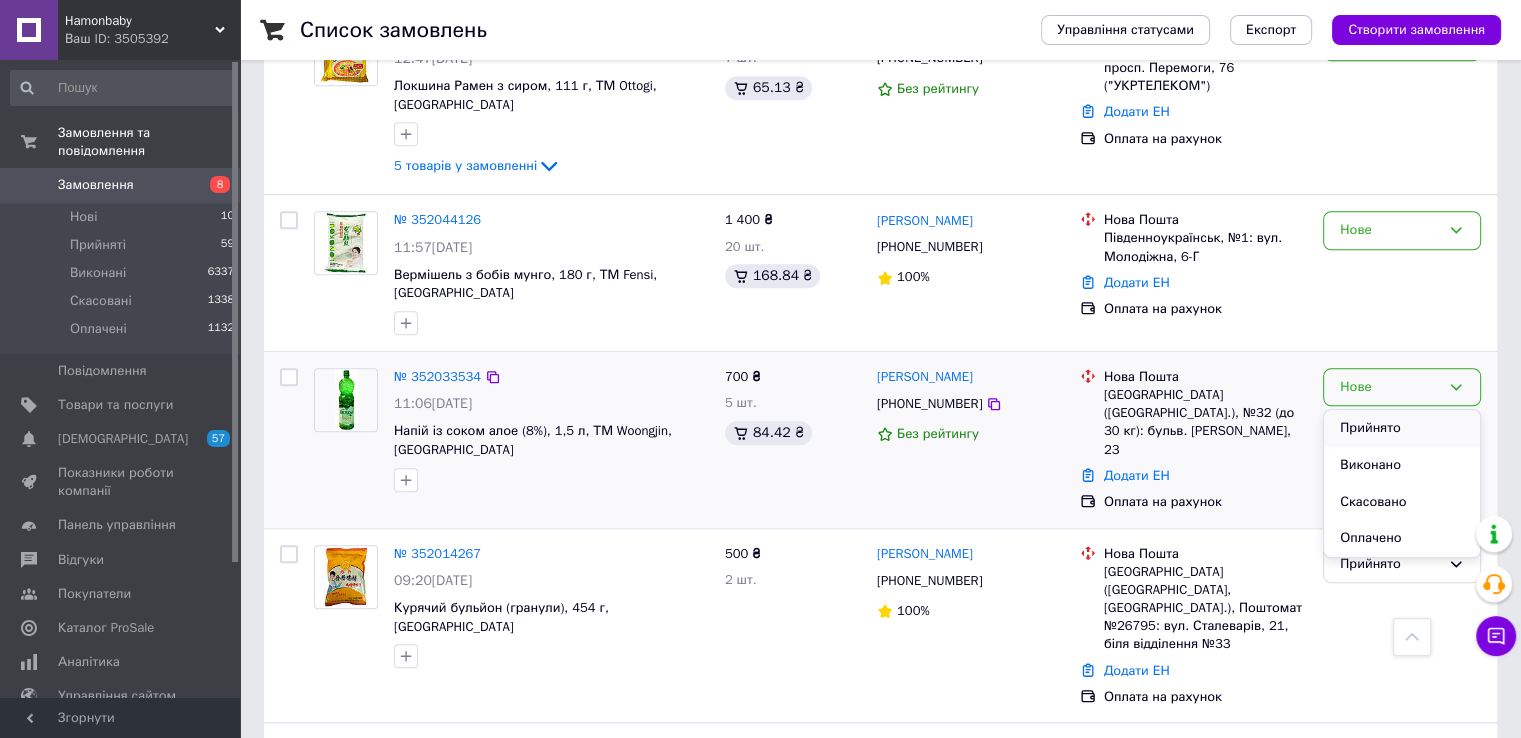 click on "Прийнято" at bounding box center (1402, 428) 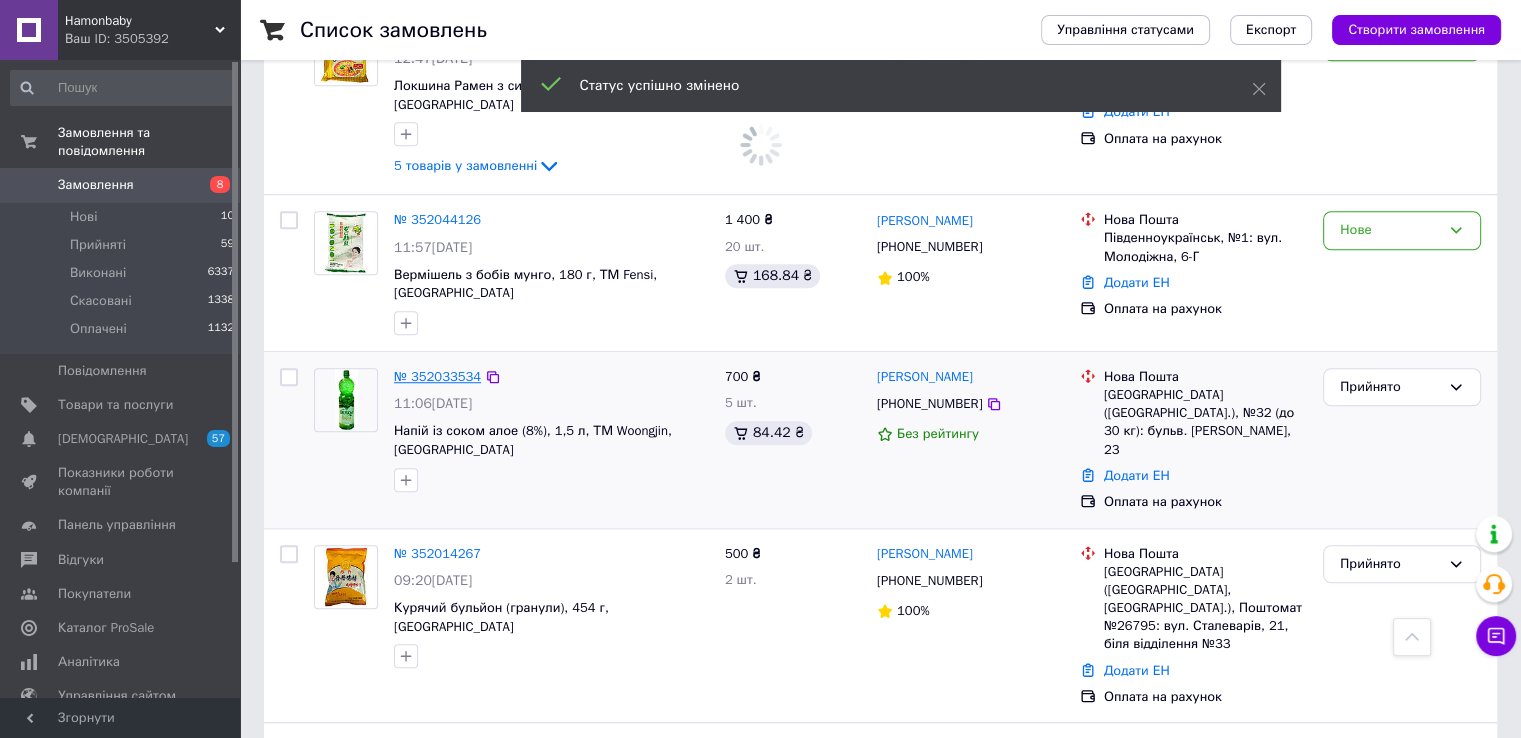 click on "№ 352033534" at bounding box center [437, 376] 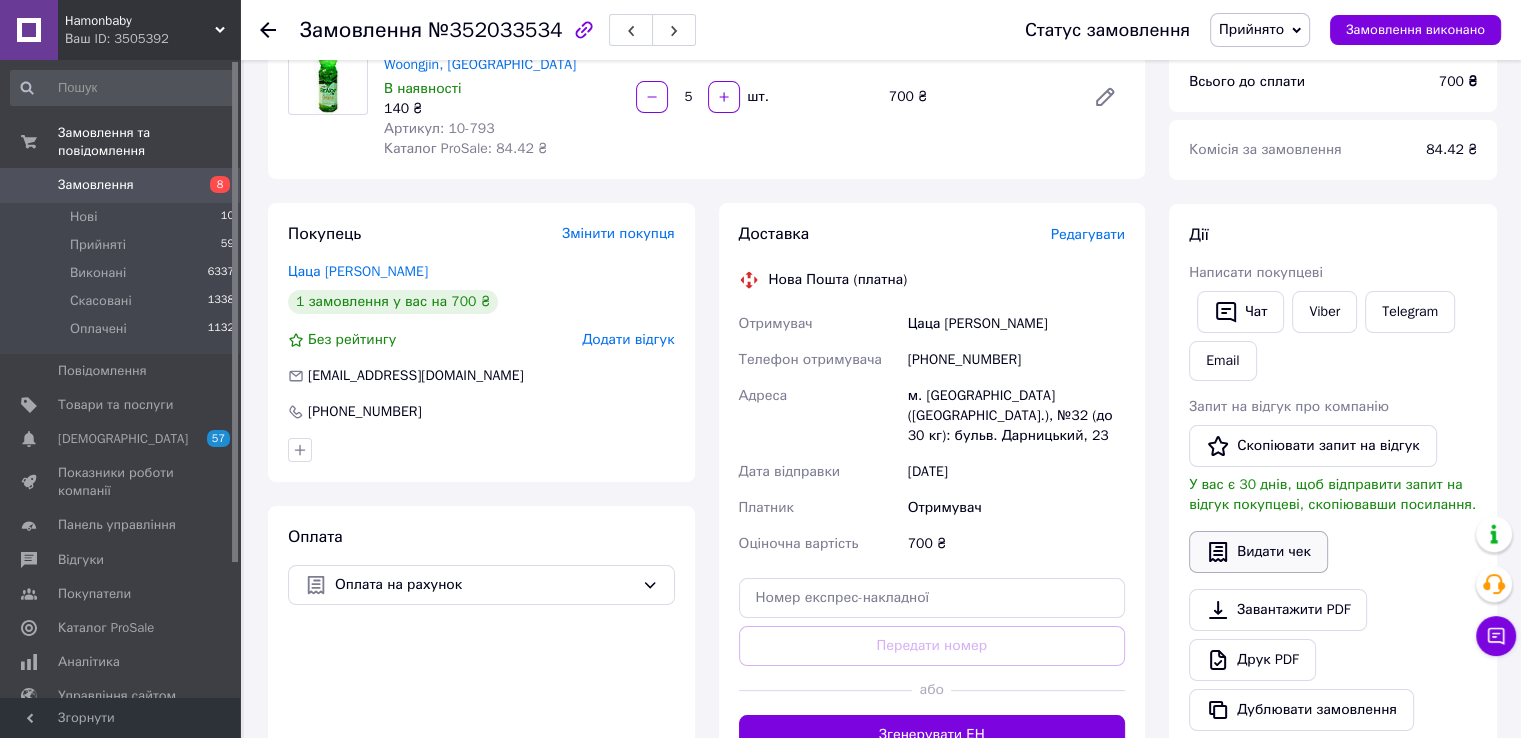 scroll, scrollTop: 400, scrollLeft: 0, axis: vertical 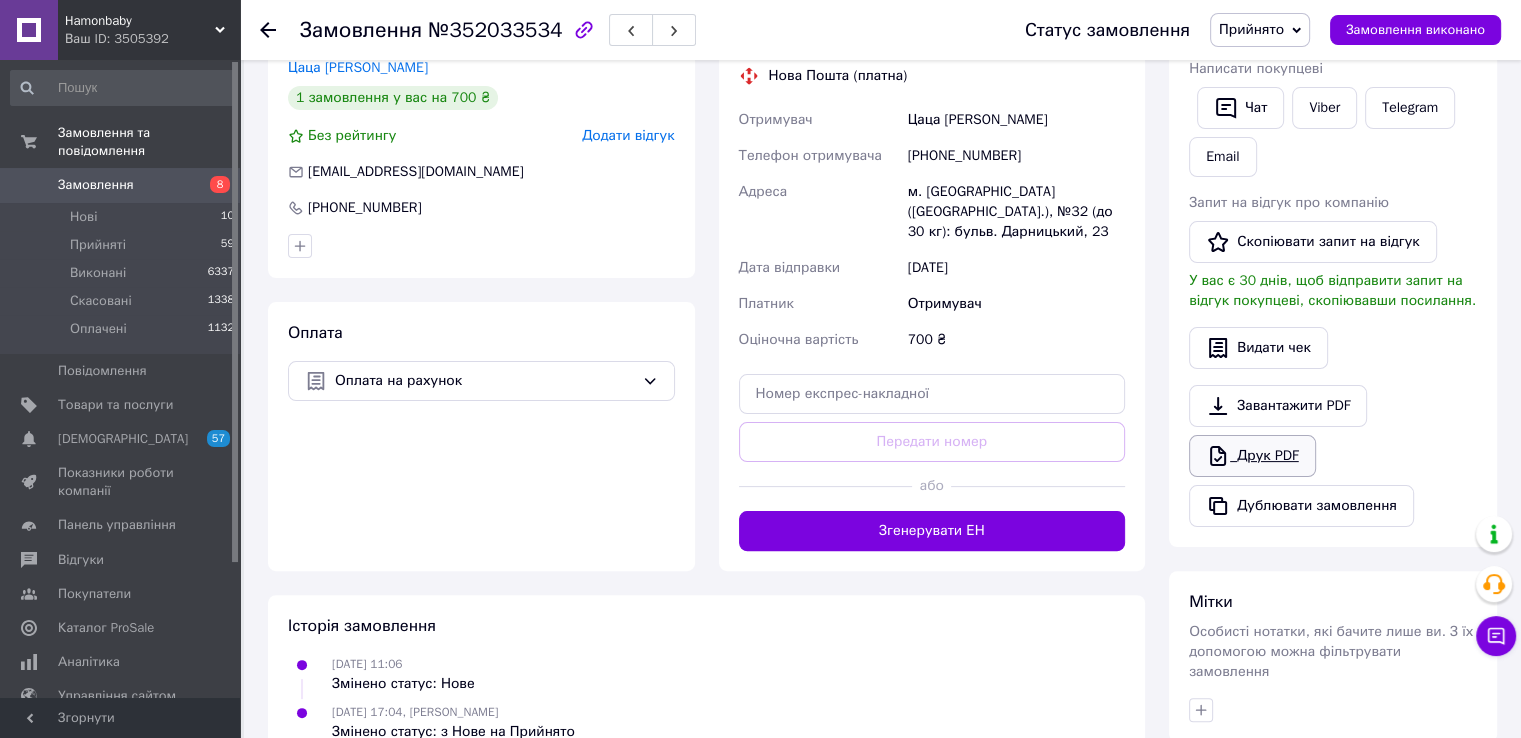 click on "Друк PDF" at bounding box center [1252, 456] 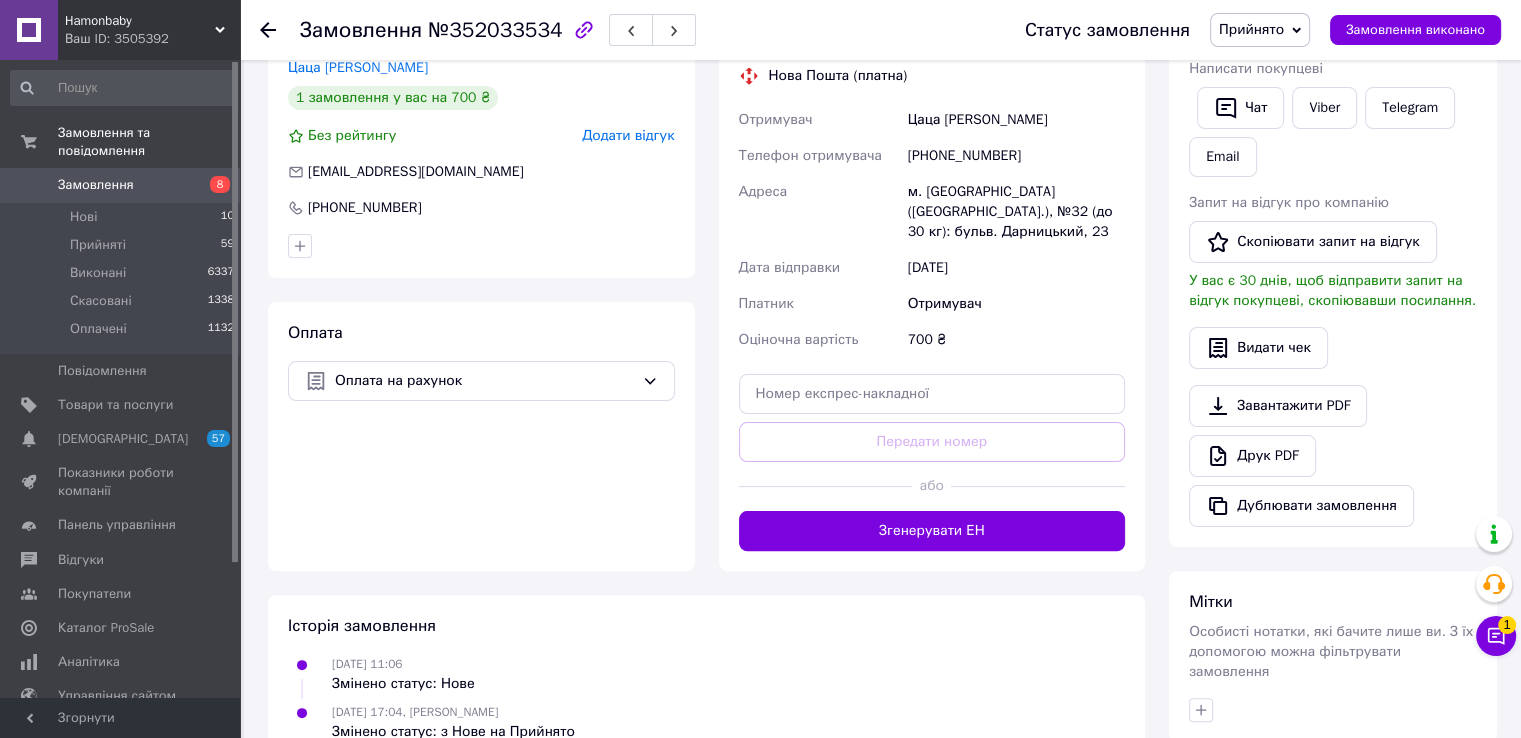 click 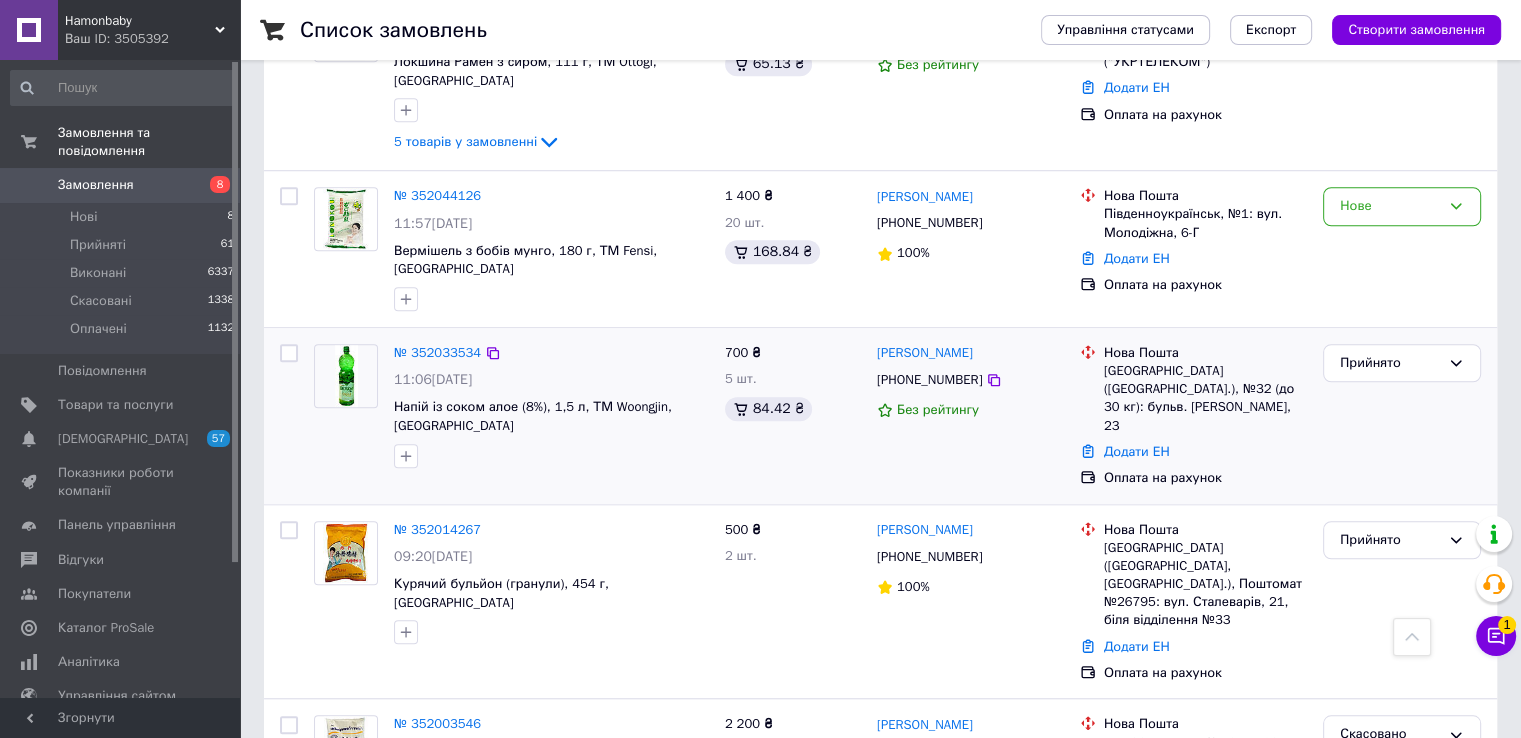 scroll, scrollTop: 1400, scrollLeft: 0, axis: vertical 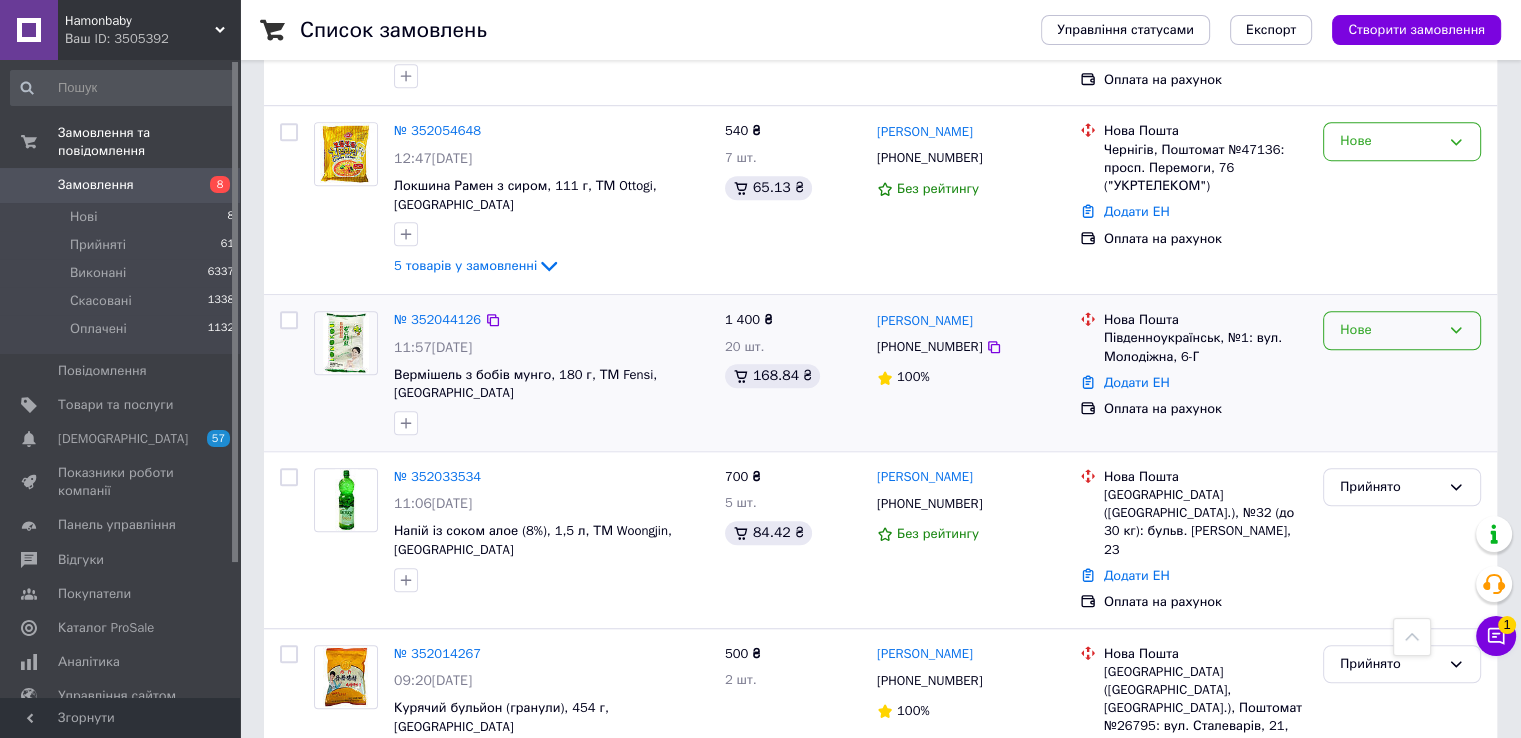 click on "Нове" at bounding box center [1390, 330] 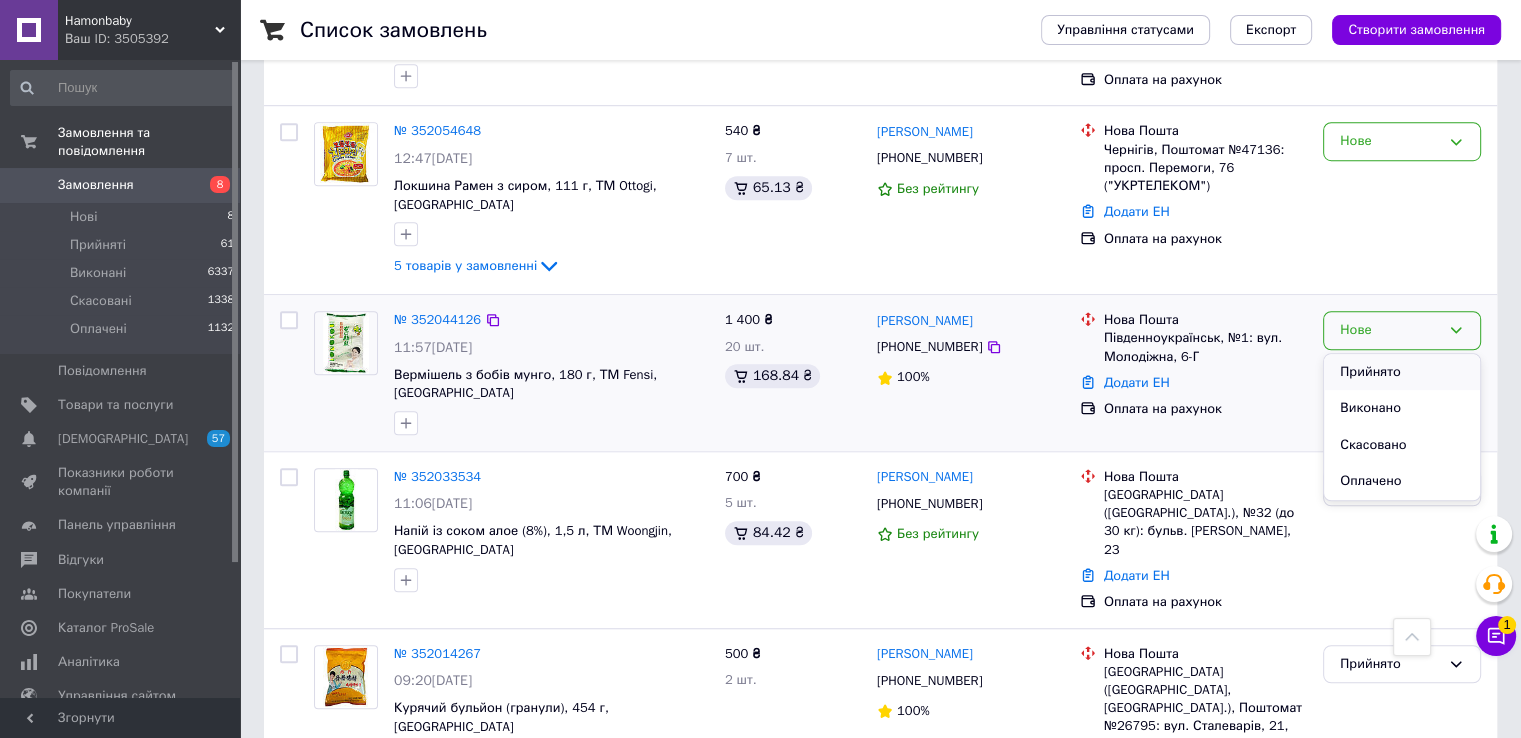 click on "Прийнято" at bounding box center (1402, 372) 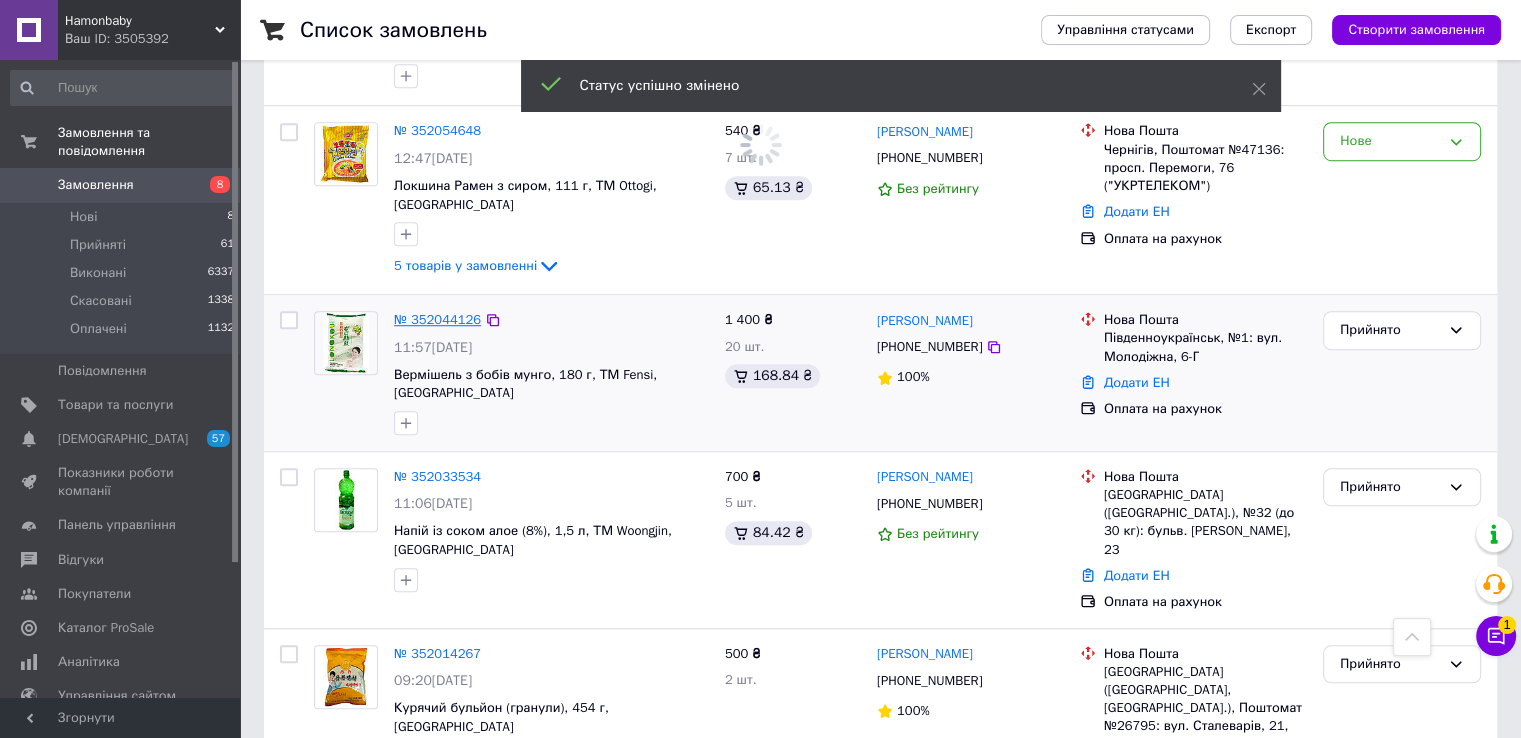 click on "№ 352044126" at bounding box center [437, 319] 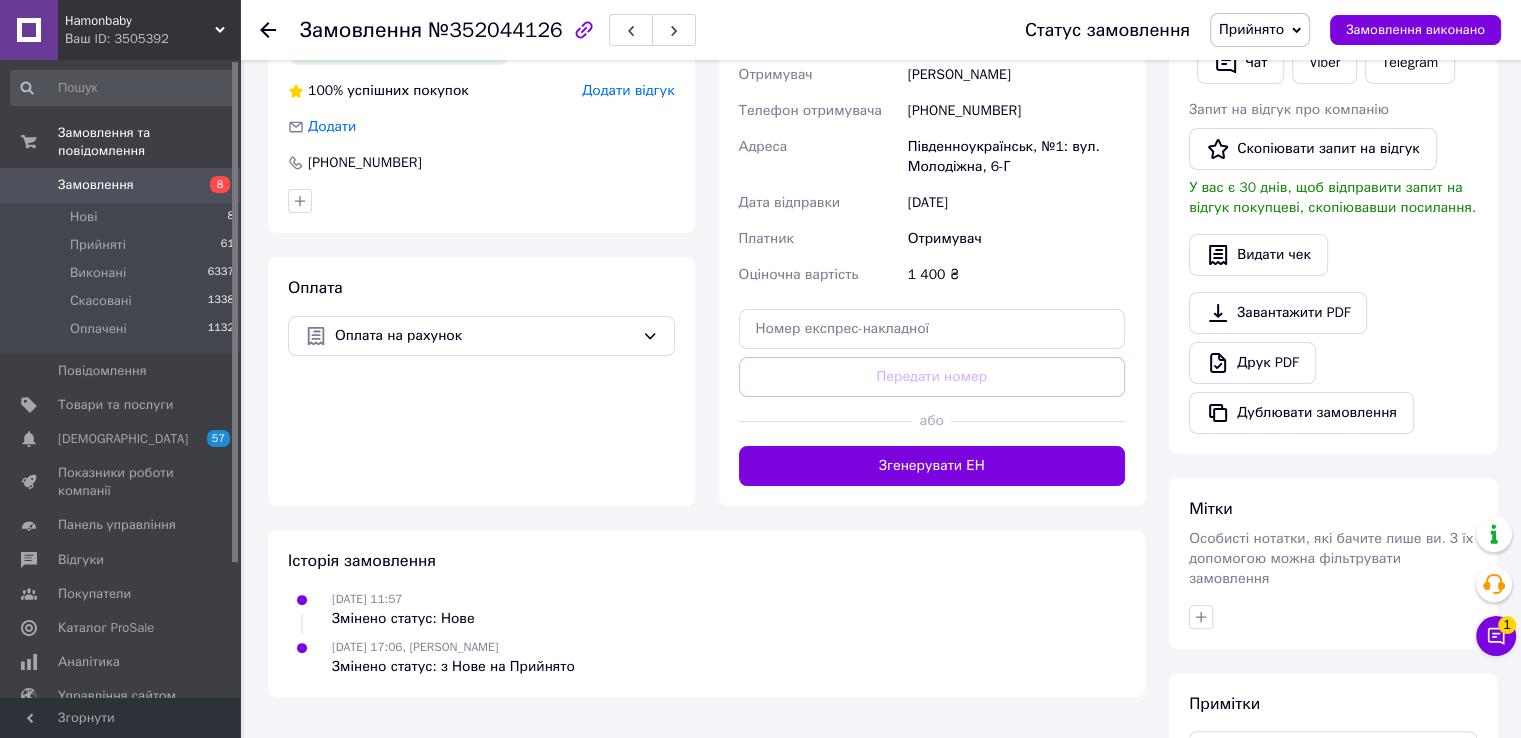 scroll, scrollTop: 447, scrollLeft: 0, axis: vertical 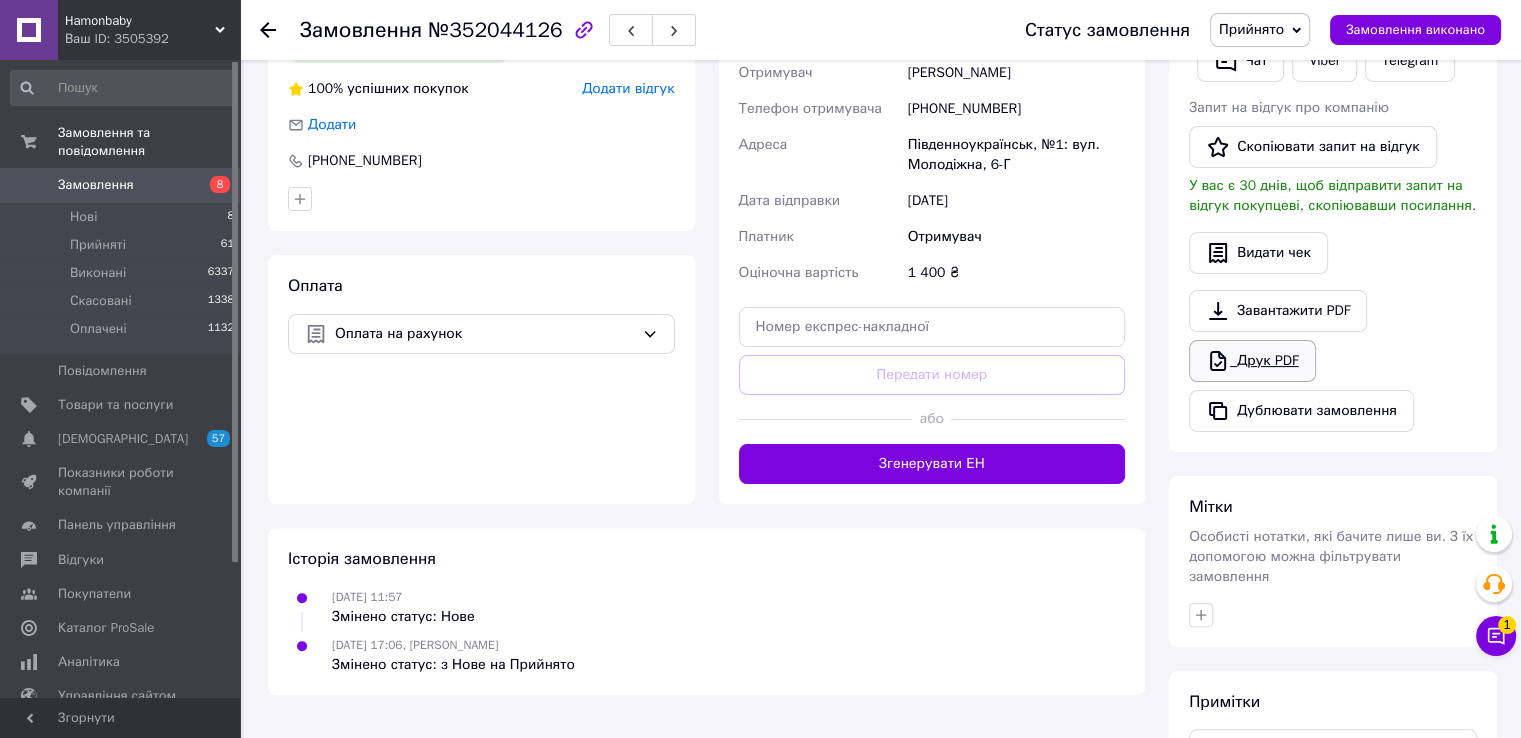 click on "Друк PDF" at bounding box center [1252, 361] 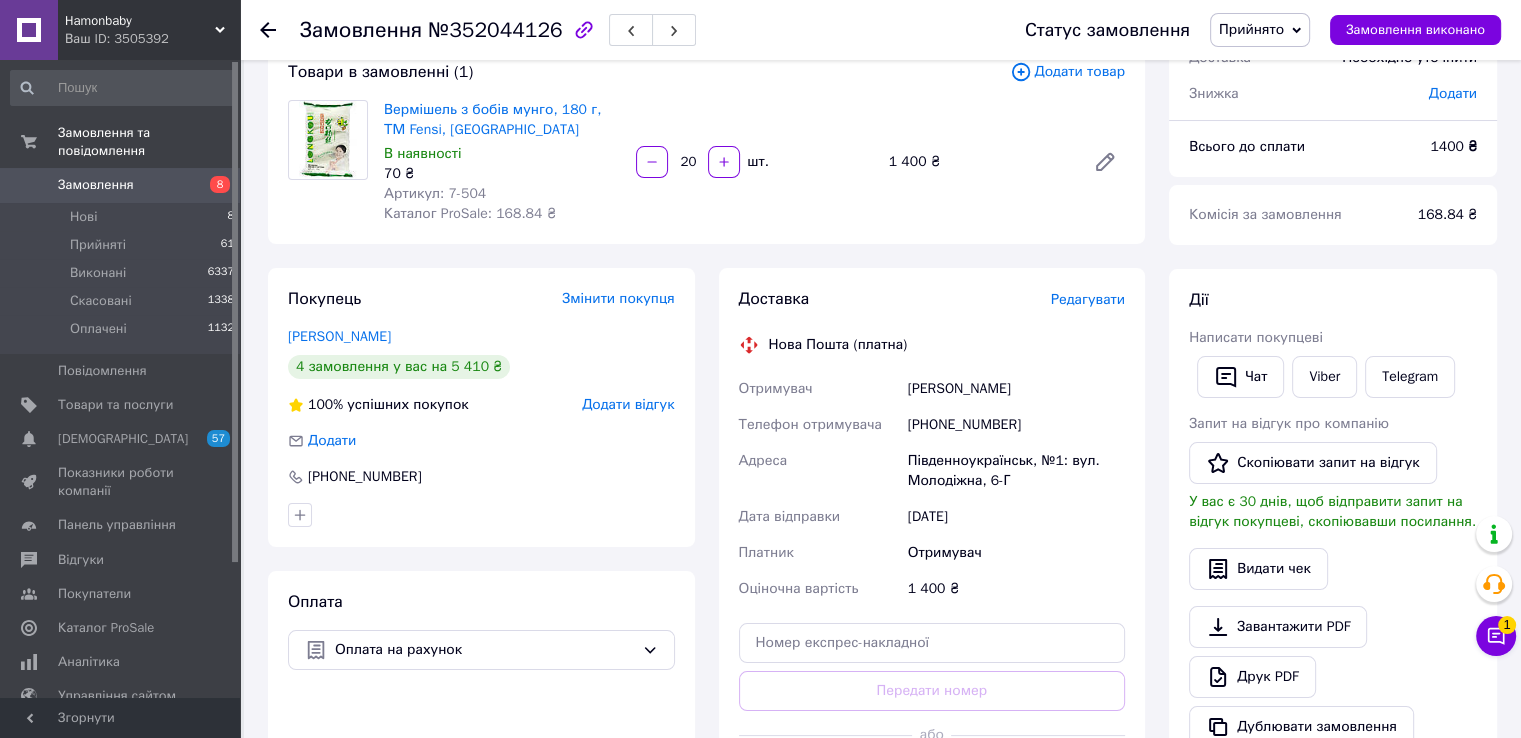 scroll, scrollTop: 247, scrollLeft: 0, axis: vertical 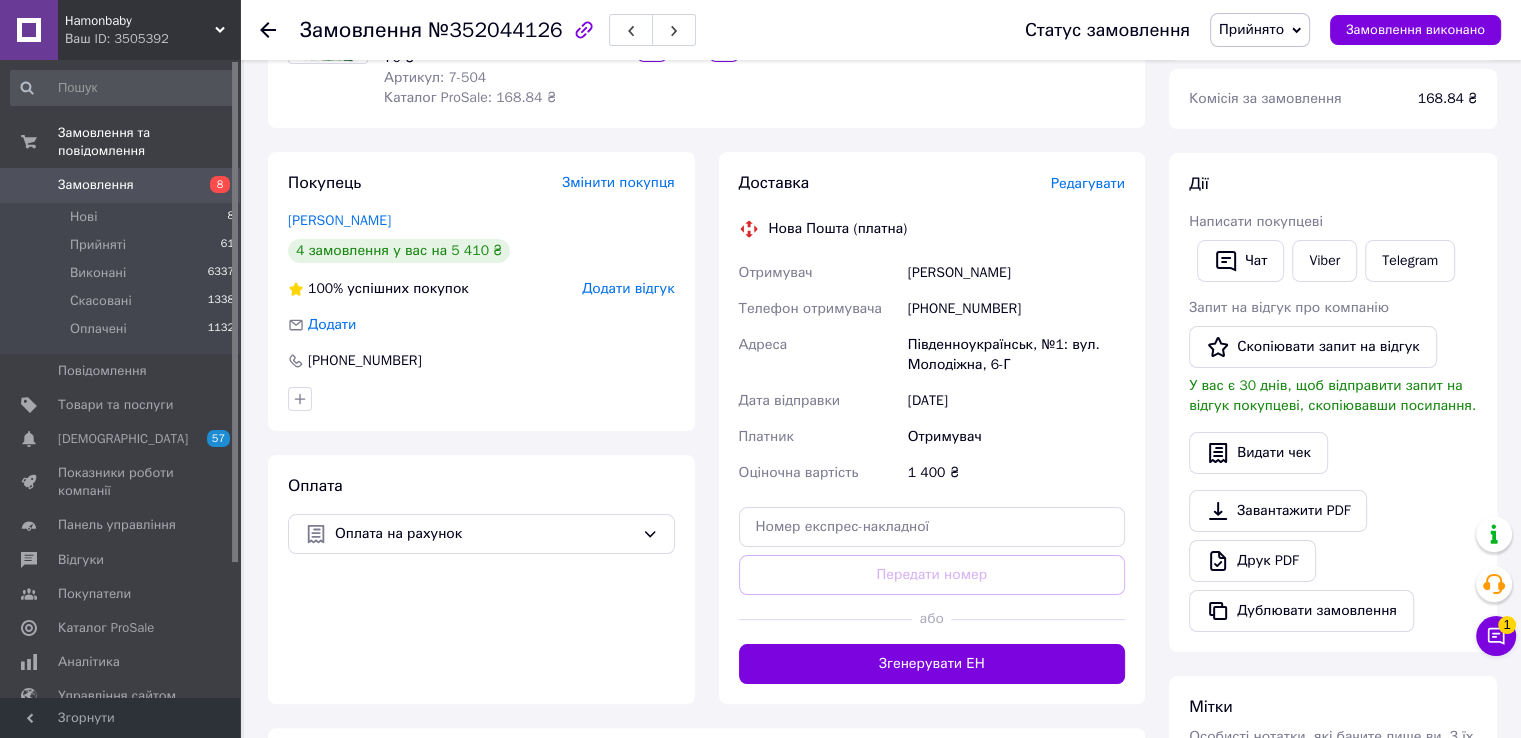 click on "[PHONE_NUMBER]" at bounding box center (1016, 309) 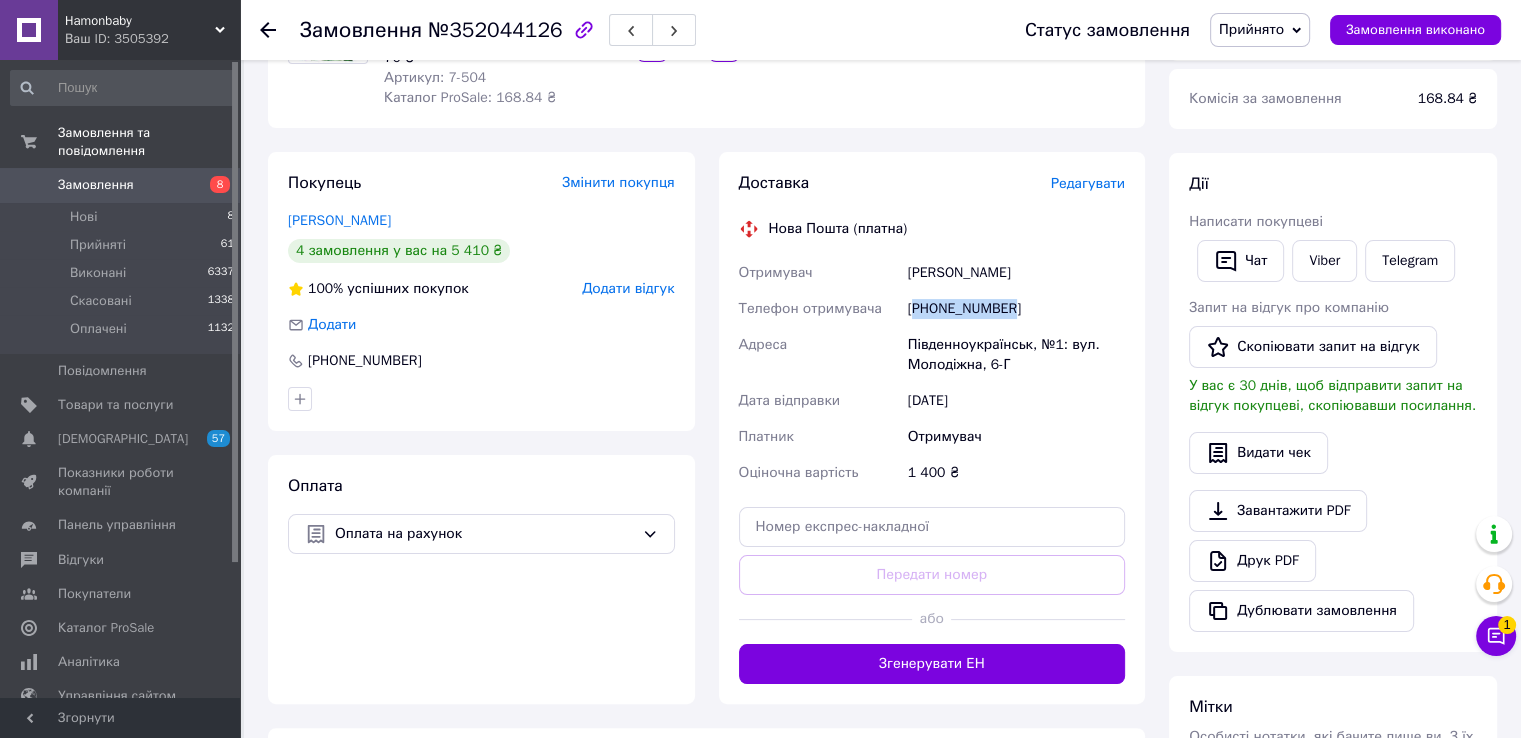 click on "[PHONE_NUMBER]" at bounding box center [1016, 309] 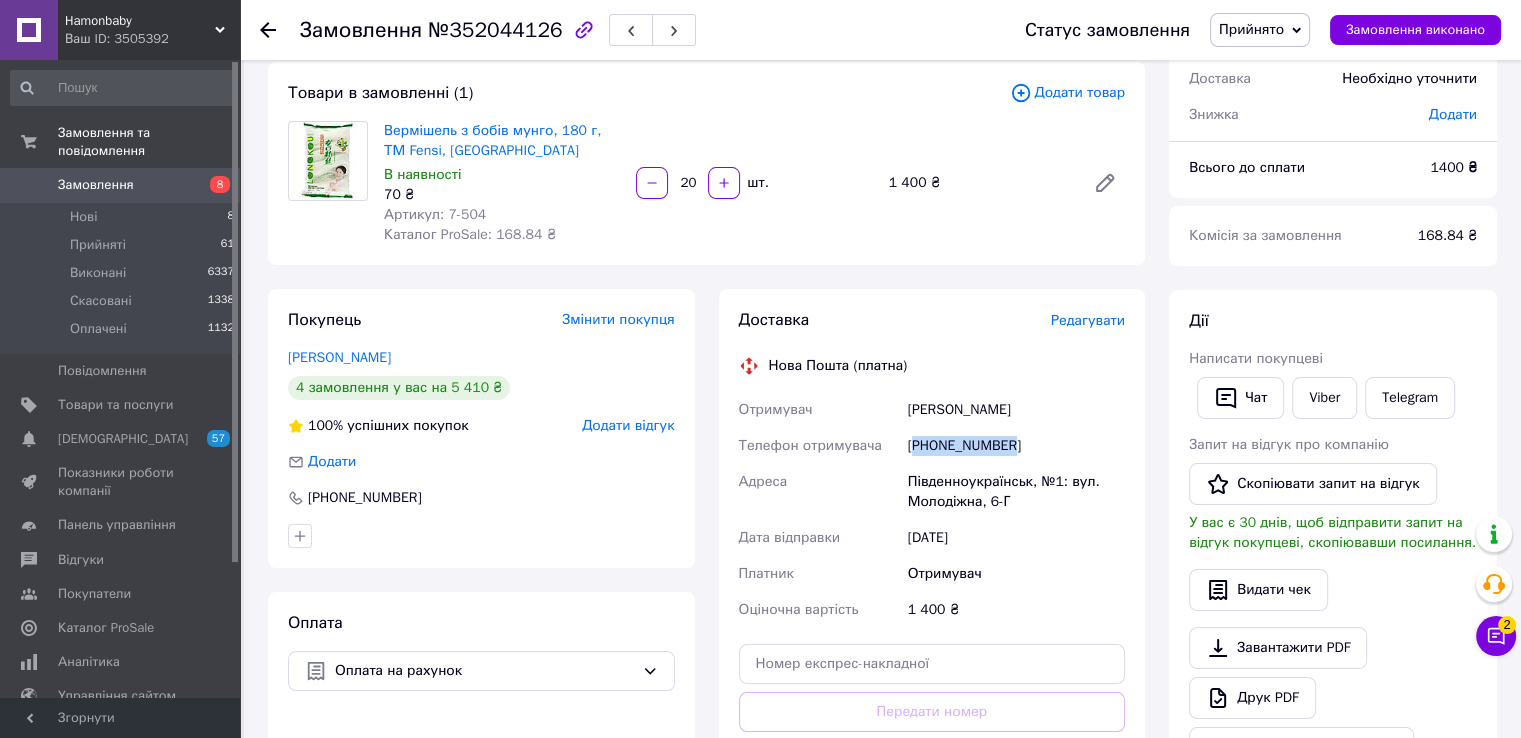 scroll, scrollTop: 0, scrollLeft: 0, axis: both 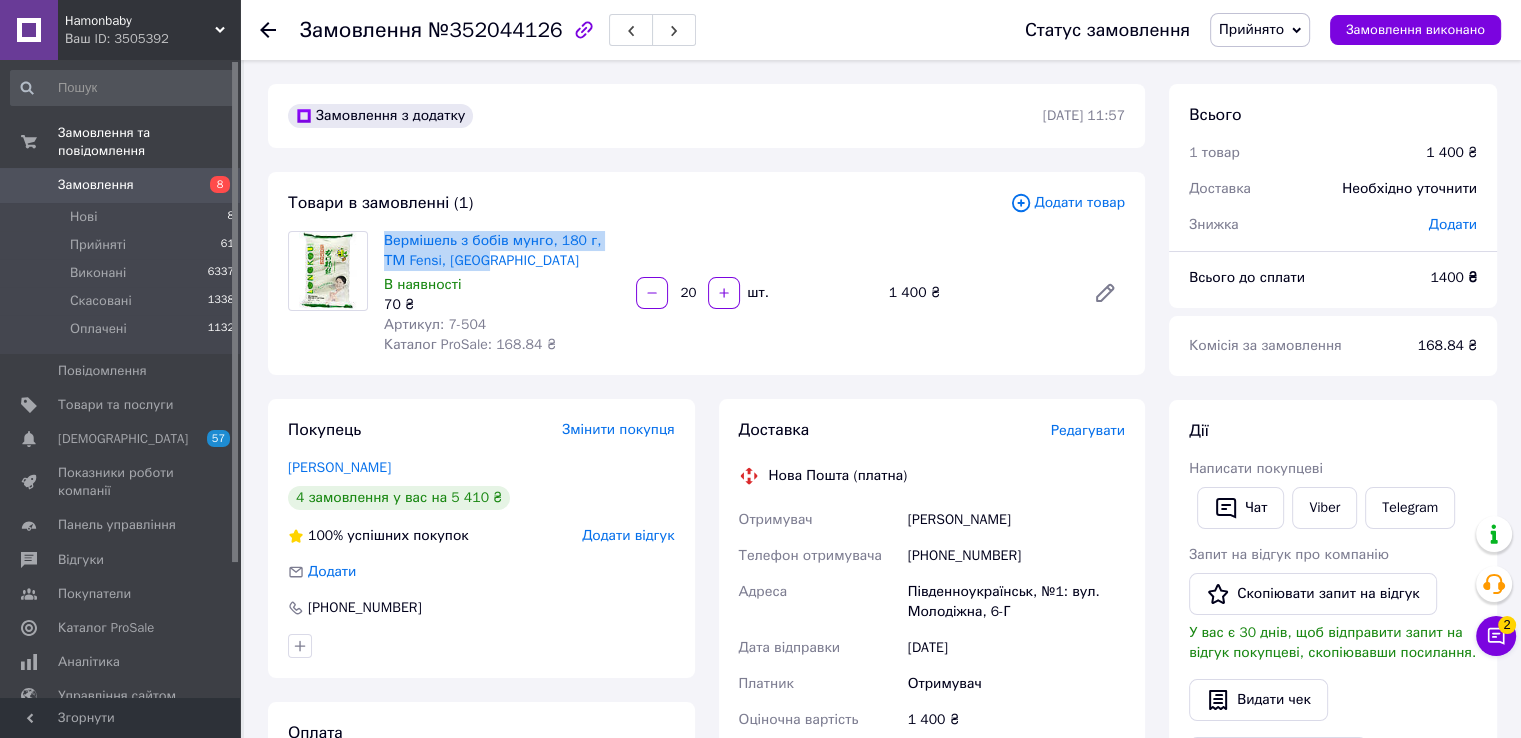 drag, startPoint x: 468, startPoint y: 261, endPoint x: 384, endPoint y: 230, distance: 89.537704 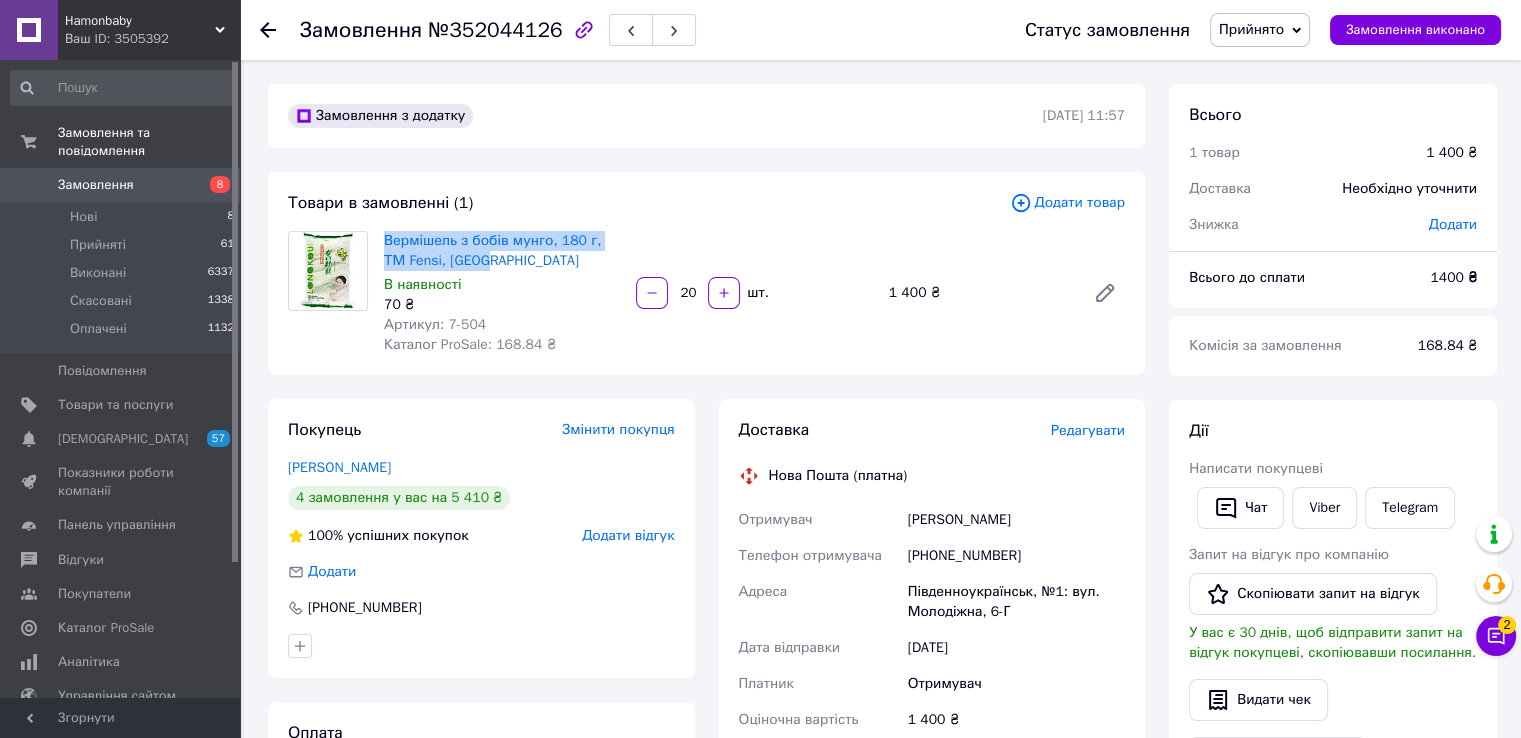 click on "Вермішель з бобів мунго, 180 г, ТМ Fensi, [GEOGRAPHIC_DATA]" at bounding box center (502, 251) 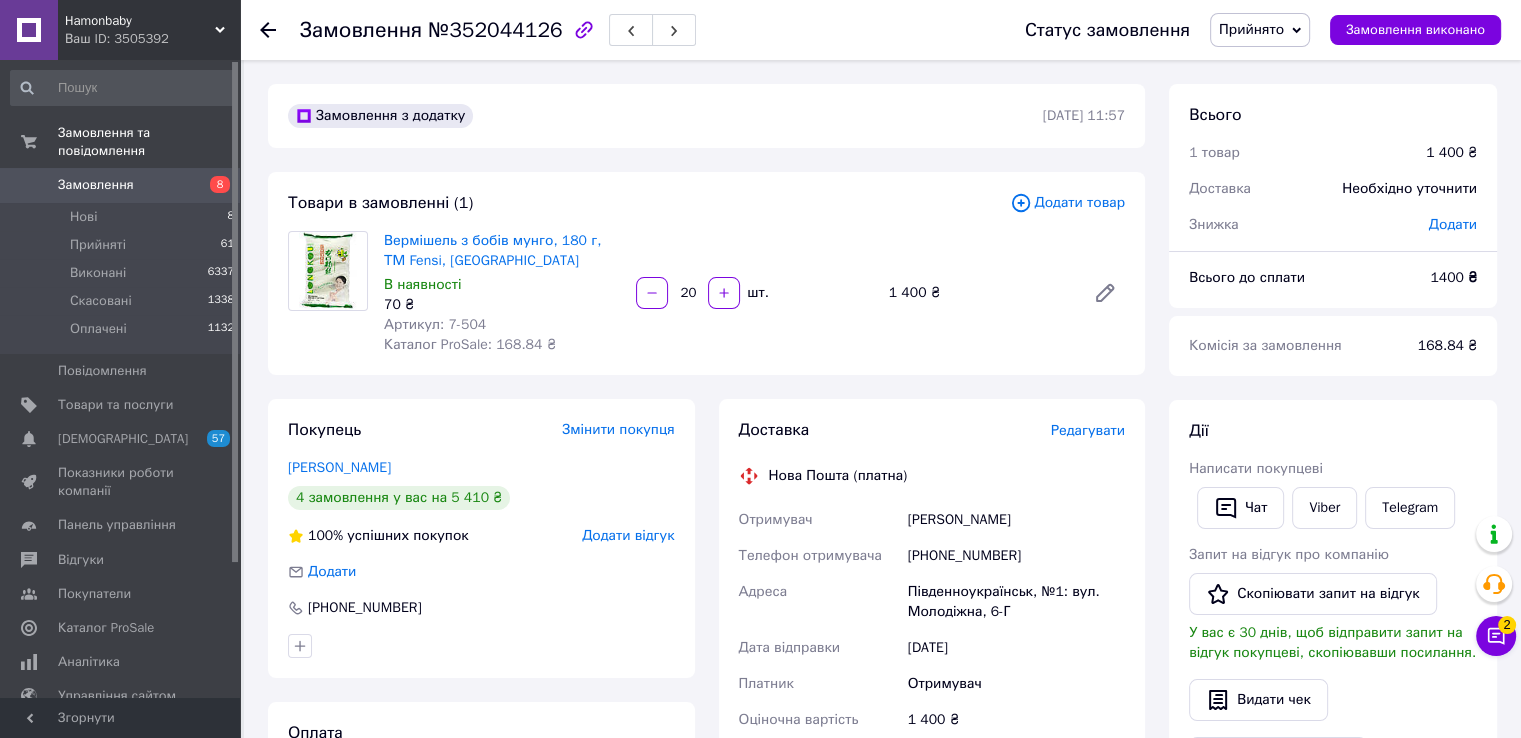 click on "Дії" at bounding box center (1333, 431) 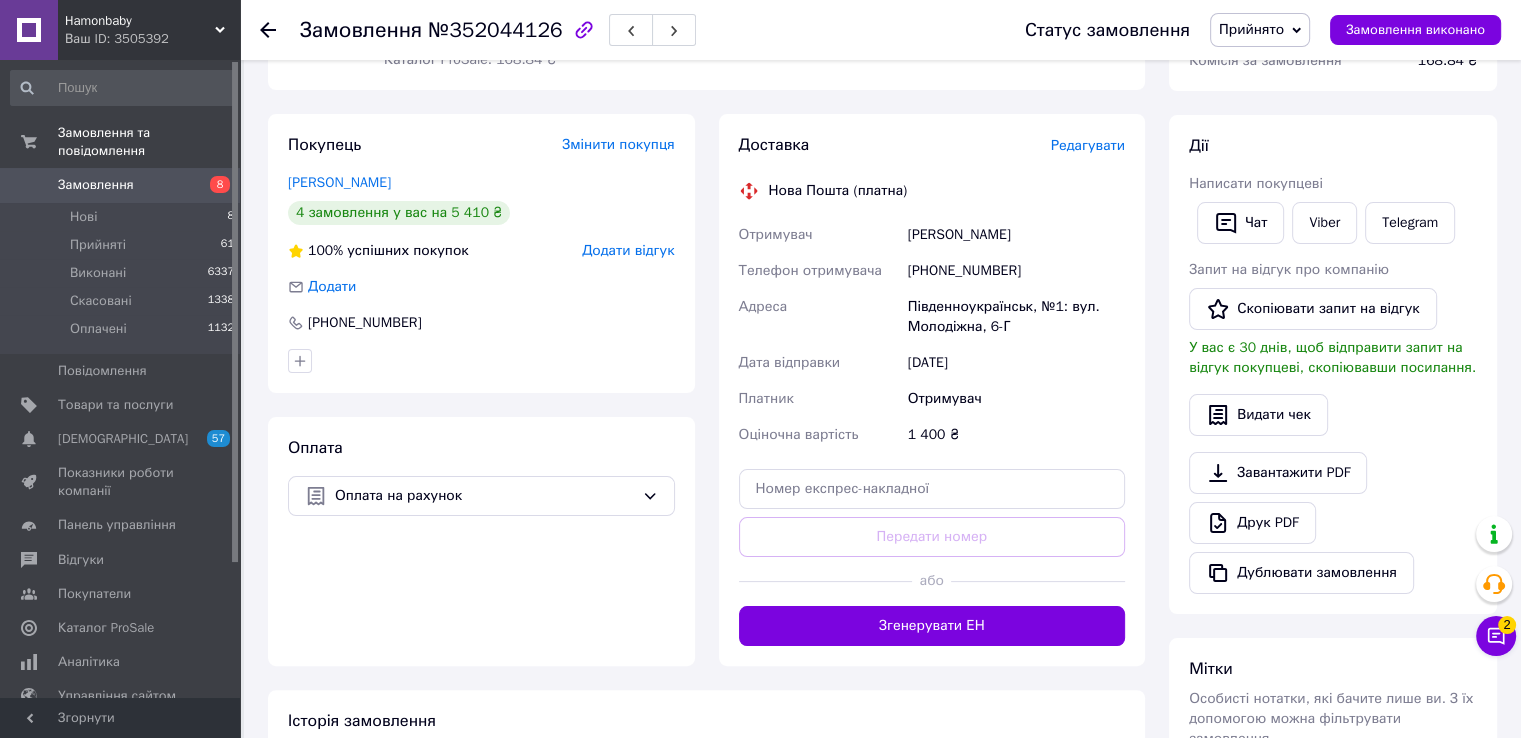 scroll, scrollTop: 400, scrollLeft: 0, axis: vertical 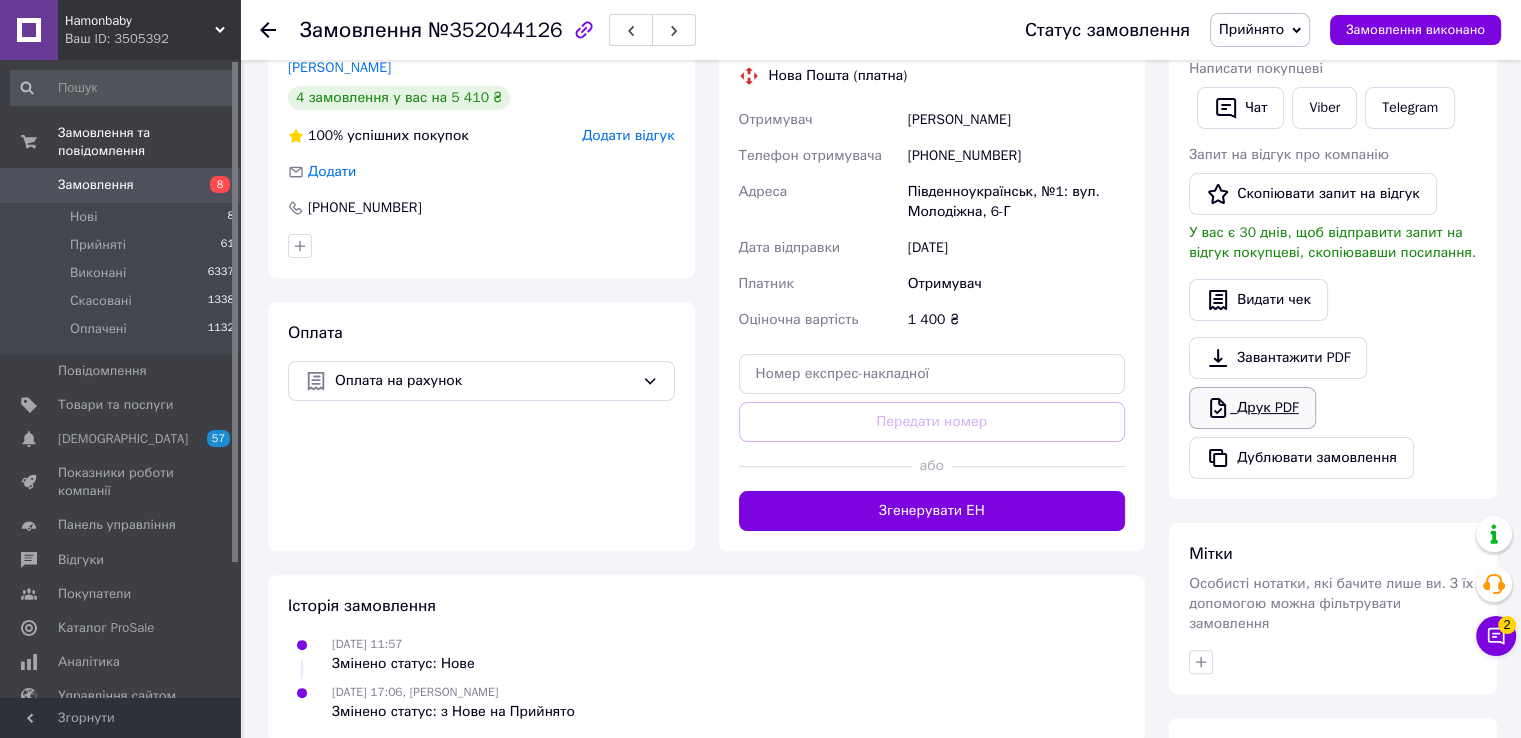 click on "Друк PDF" at bounding box center [1252, 408] 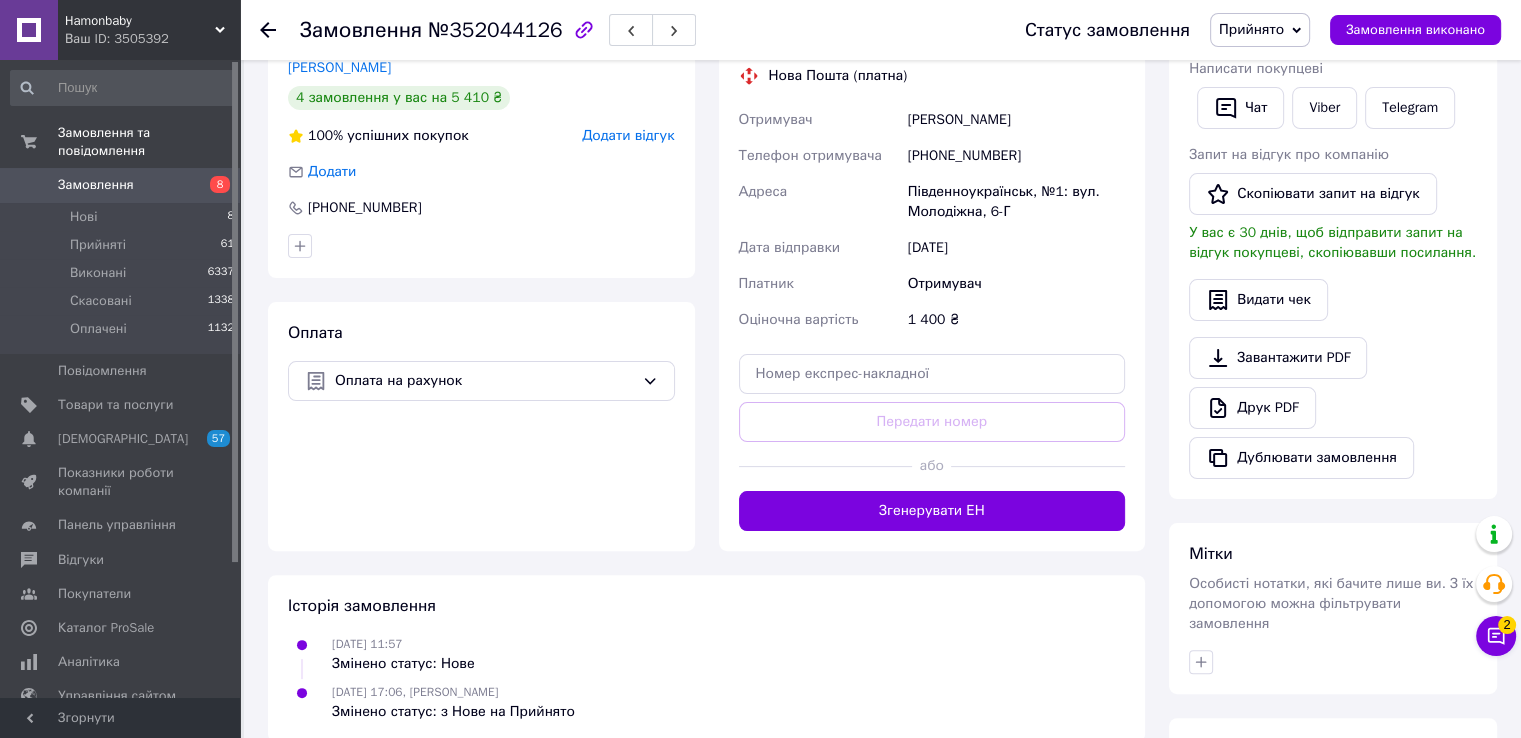 click 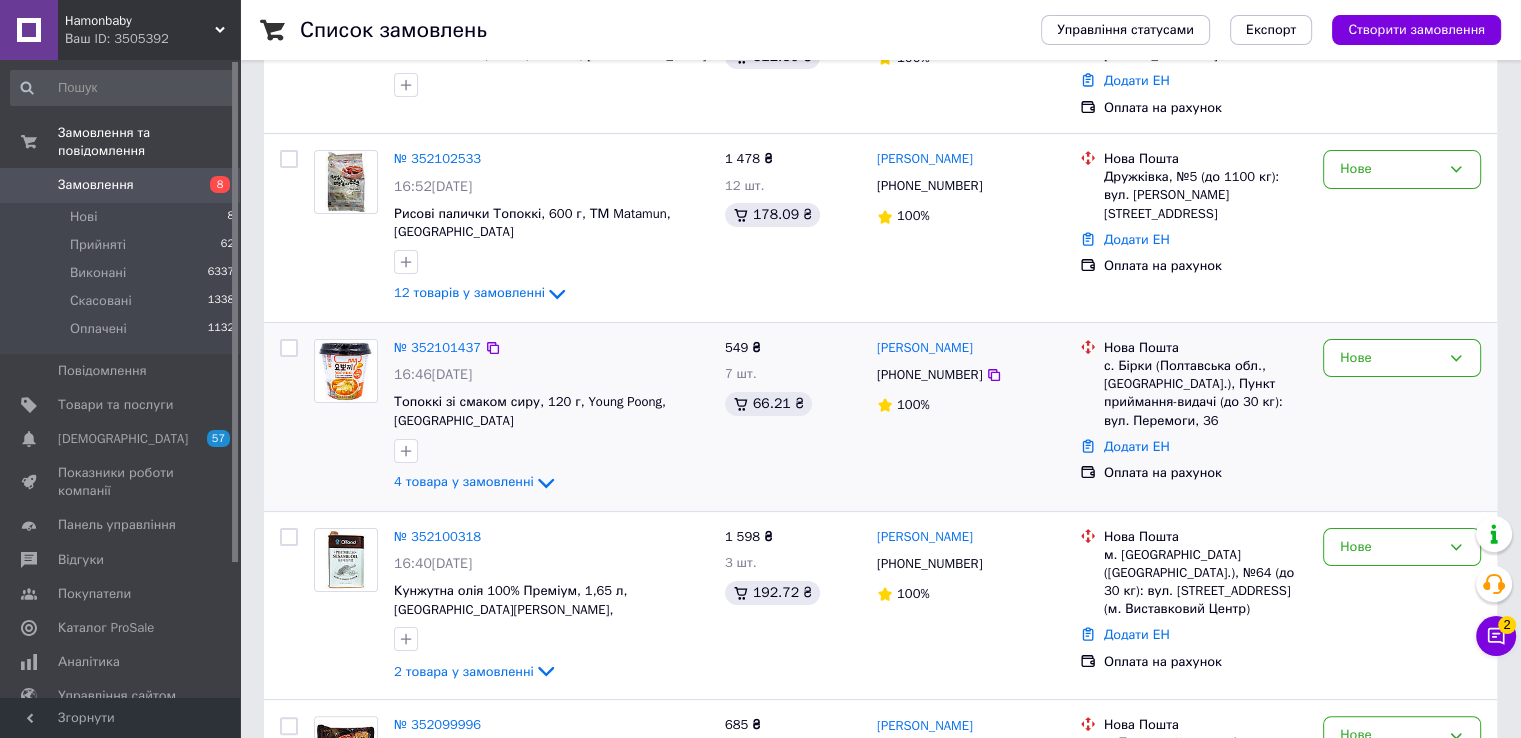 scroll, scrollTop: 400, scrollLeft: 0, axis: vertical 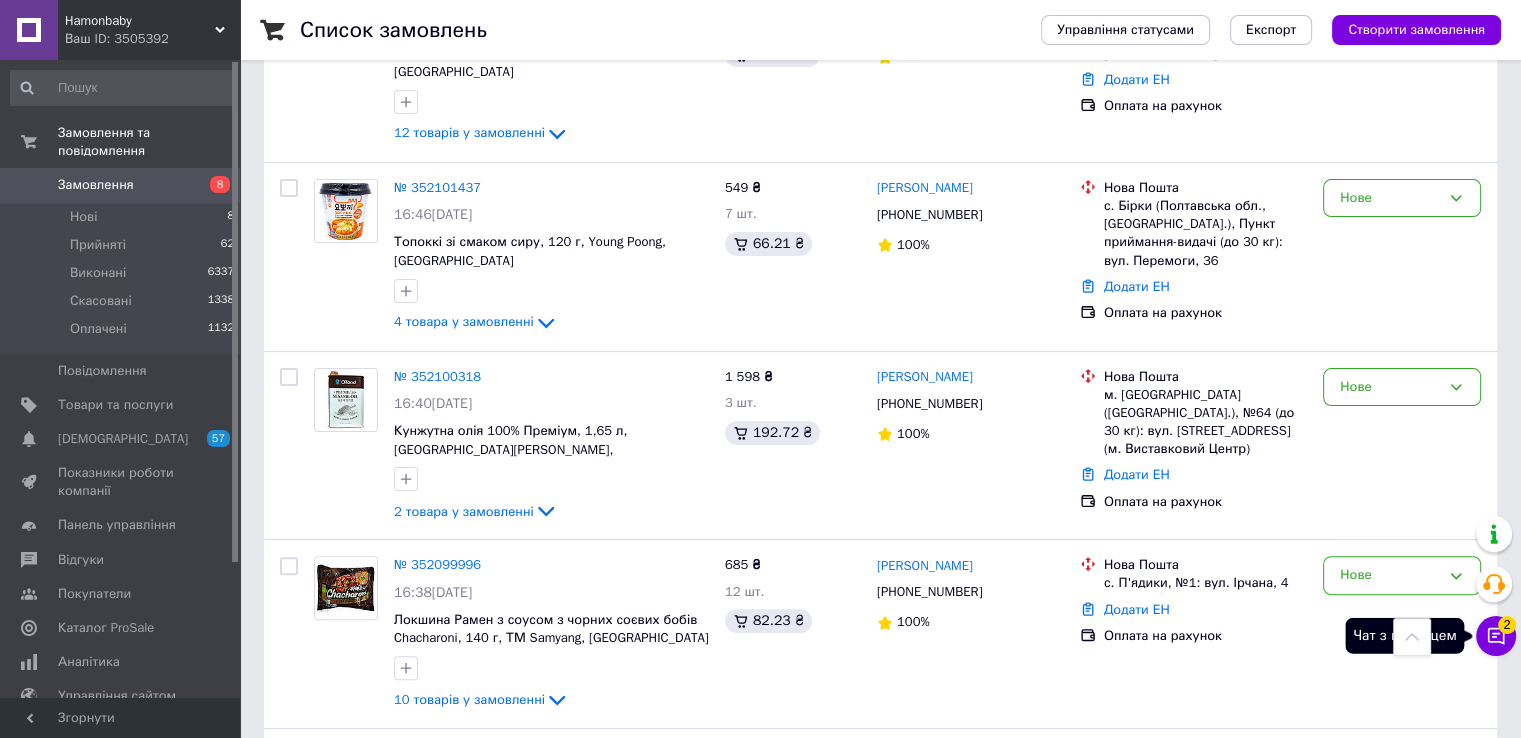 click on "2" at bounding box center (1507, 625) 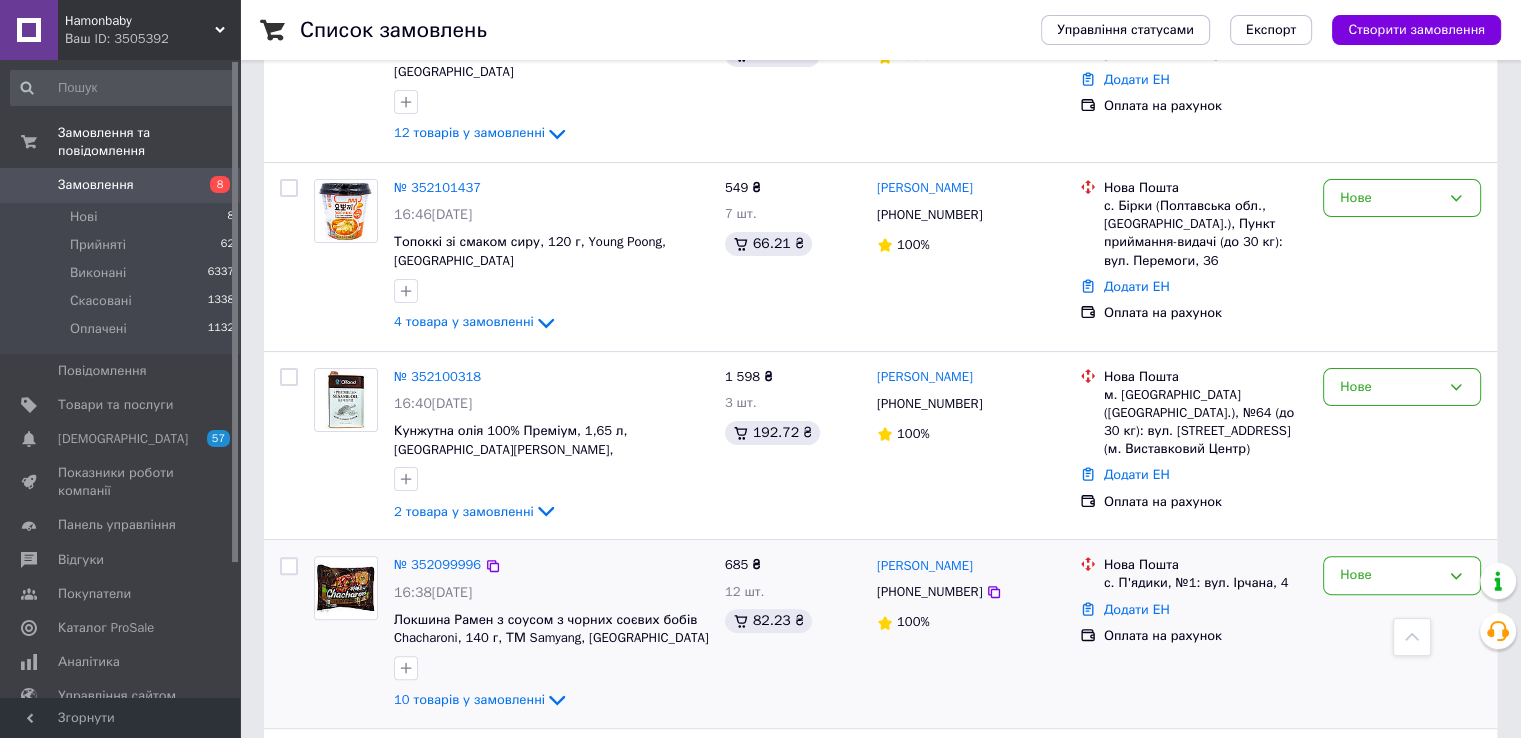drag, startPoint x: 1462, startPoint y: 676, endPoint x: 1245, endPoint y: 461, distance: 305.4734 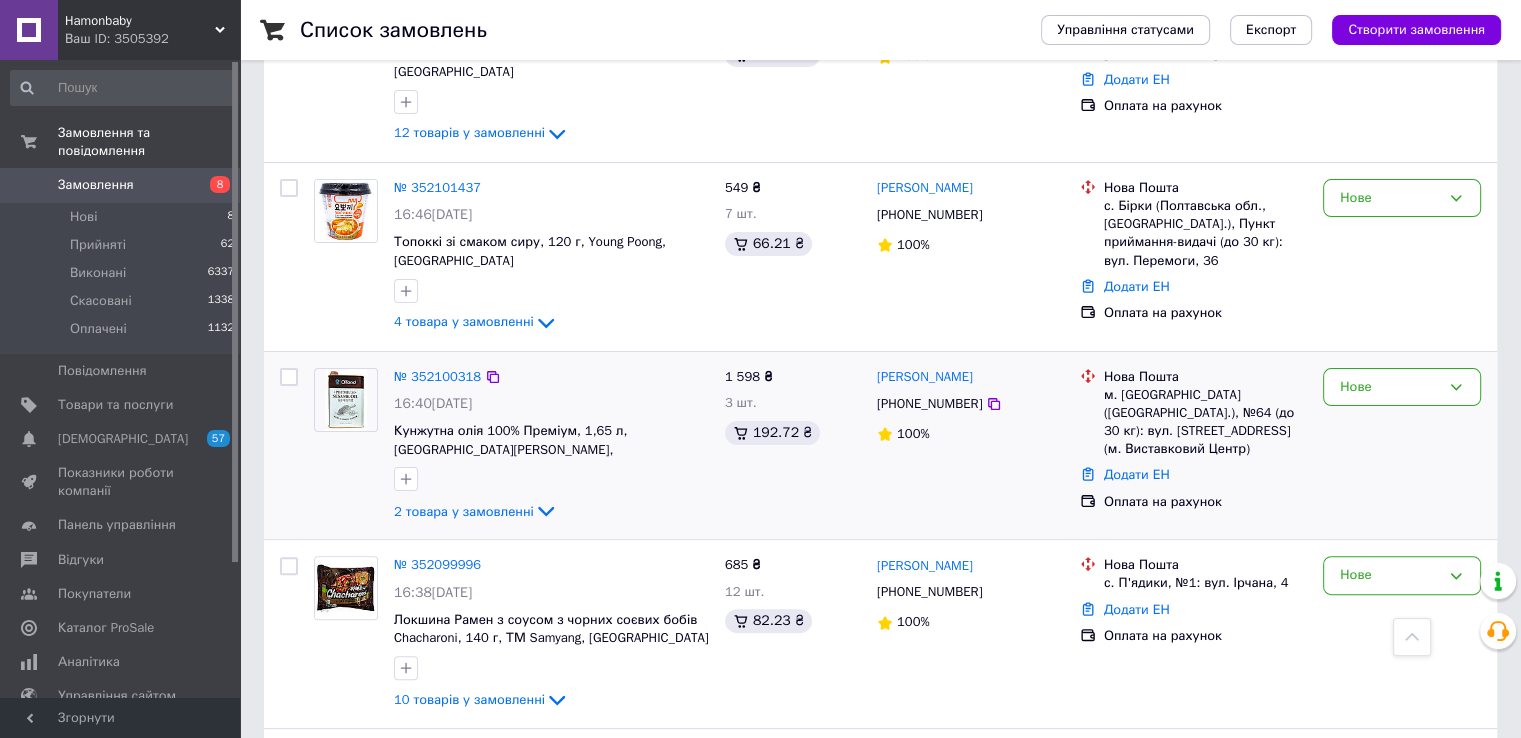 click on "Нове" at bounding box center [1402, 634] 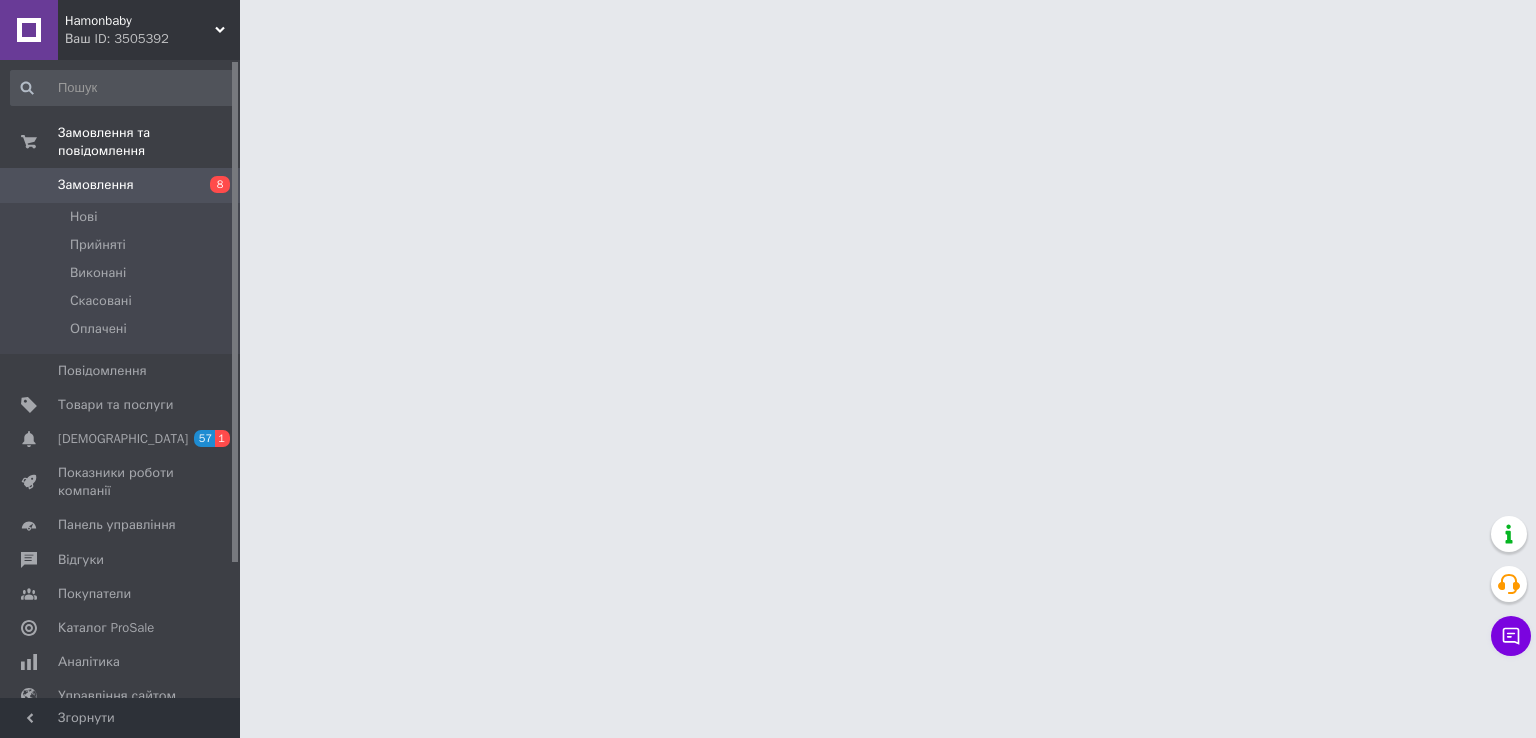 scroll, scrollTop: 0, scrollLeft: 0, axis: both 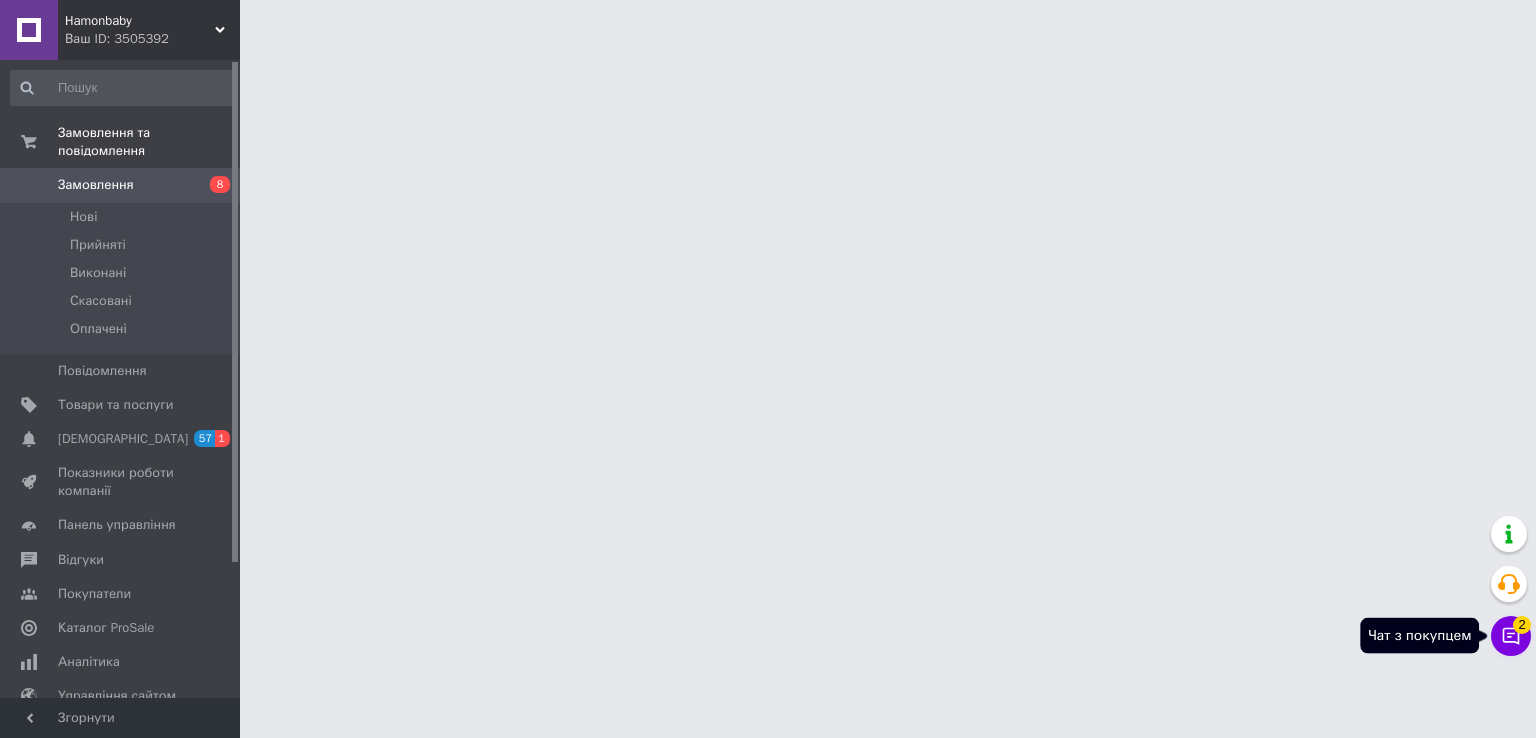 click 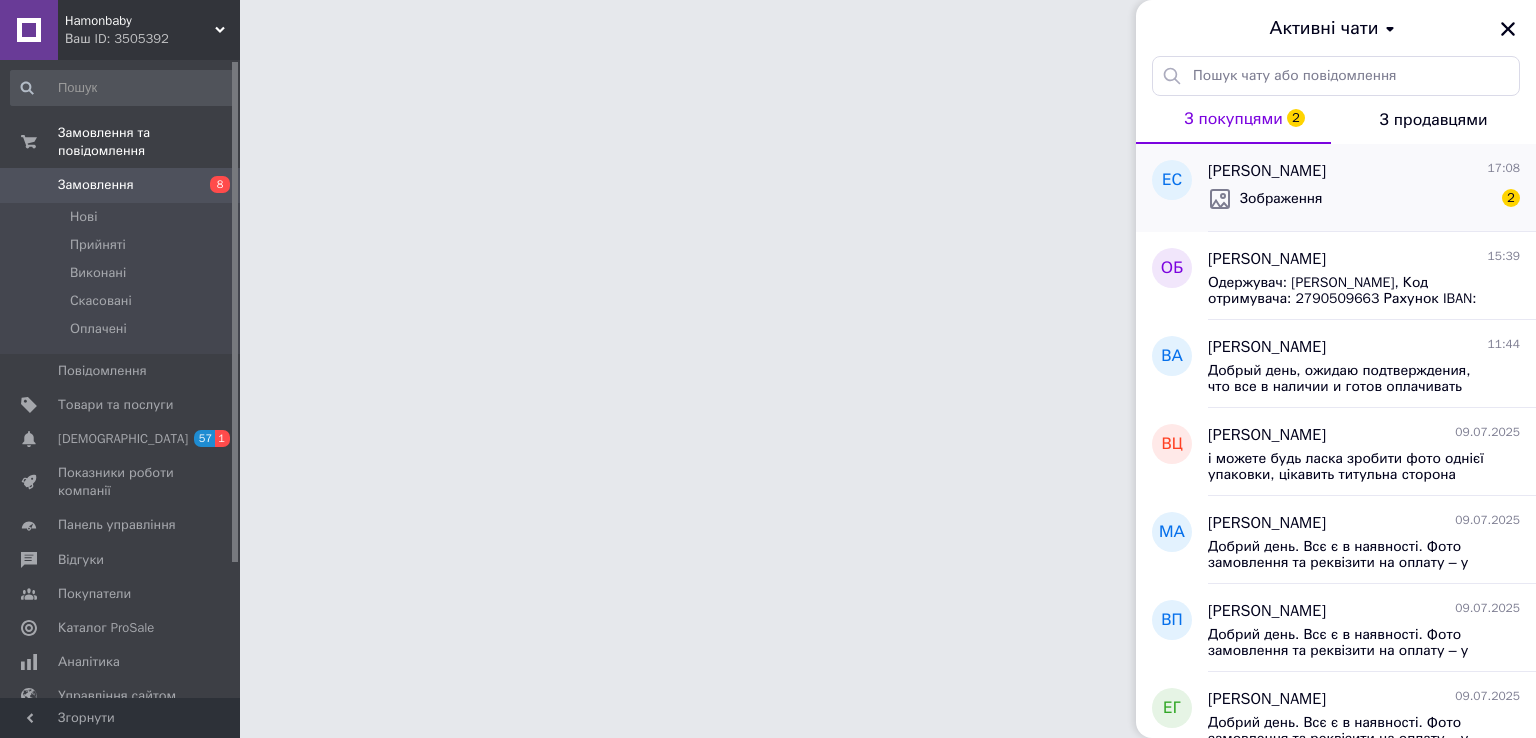 click on "Зображення 2" at bounding box center (1364, 199) 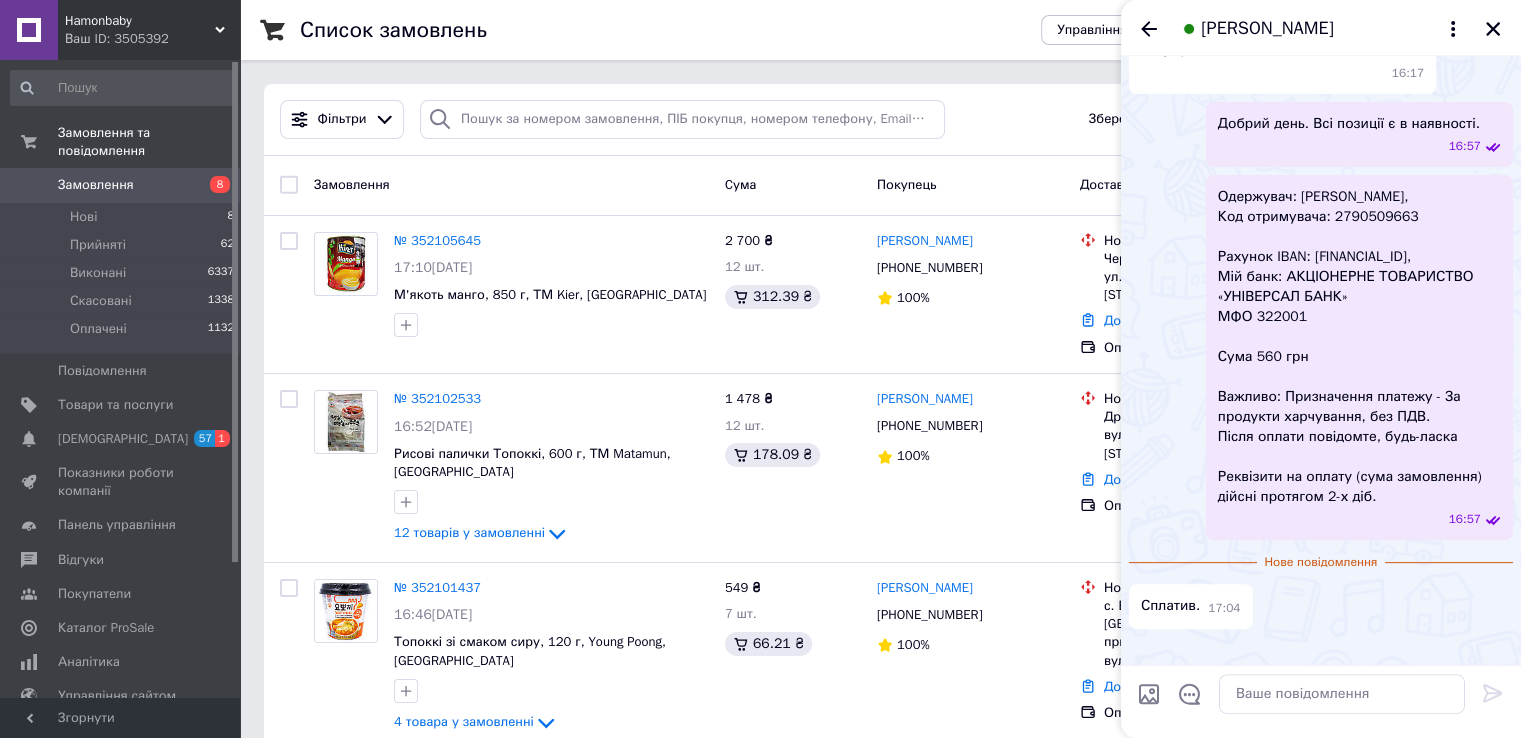 scroll, scrollTop: 860, scrollLeft: 0, axis: vertical 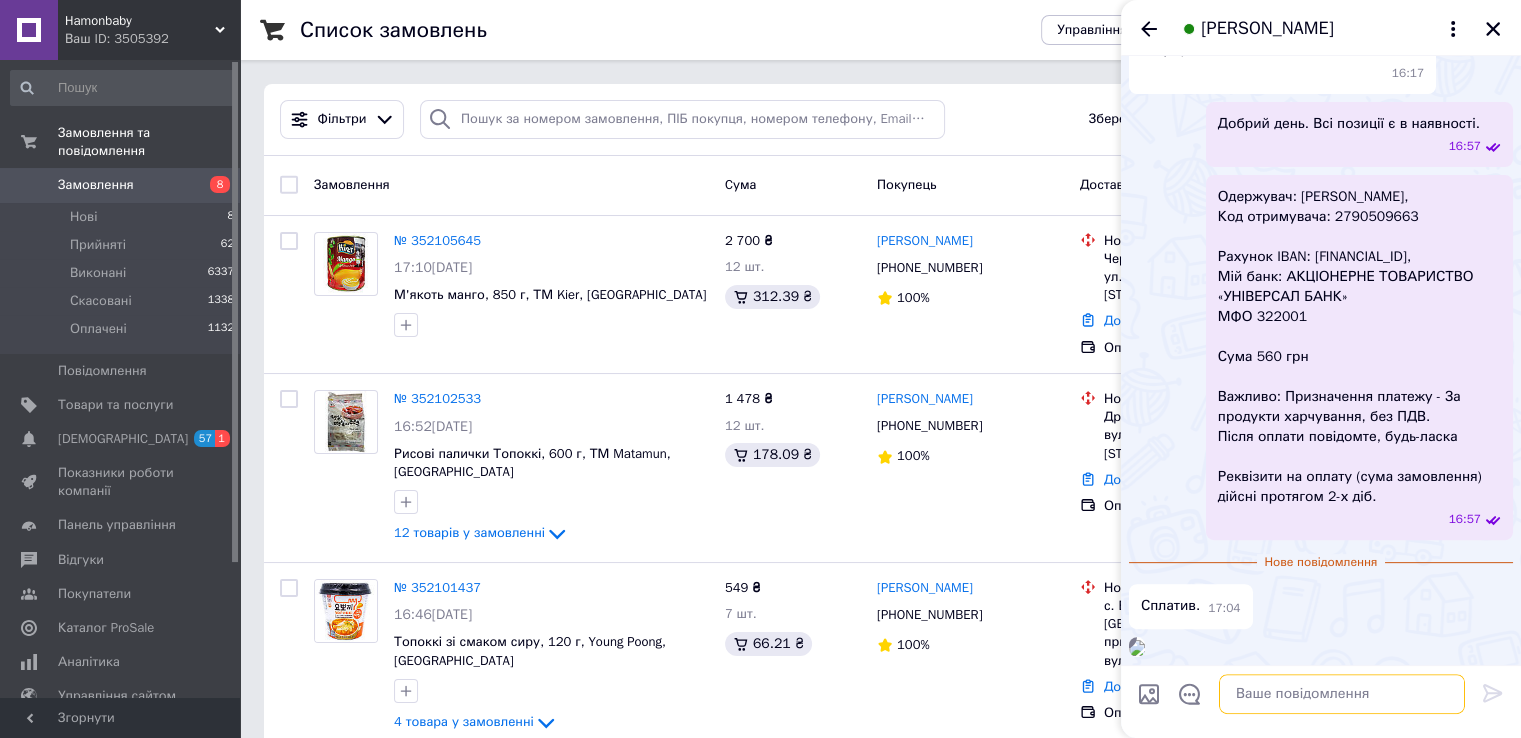 click at bounding box center (1342, 694) 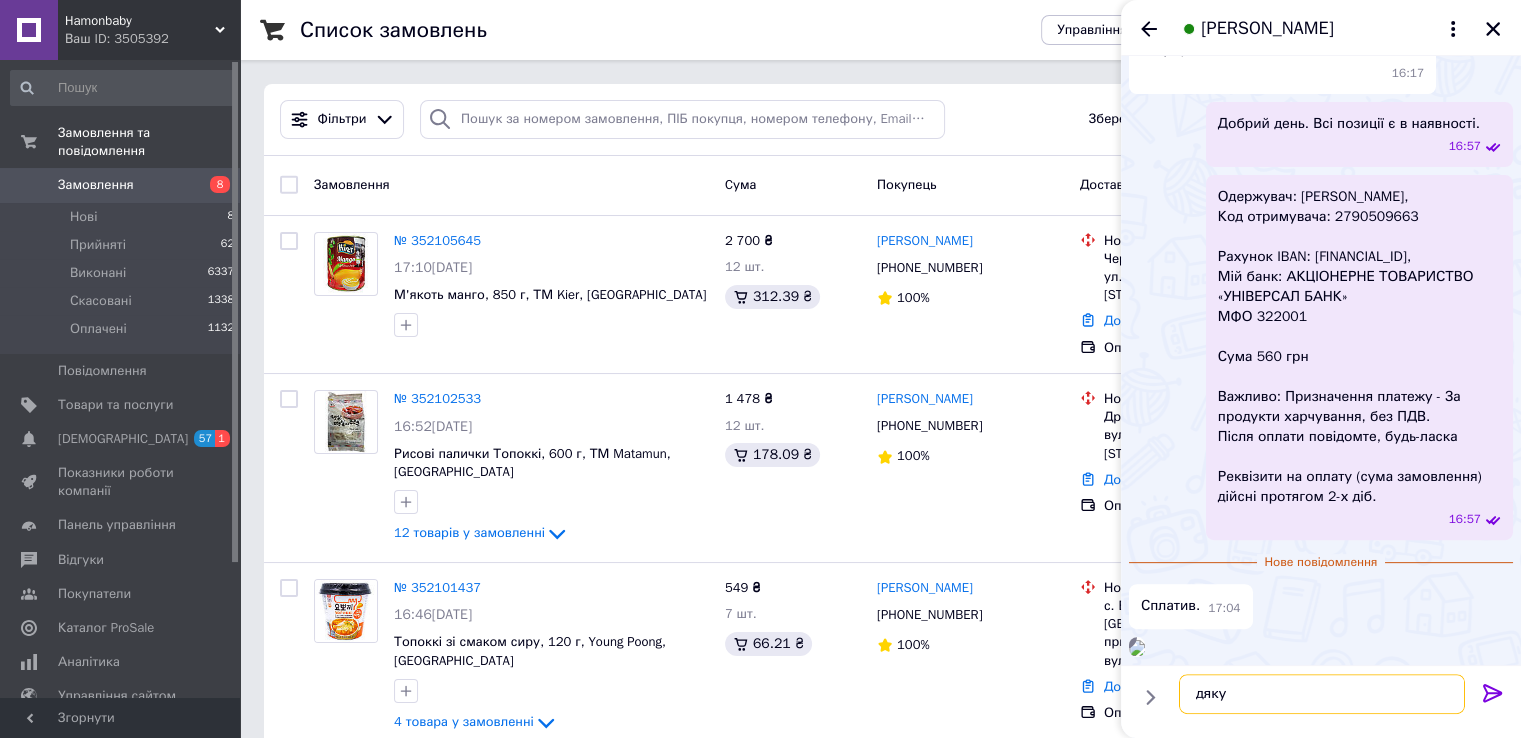 type on "дякую" 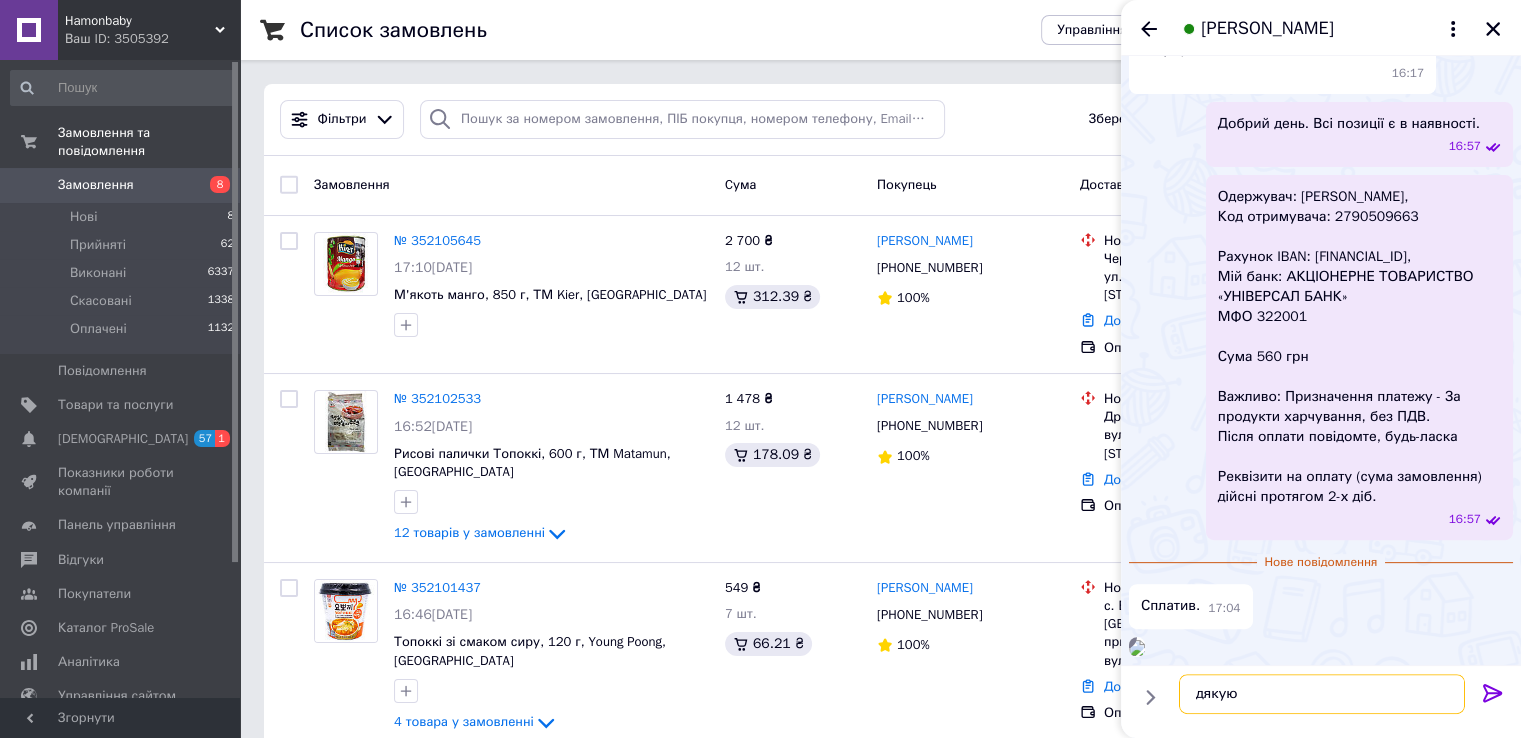 type 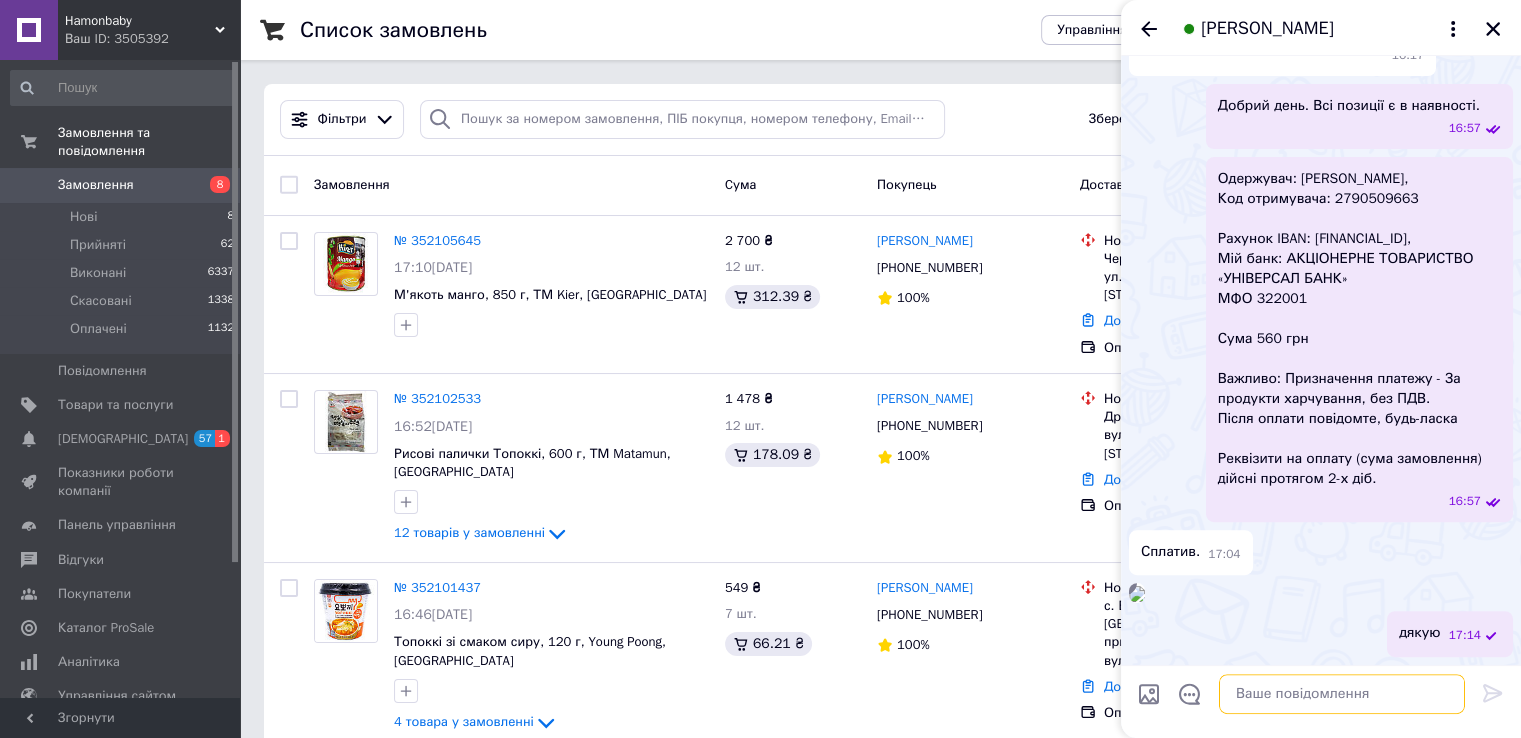 scroll, scrollTop: 877, scrollLeft: 0, axis: vertical 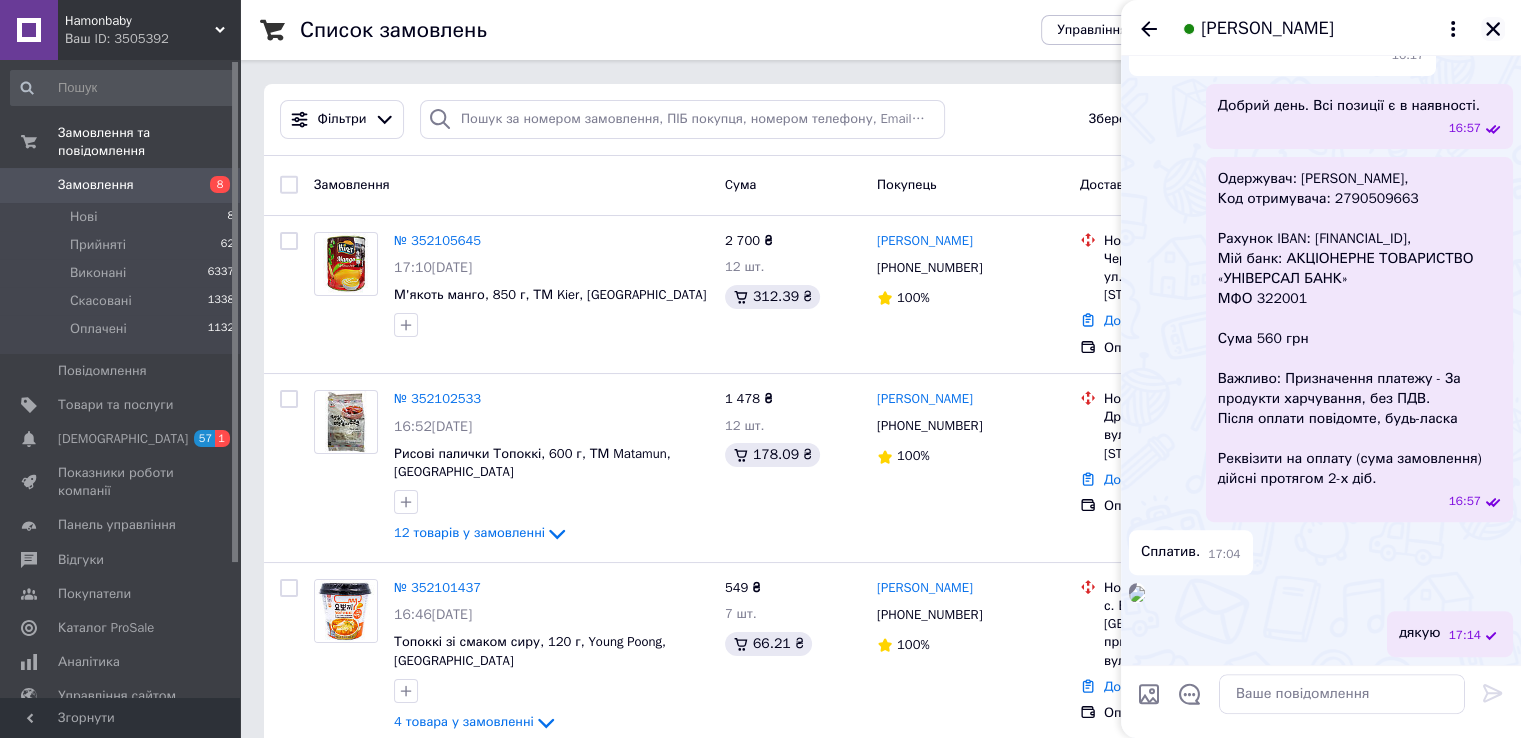 click 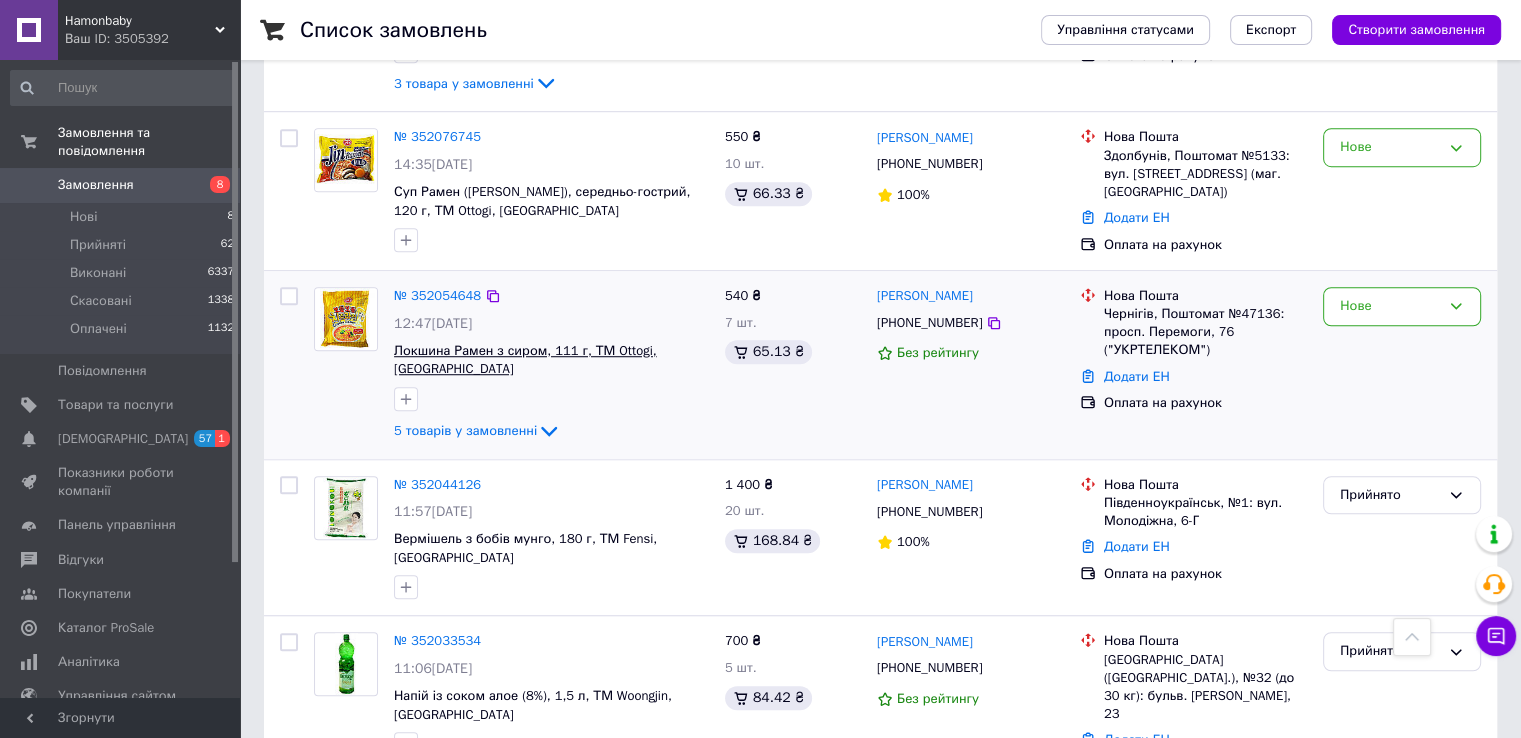 scroll, scrollTop: 1000, scrollLeft: 0, axis: vertical 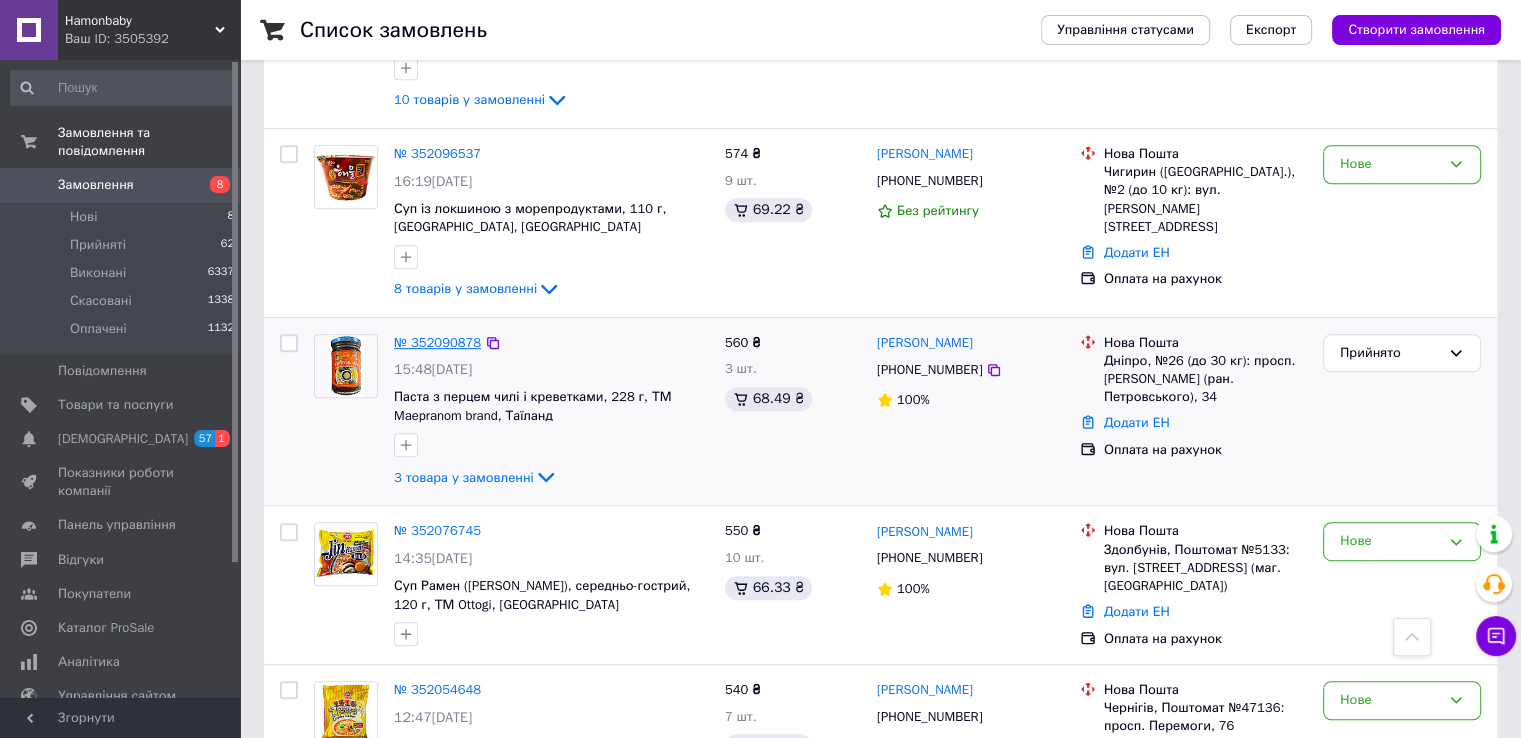 click on "№ 352090878" at bounding box center [437, 342] 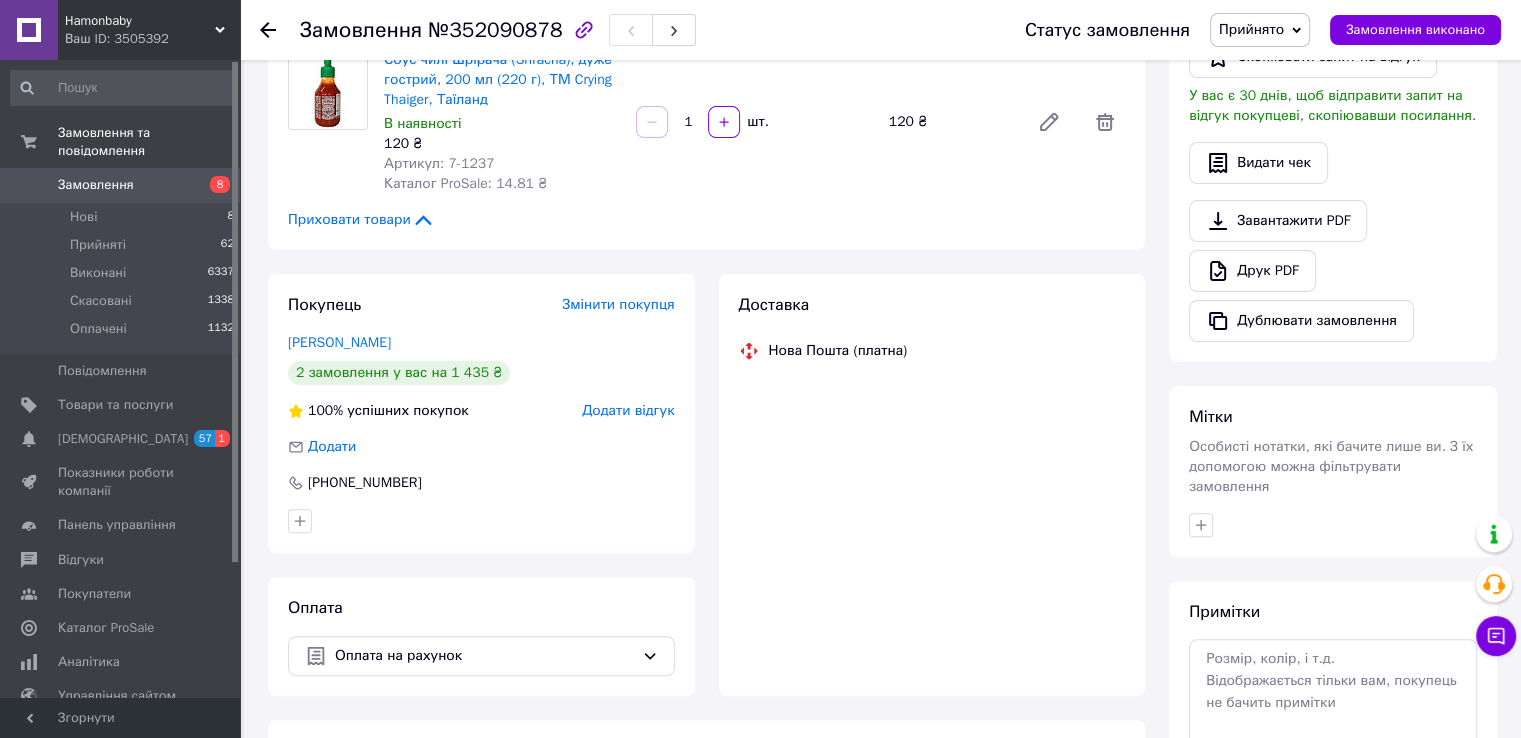 scroll, scrollTop: 656, scrollLeft: 0, axis: vertical 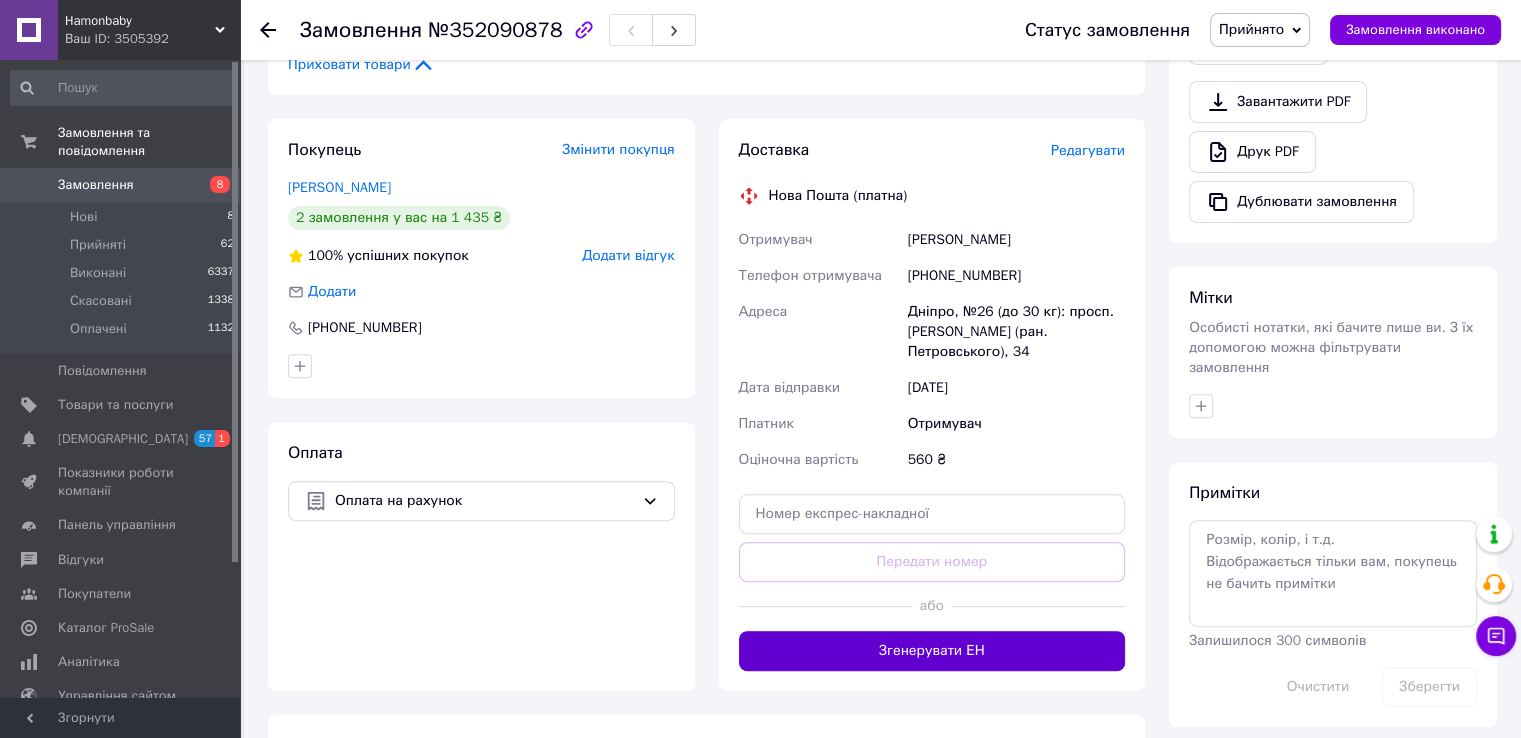 click on "Згенерувати ЕН" at bounding box center [932, 651] 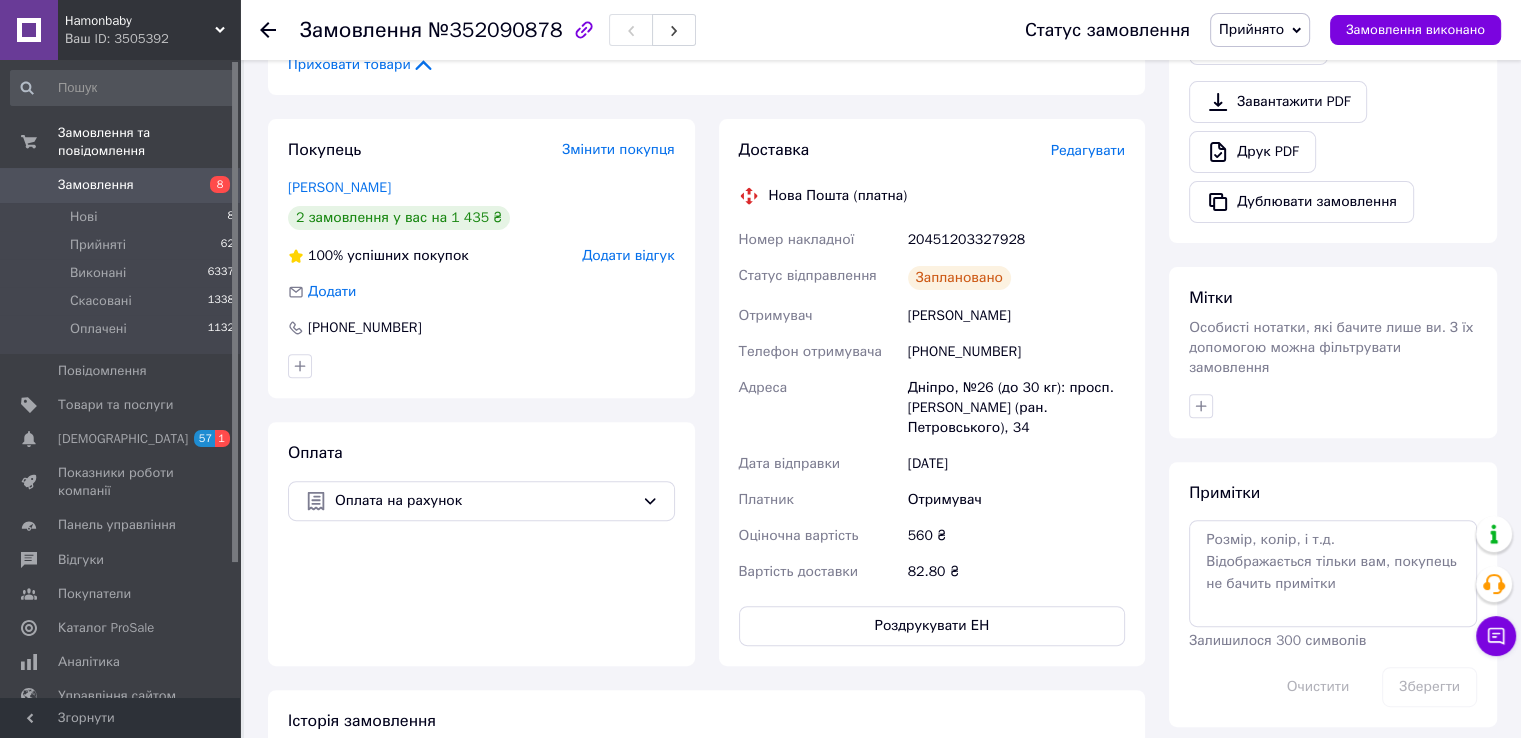 click 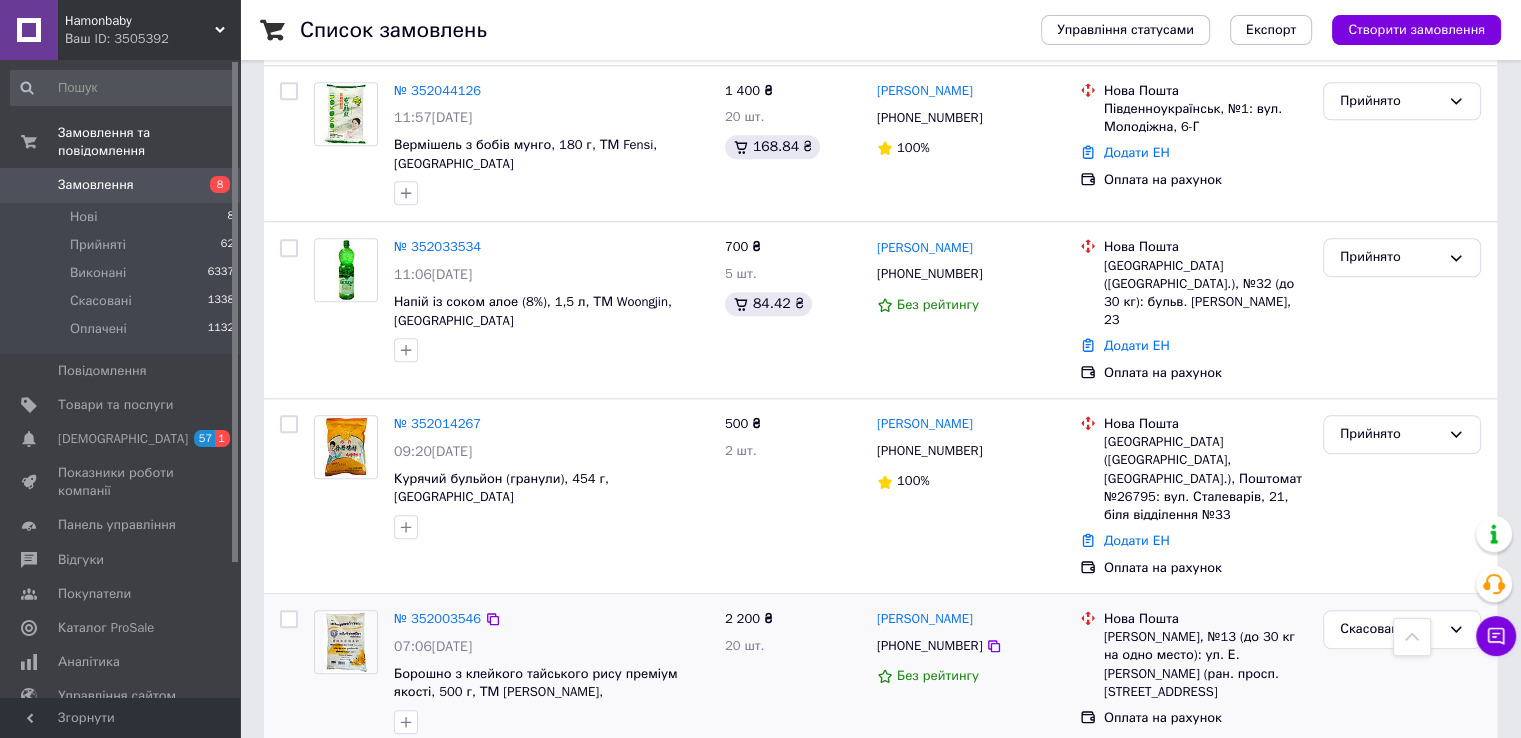 scroll, scrollTop: 1800, scrollLeft: 0, axis: vertical 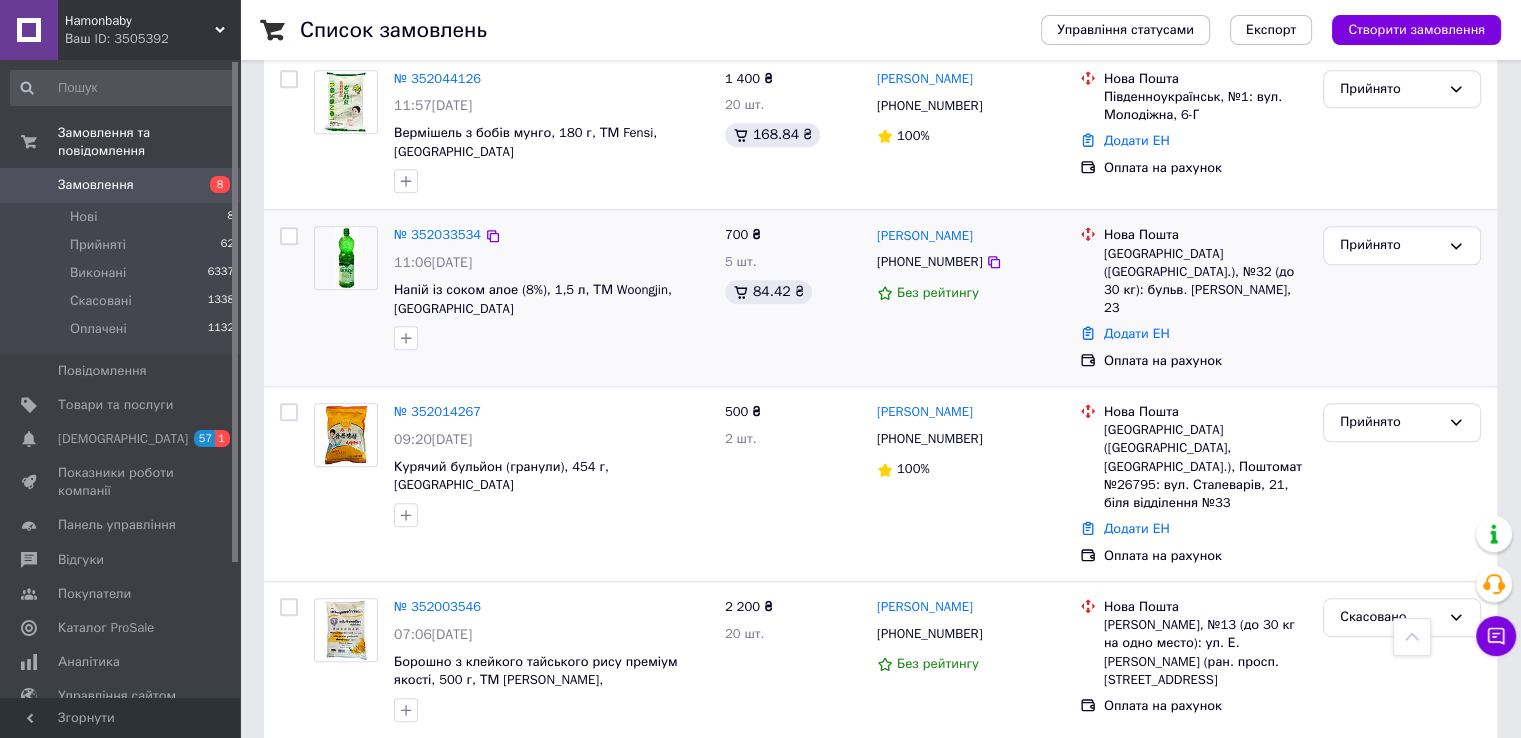 click on "[PHONE_NUMBER]" at bounding box center [929, 262] 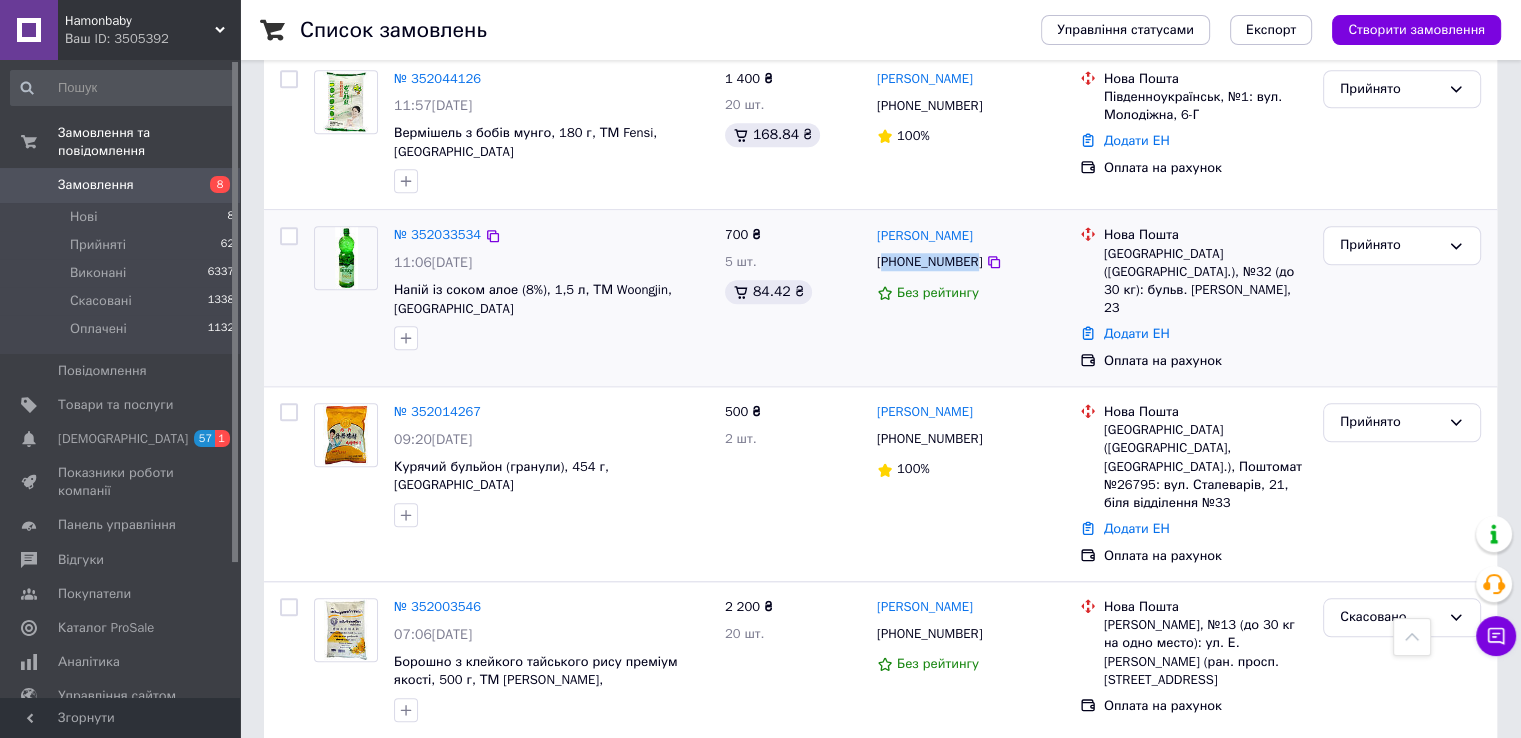 click on "[PHONE_NUMBER]" at bounding box center [929, 262] 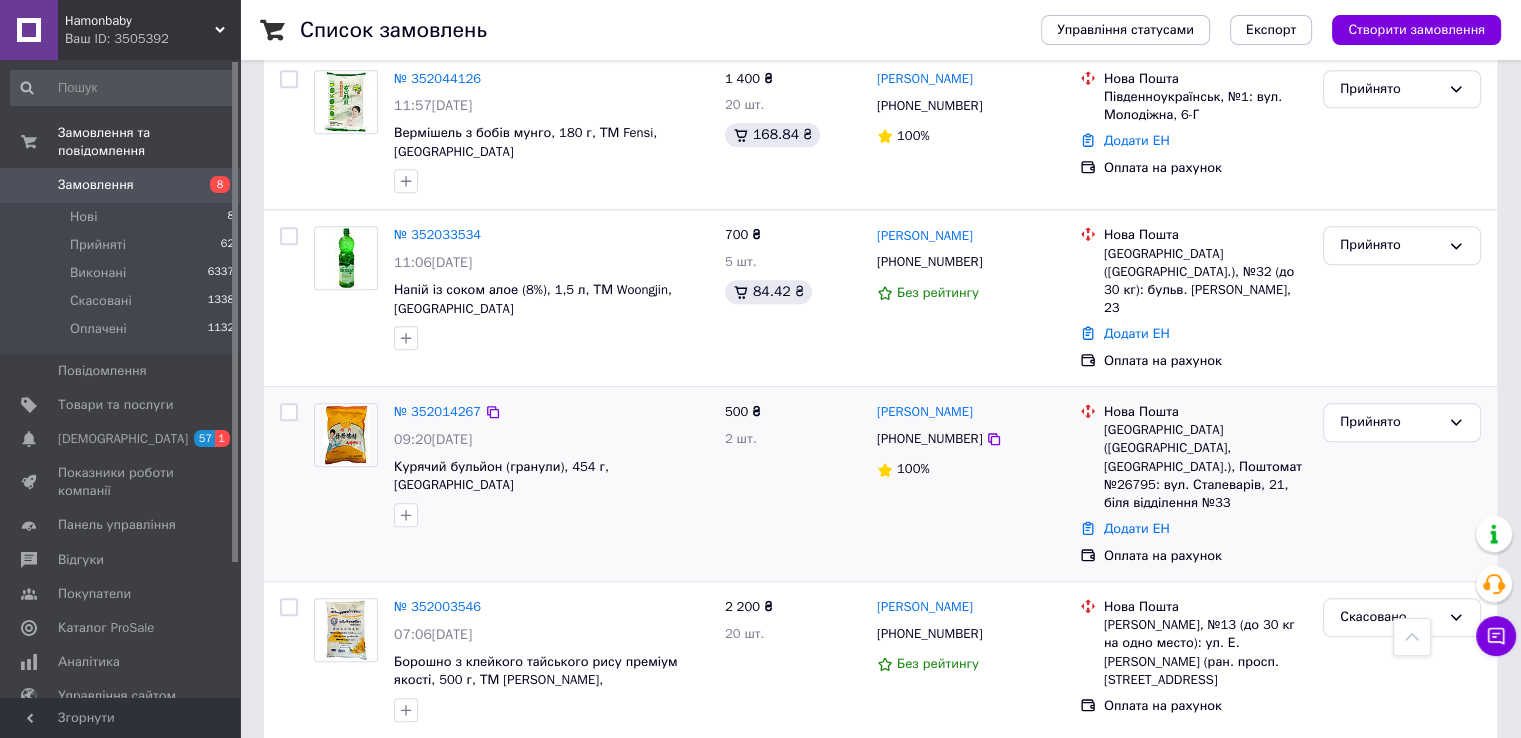 click on "[PHONE_NUMBER]" at bounding box center (929, 439) 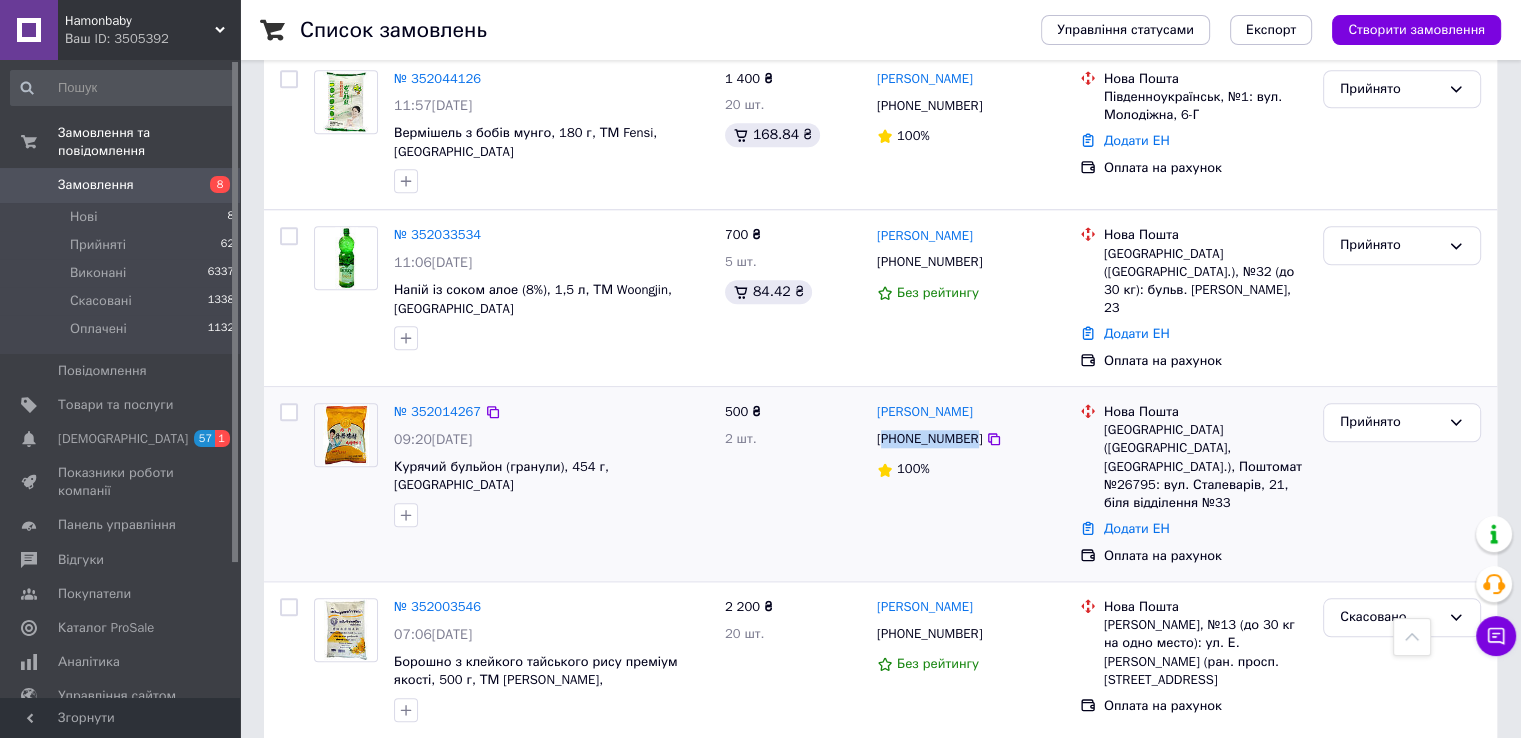 click on "[PHONE_NUMBER]" at bounding box center [929, 439] 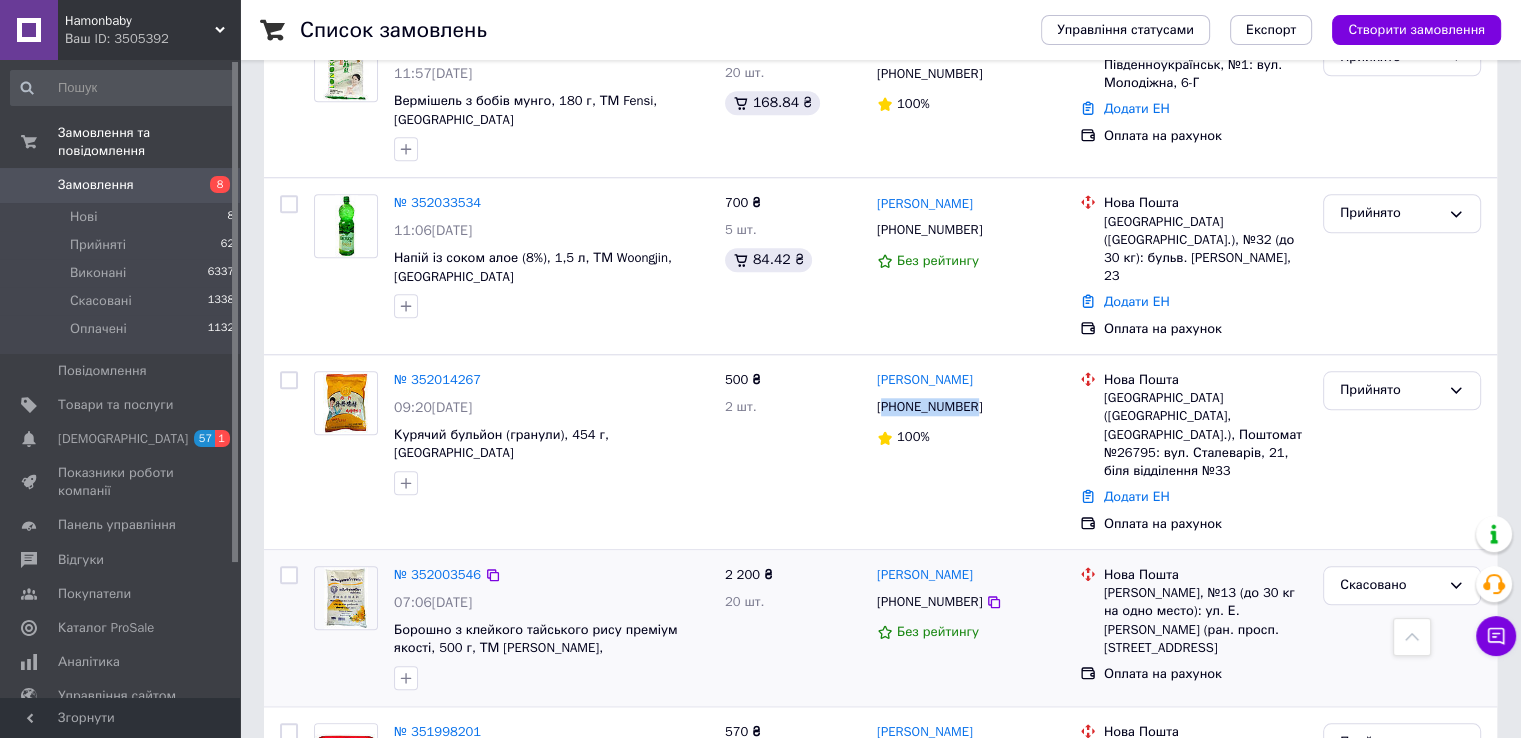 scroll, scrollTop: 1800, scrollLeft: 0, axis: vertical 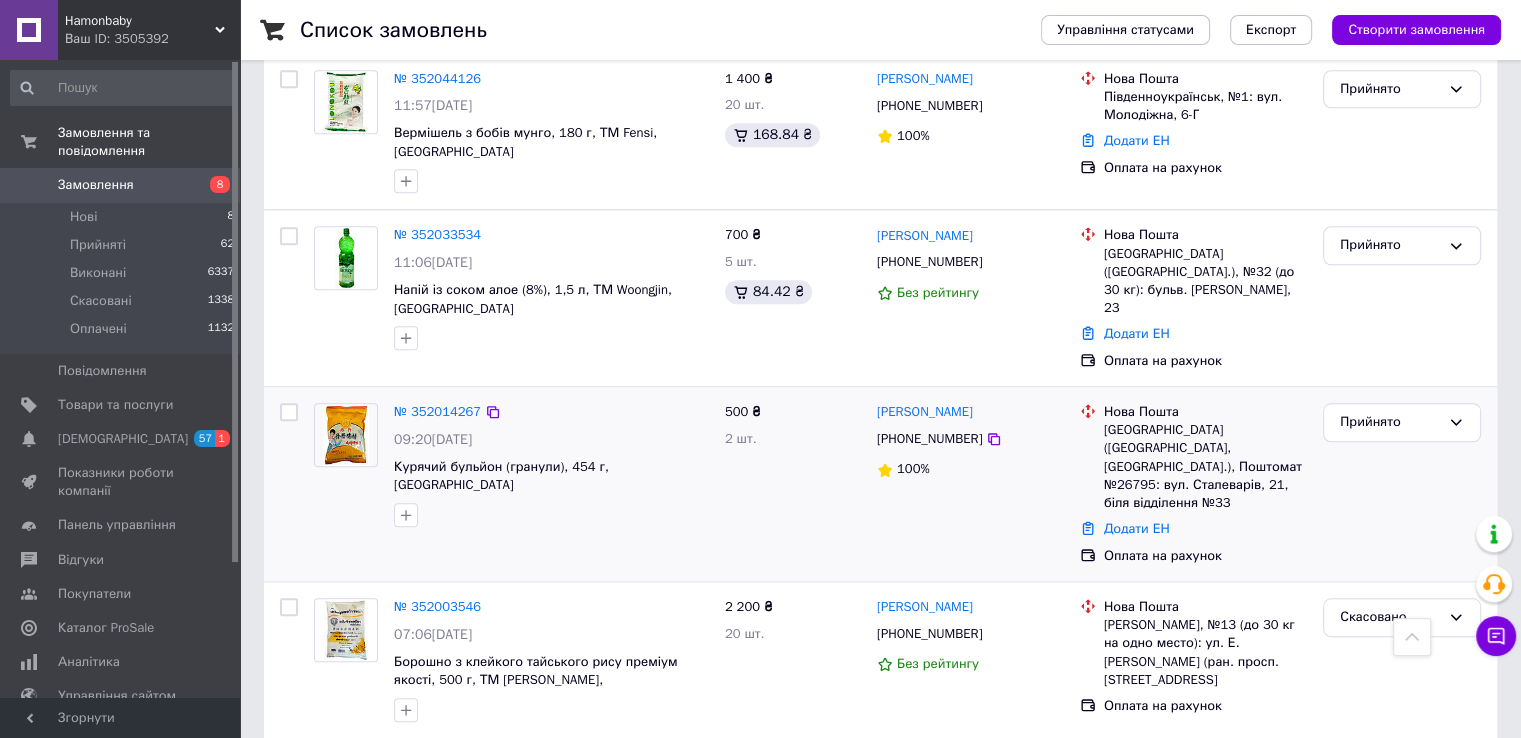 click on "100%" at bounding box center (970, 469) 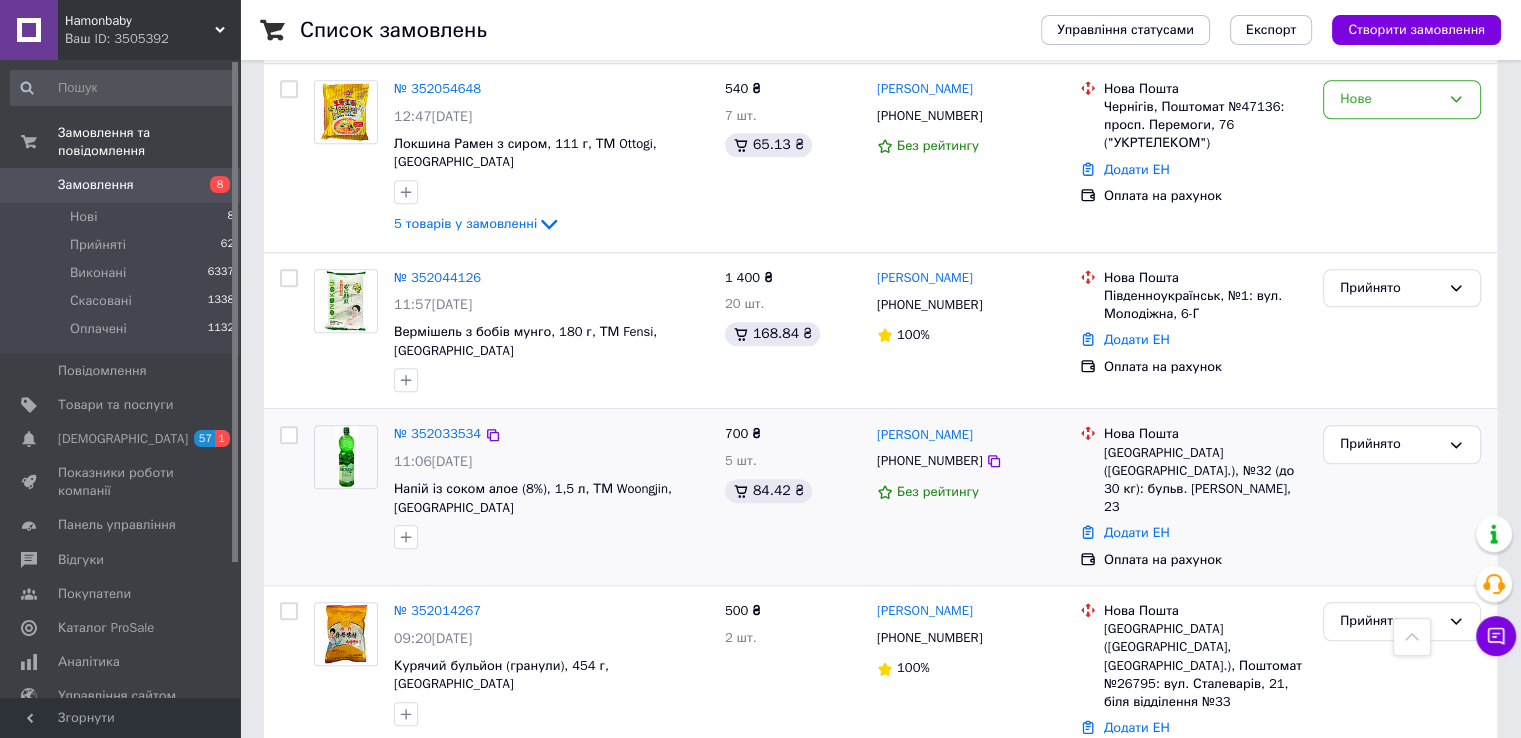 scroll, scrollTop: 1600, scrollLeft: 0, axis: vertical 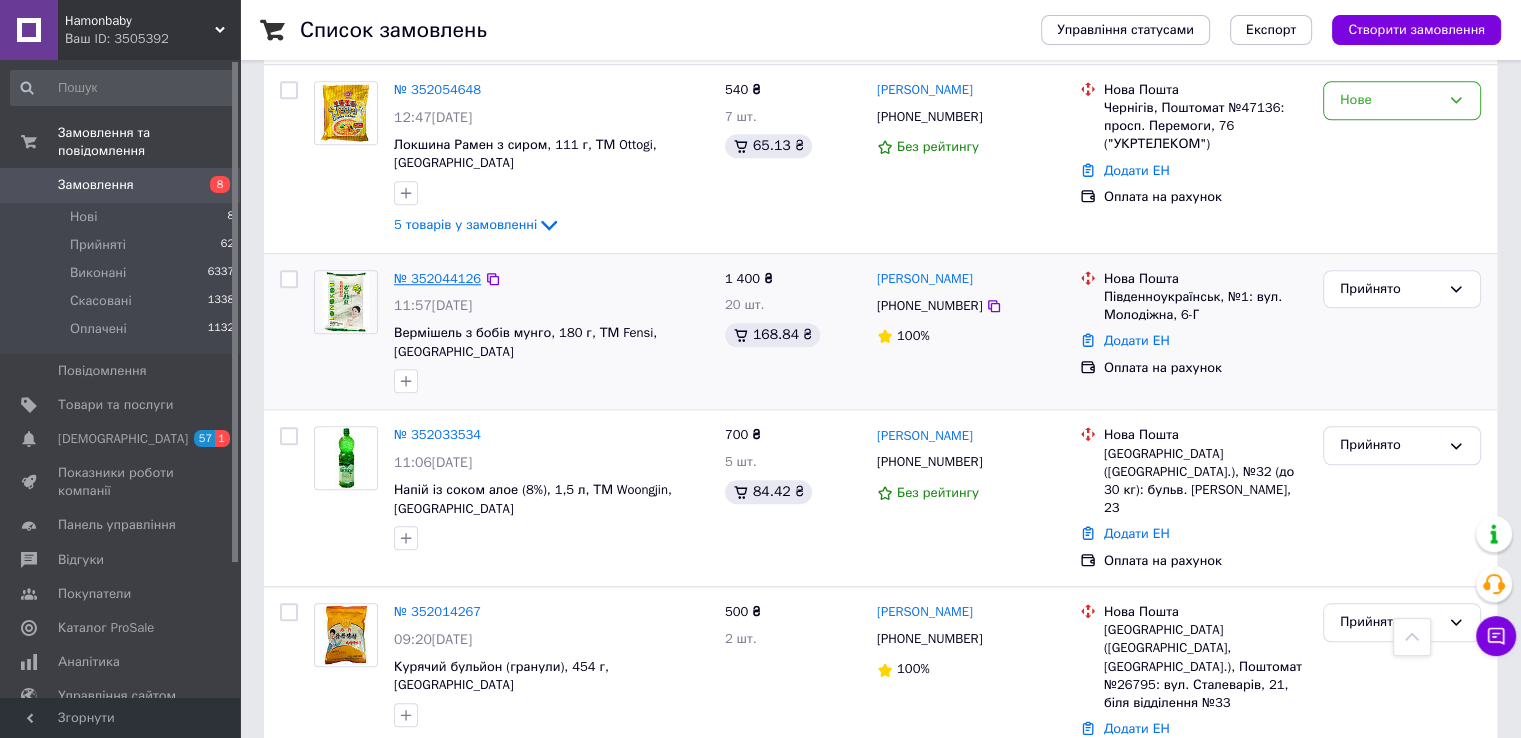 click on "№ 352044126" at bounding box center [437, 278] 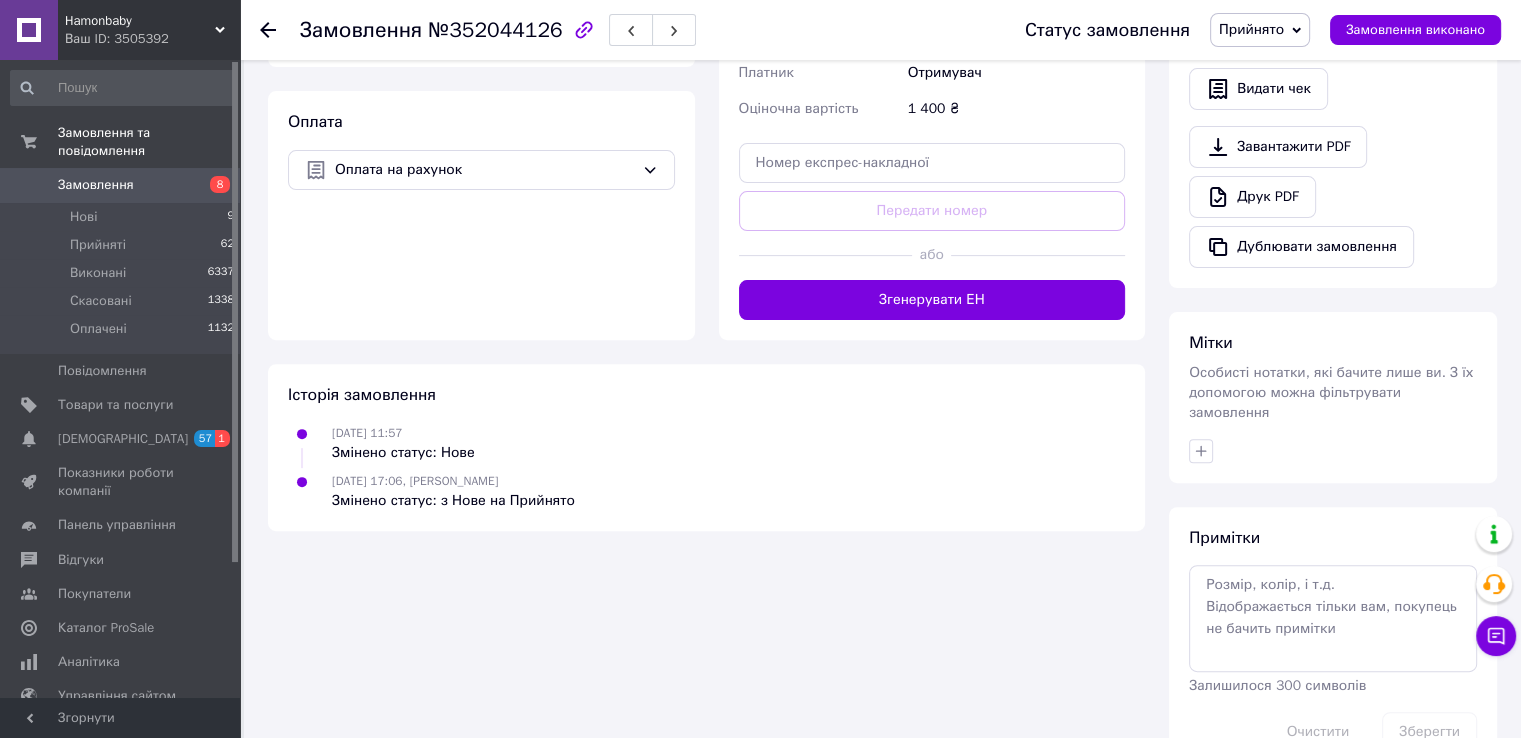 scroll, scrollTop: 647, scrollLeft: 0, axis: vertical 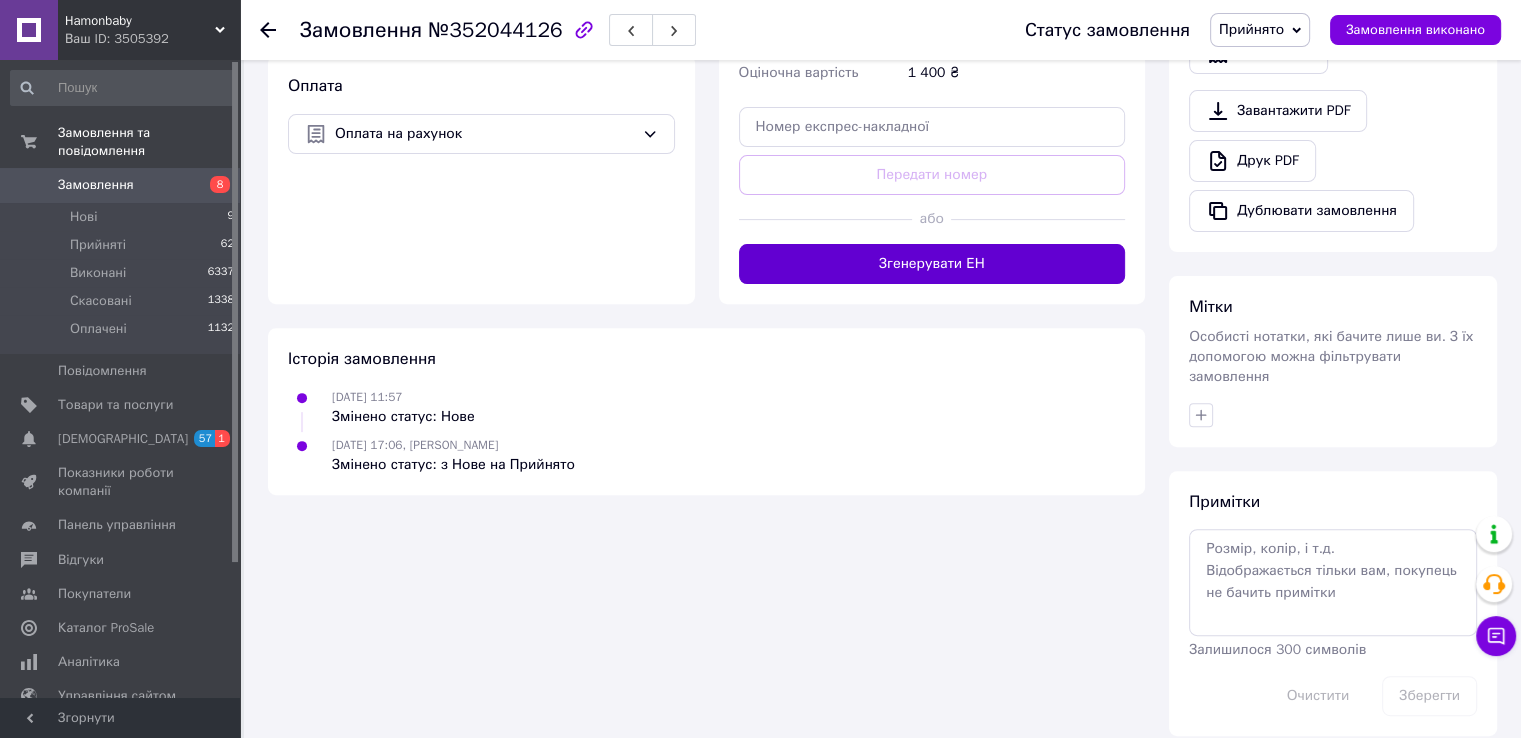 click on "Згенерувати ЕН" at bounding box center [932, 264] 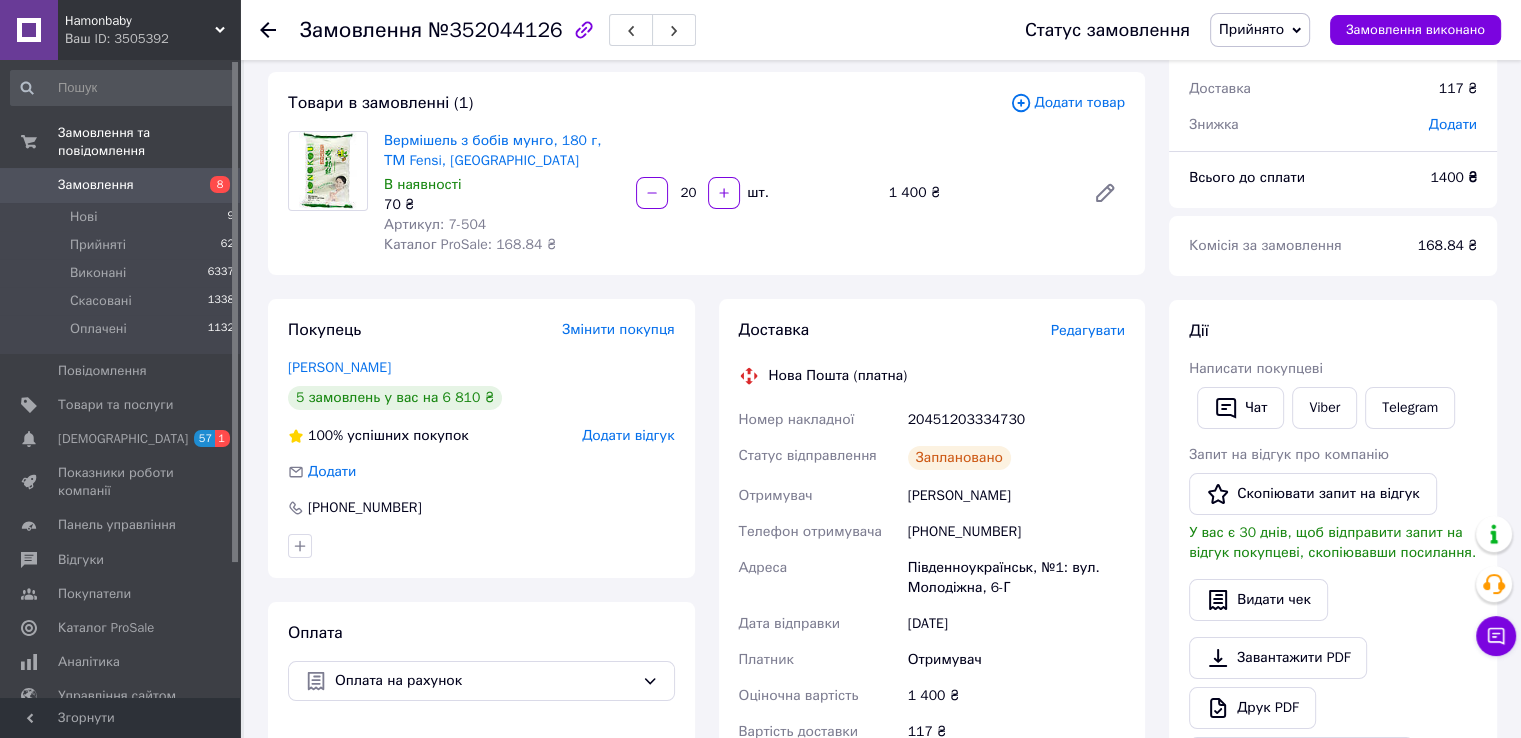scroll, scrollTop: 0, scrollLeft: 0, axis: both 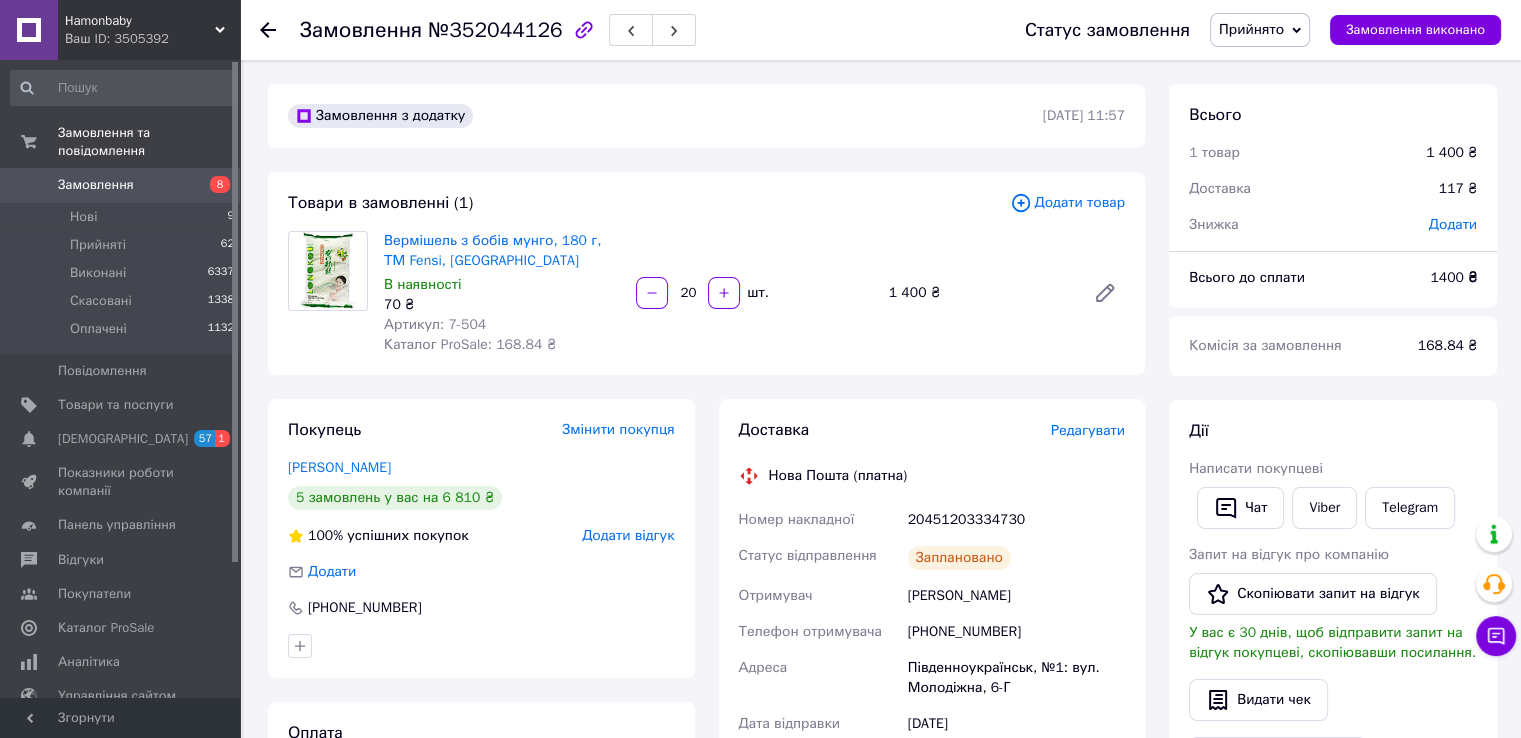 click 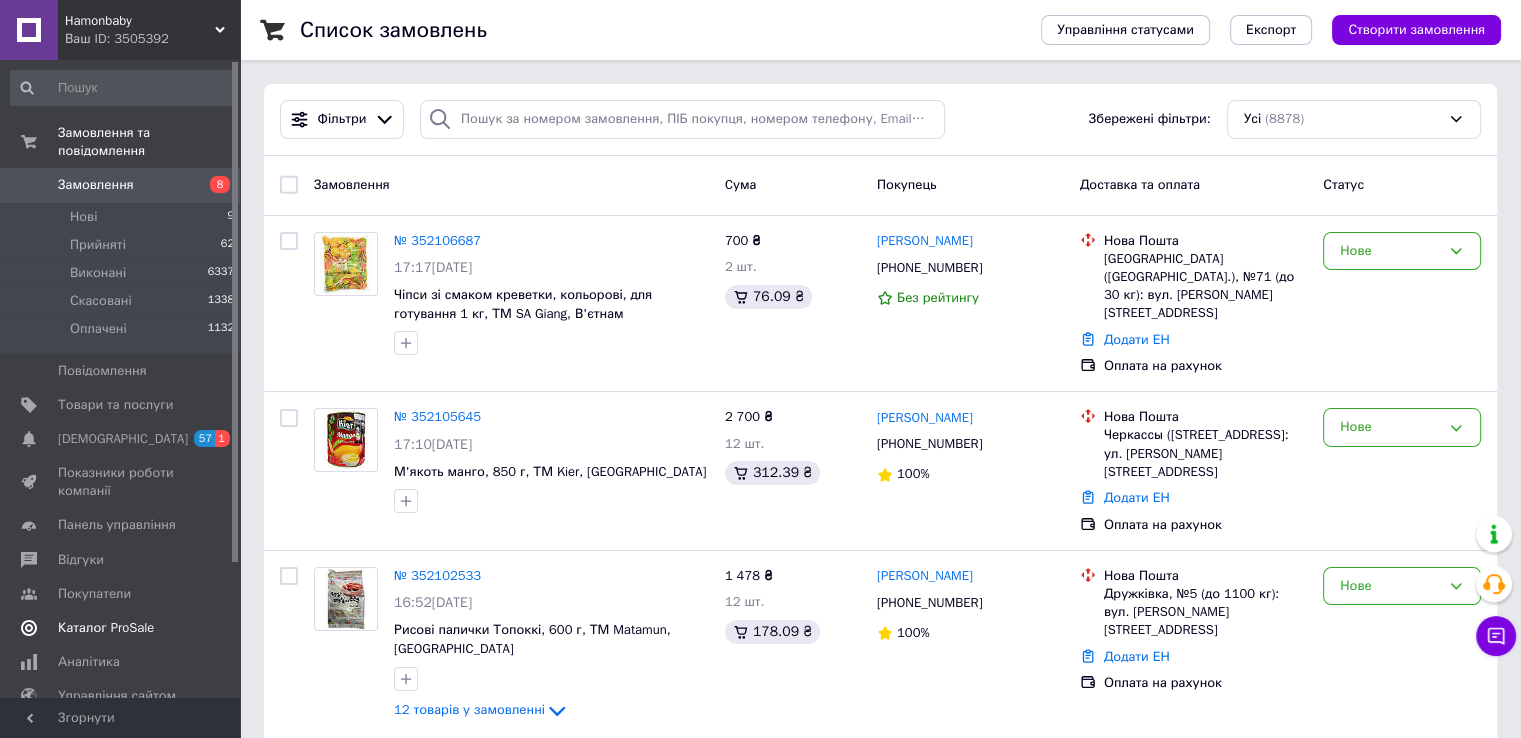 click on "Каталог ProSale" at bounding box center [106, 628] 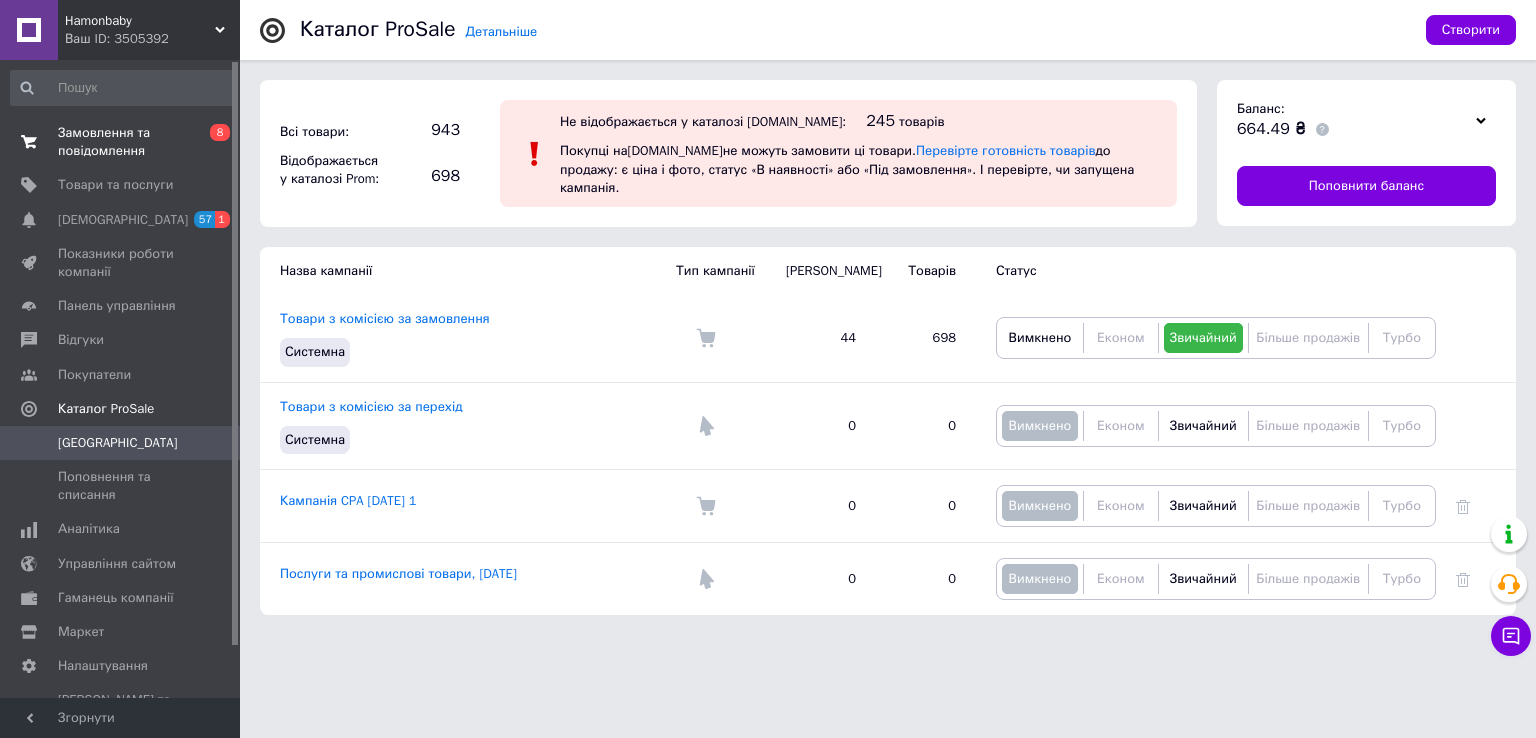 click on "Замовлення та повідомлення" at bounding box center (121, 142) 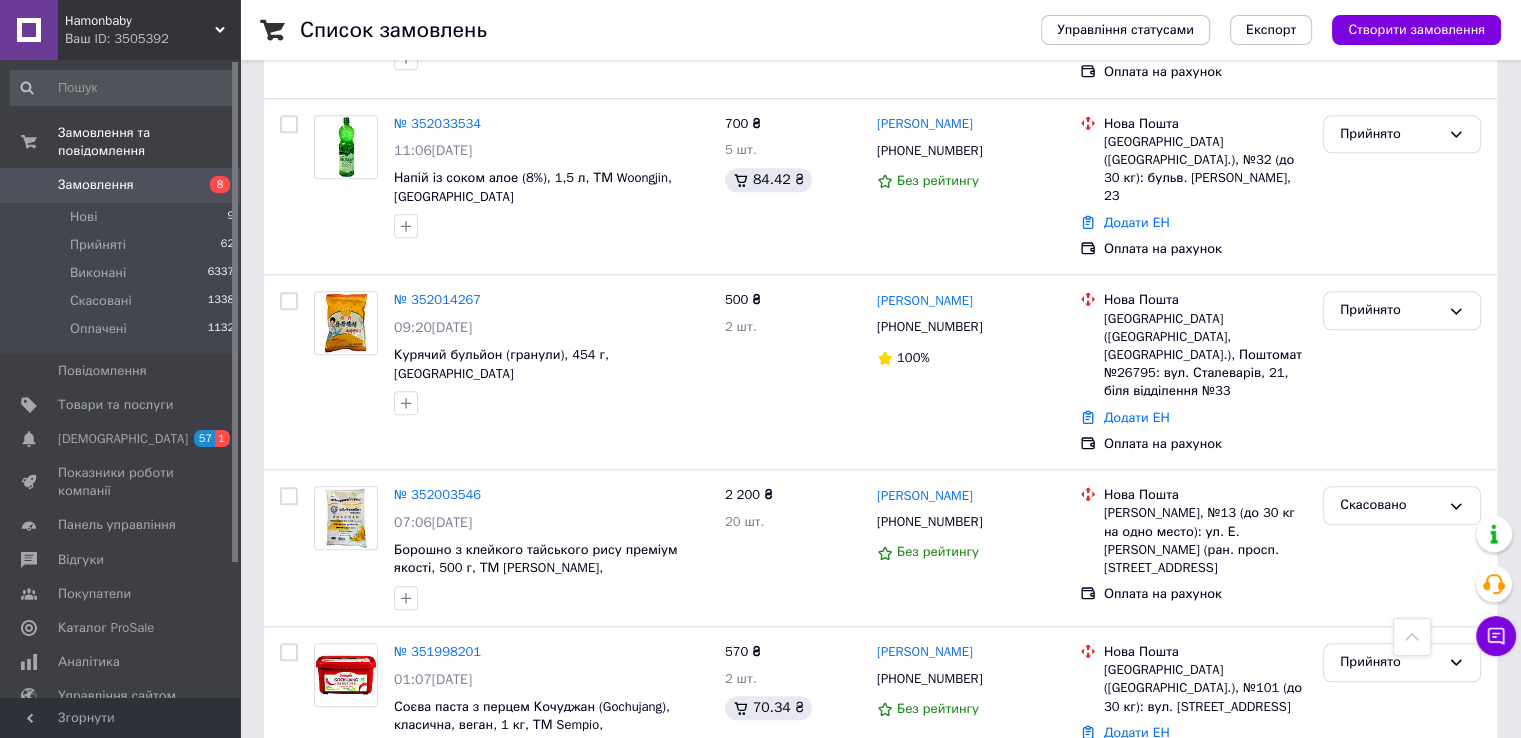 scroll, scrollTop: 2300, scrollLeft: 0, axis: vertical 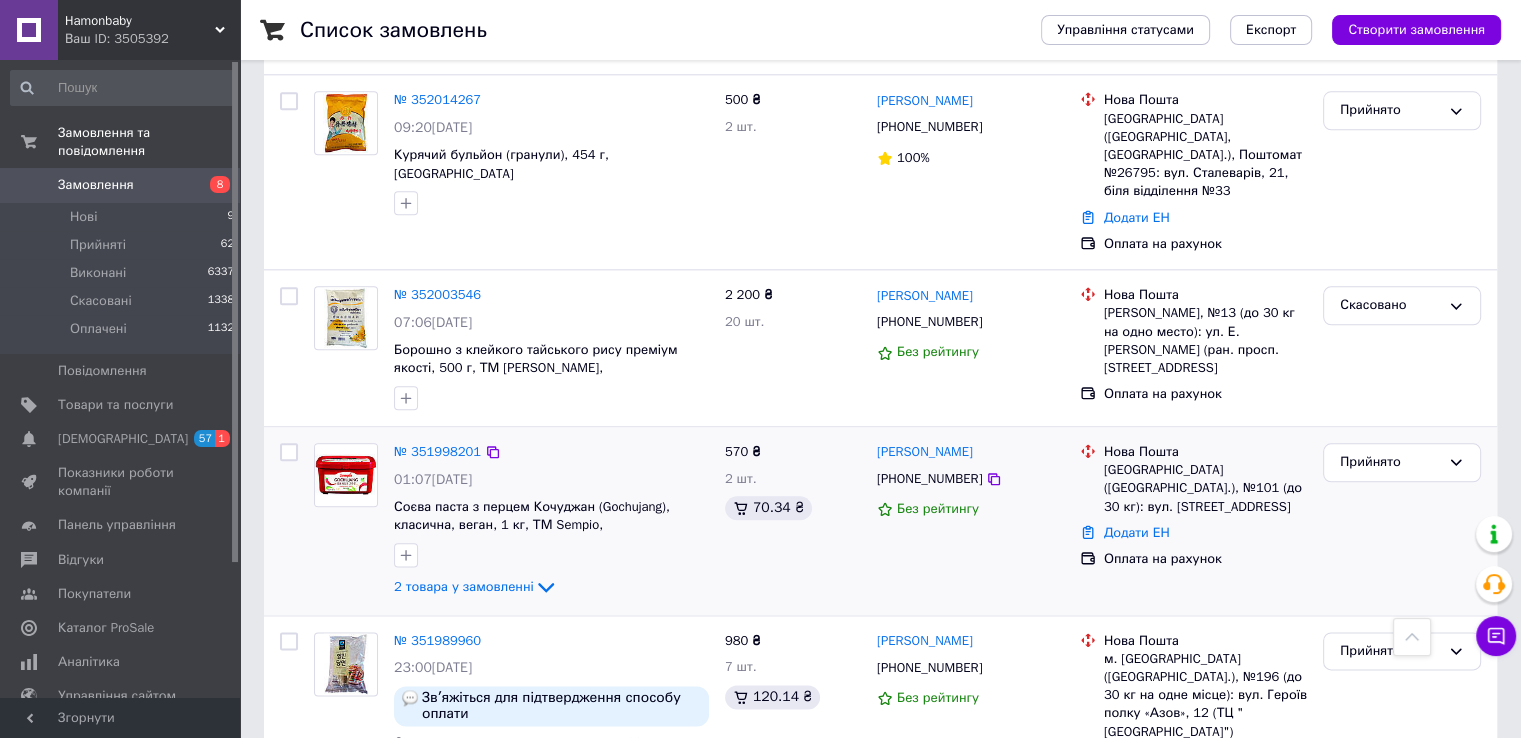 click on "[PHONE_NUMBER]" at bounding box center (929, 479) 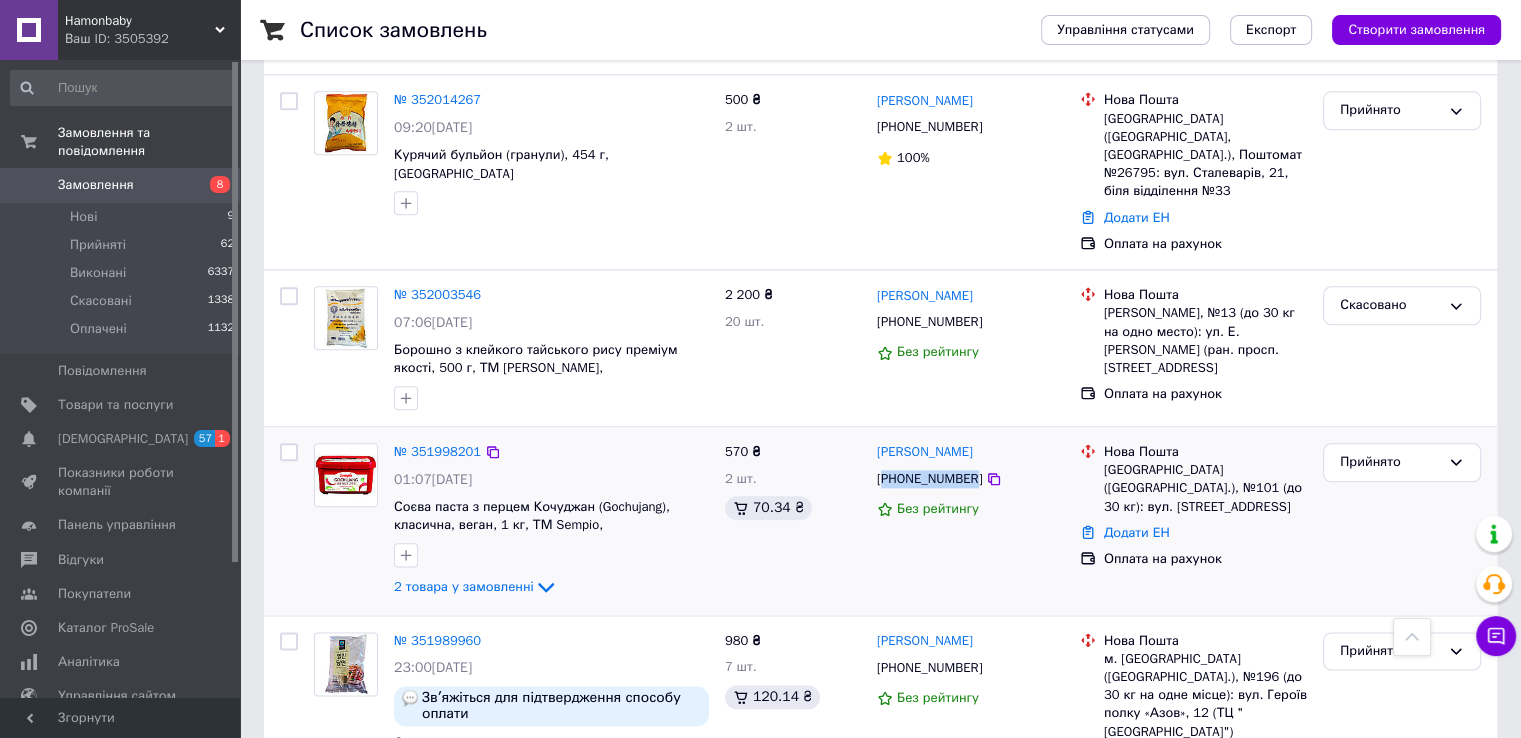 click on "[PHONE_NUMBER]" at bounding box center [929, 479] 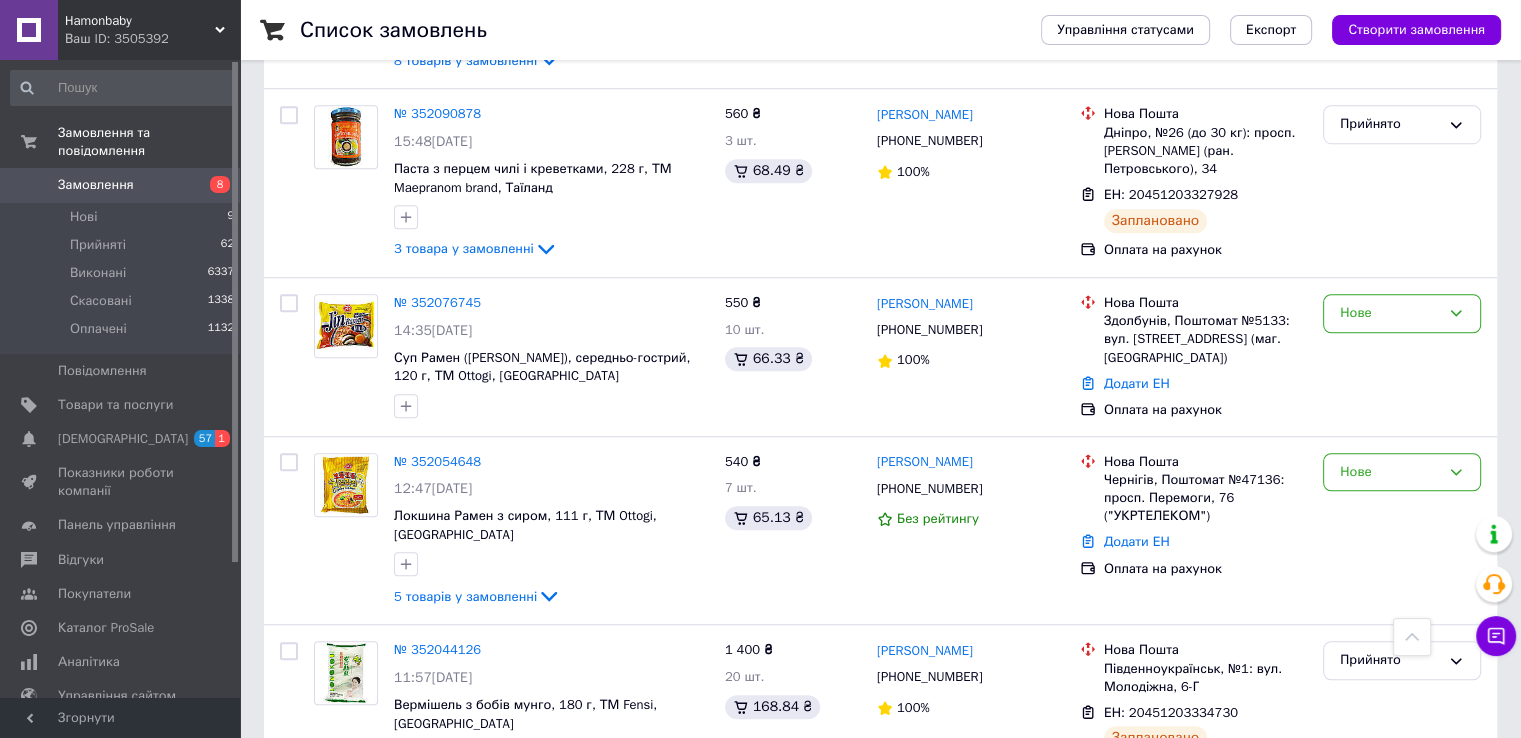 scroll, scrollTop: 1300, scrollLeft: 0, axis: vertical 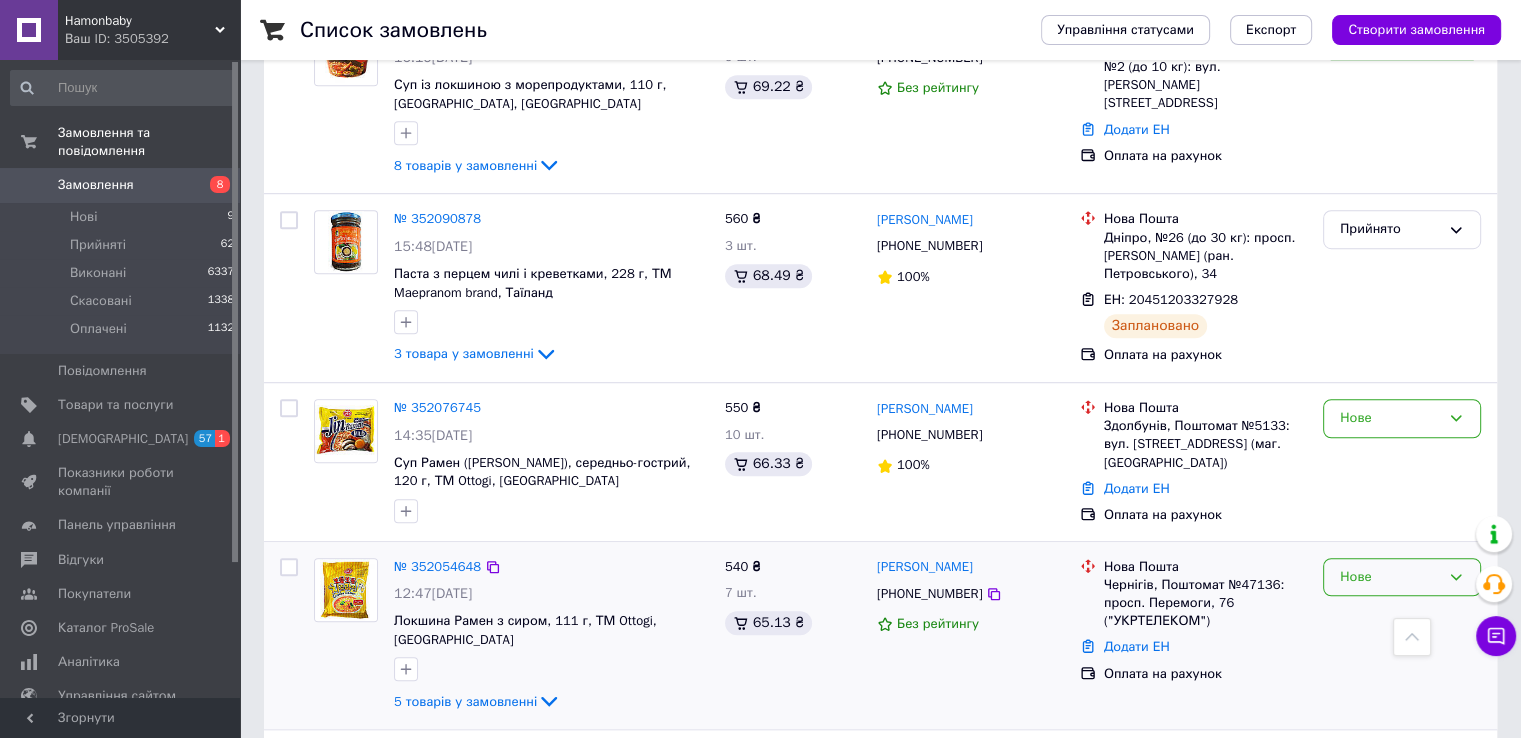 click on "Нове" at bounding box center [1390, 577] 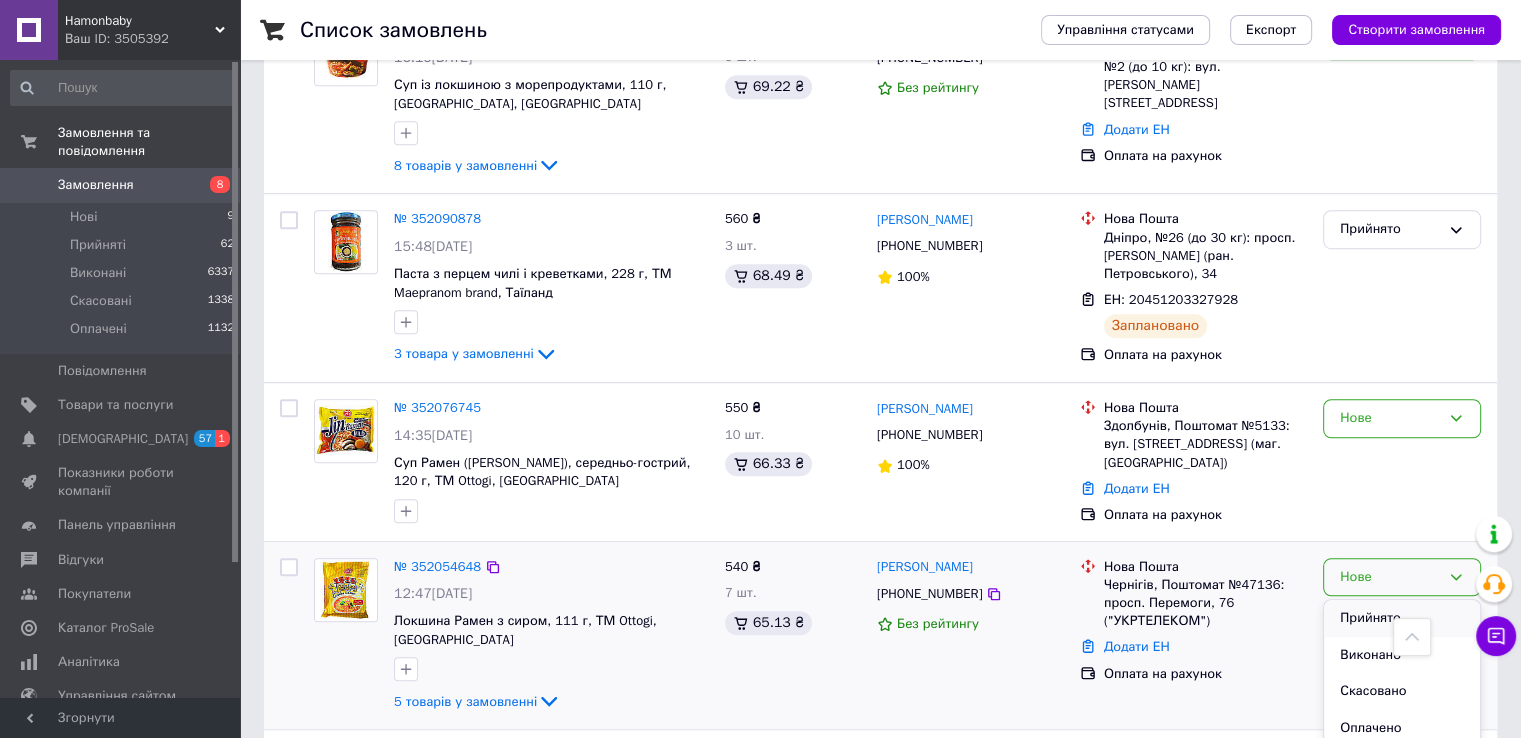 click on "Прийнято" at bounding box center [1402, 618] 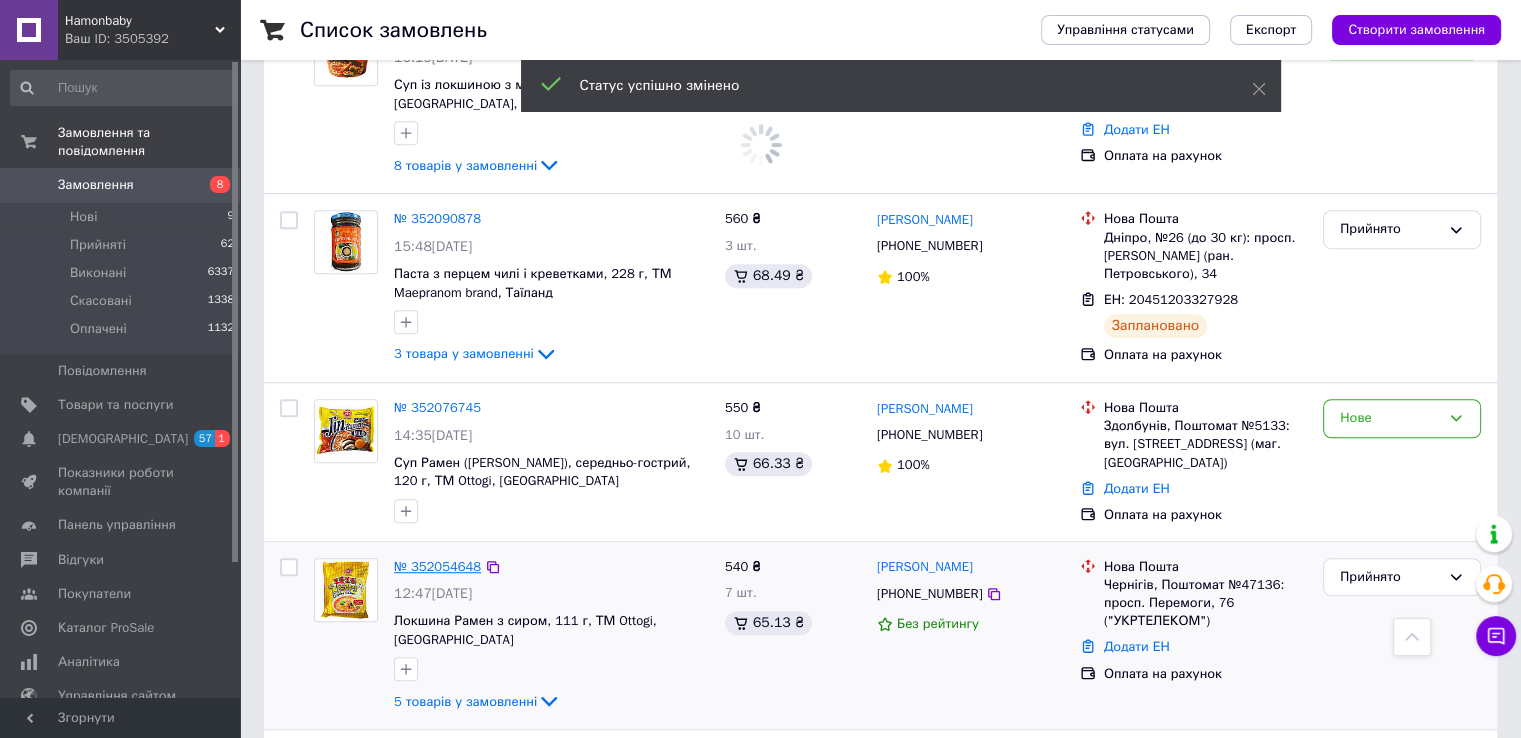 click on "№ 352054648" at bounding box center [437, 566] 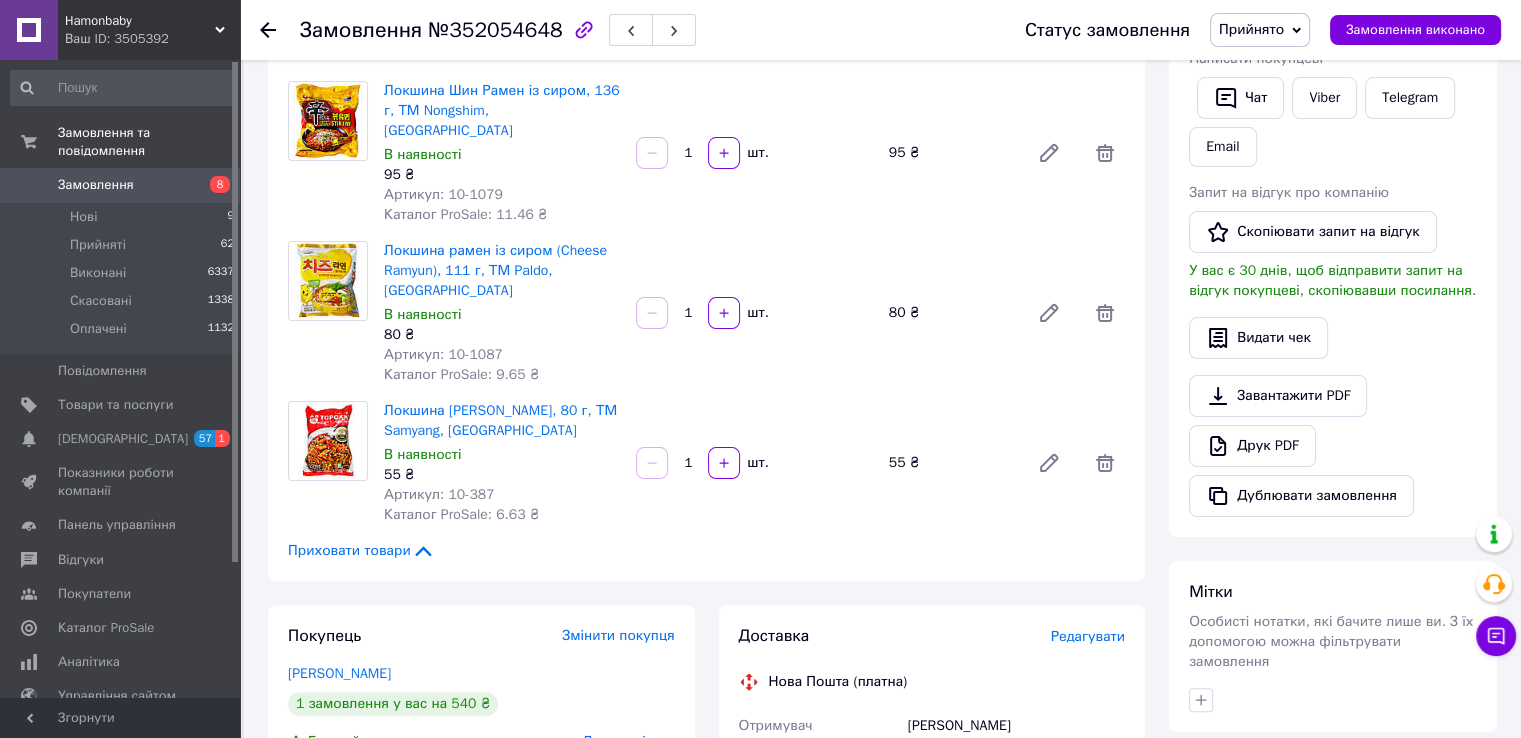 scroll, scrollTop: 700, scrollLeft: 0, axis: vertical 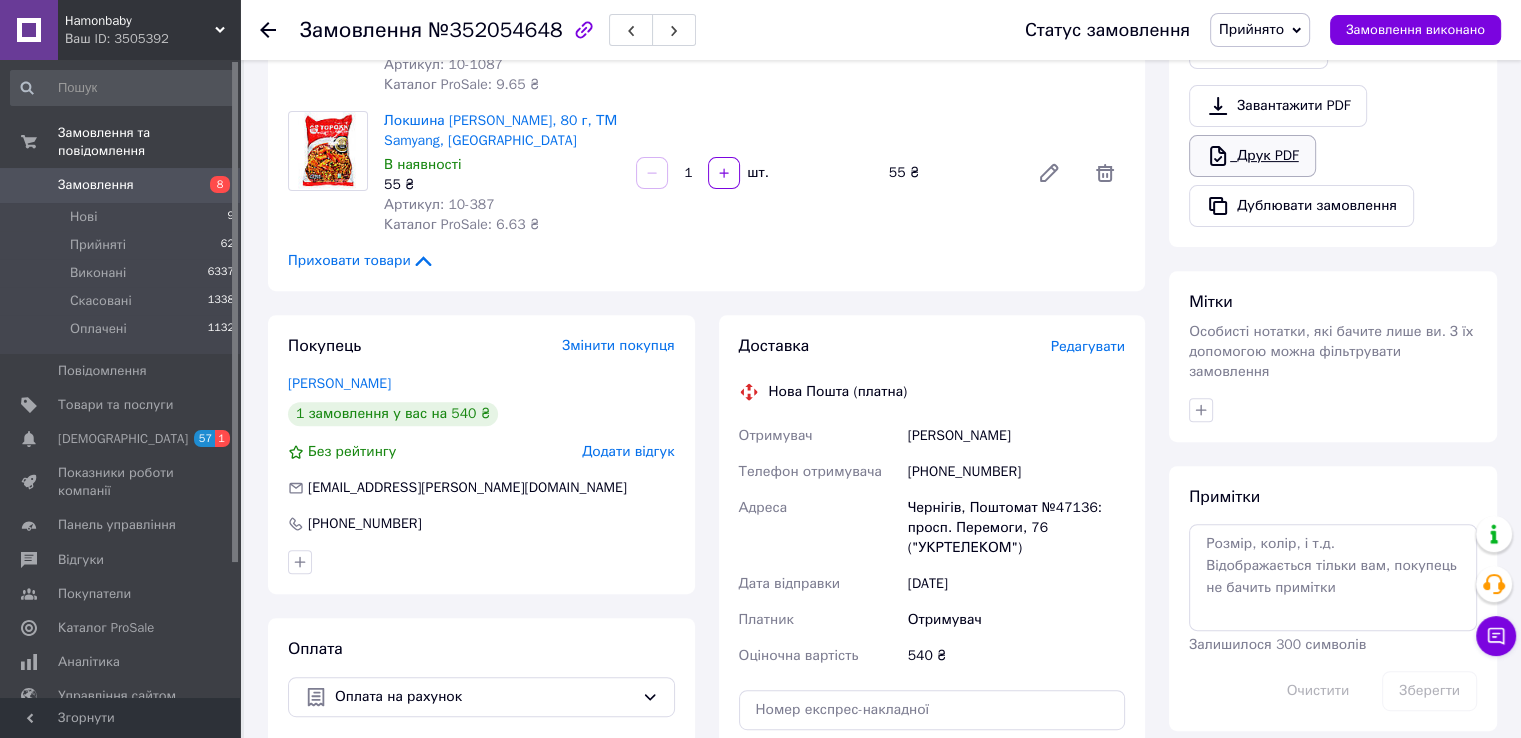 click on "Друк PDF" at bounding box center [1252, 156] 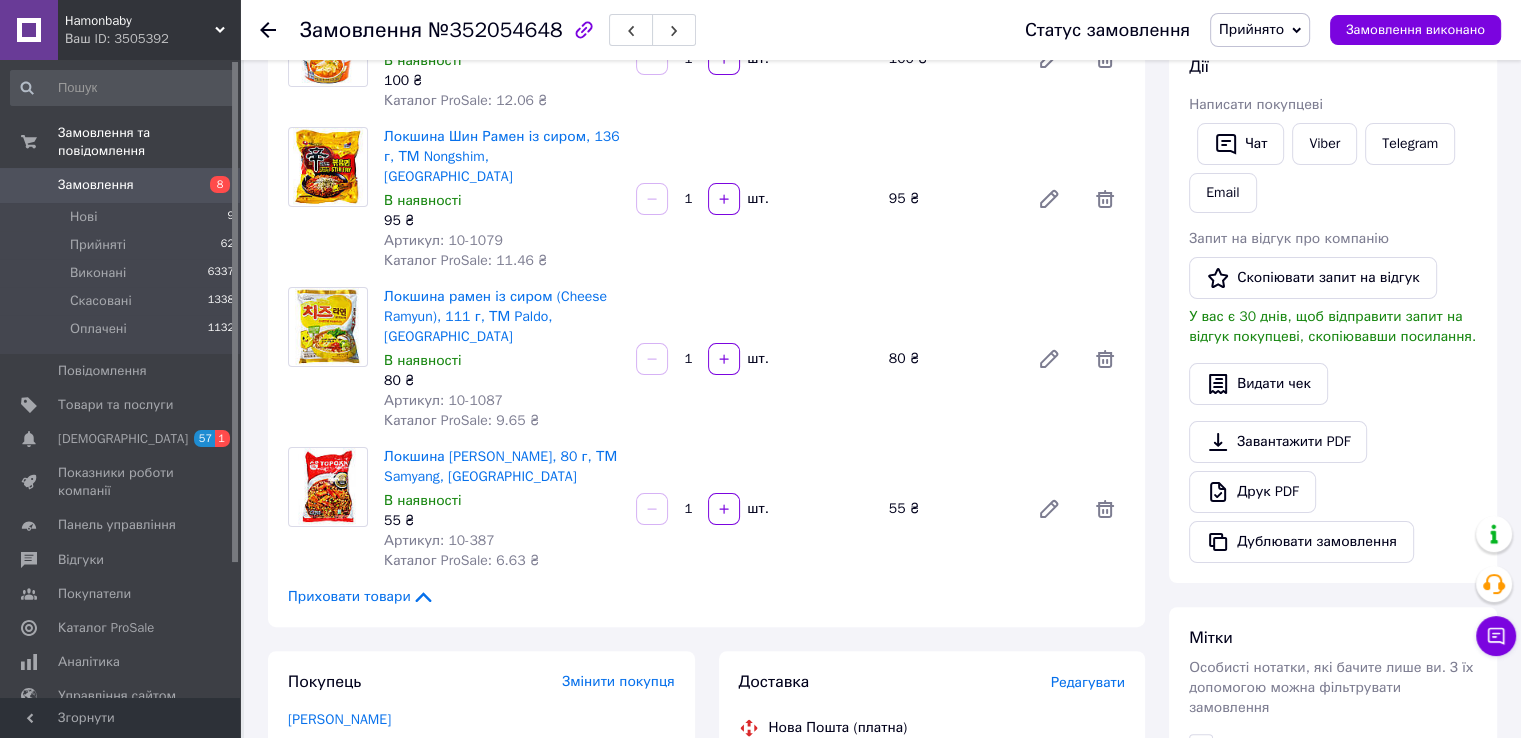 scroll, scrollTop: 400, scrollLeft: 0, axis: vertical 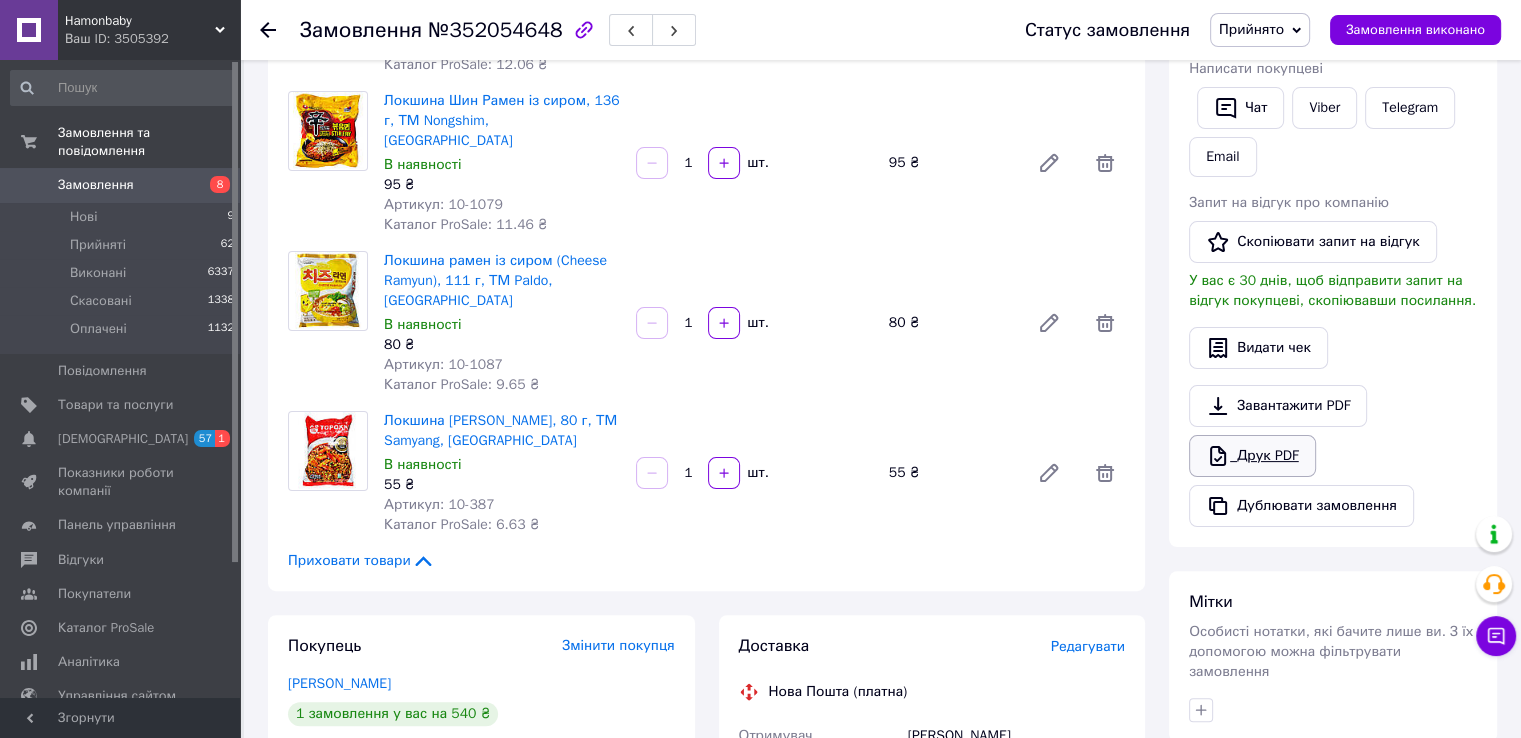 click on "Друк PDF" at bounding box center (1252, 456) 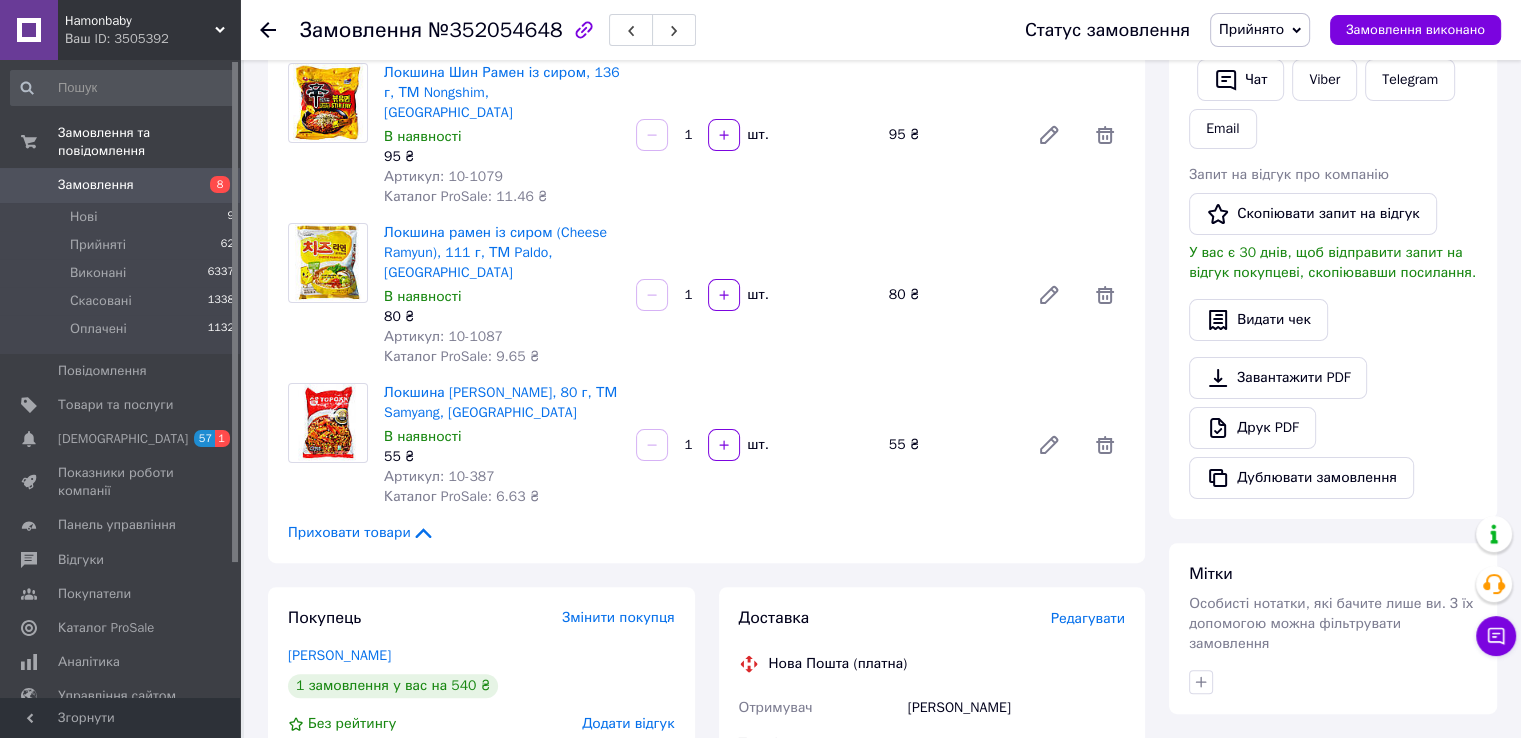 scroll, scrollTop: 800, scrollLeft: 0, axis: vertical 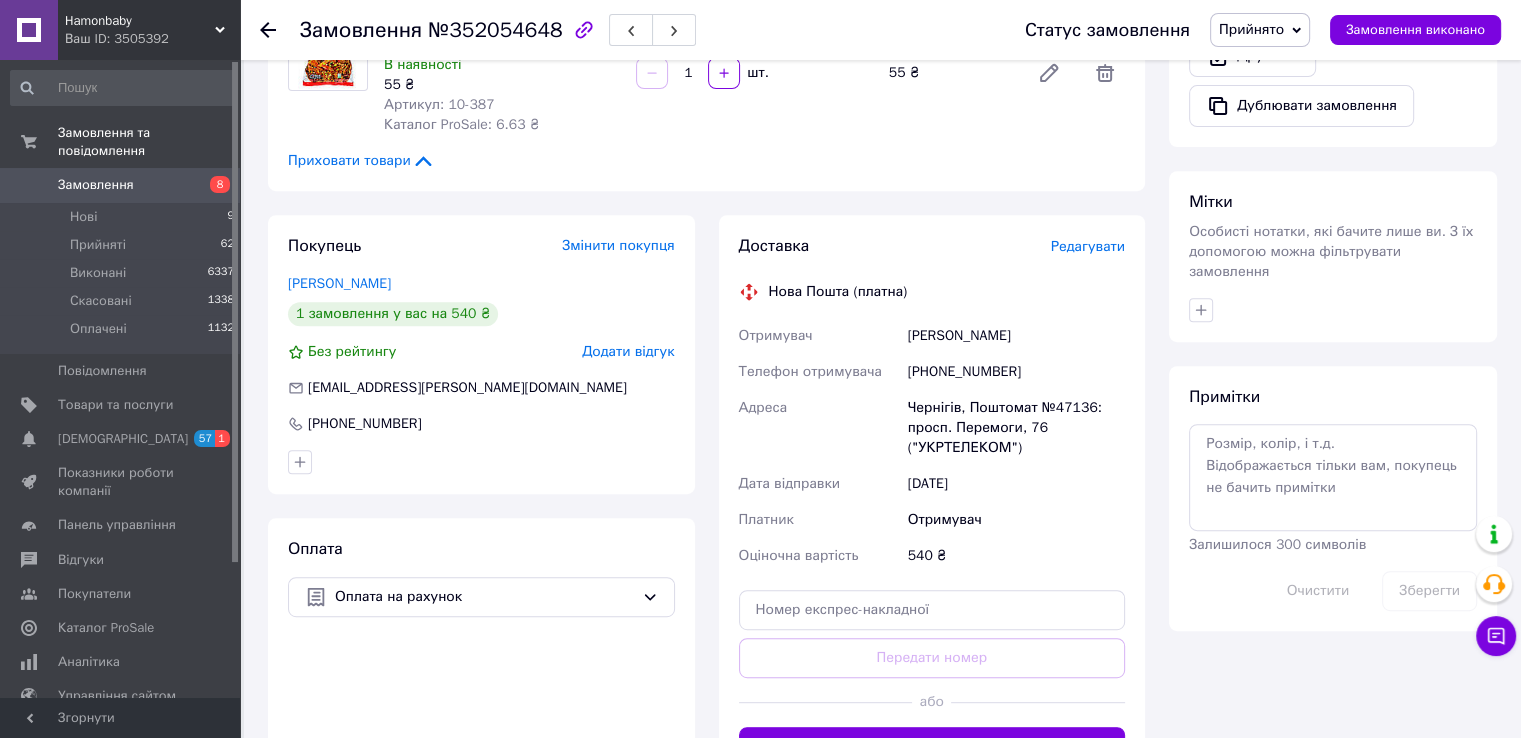 click on "[PHONE_NUMBER]" at bounding box center (1016, 372) 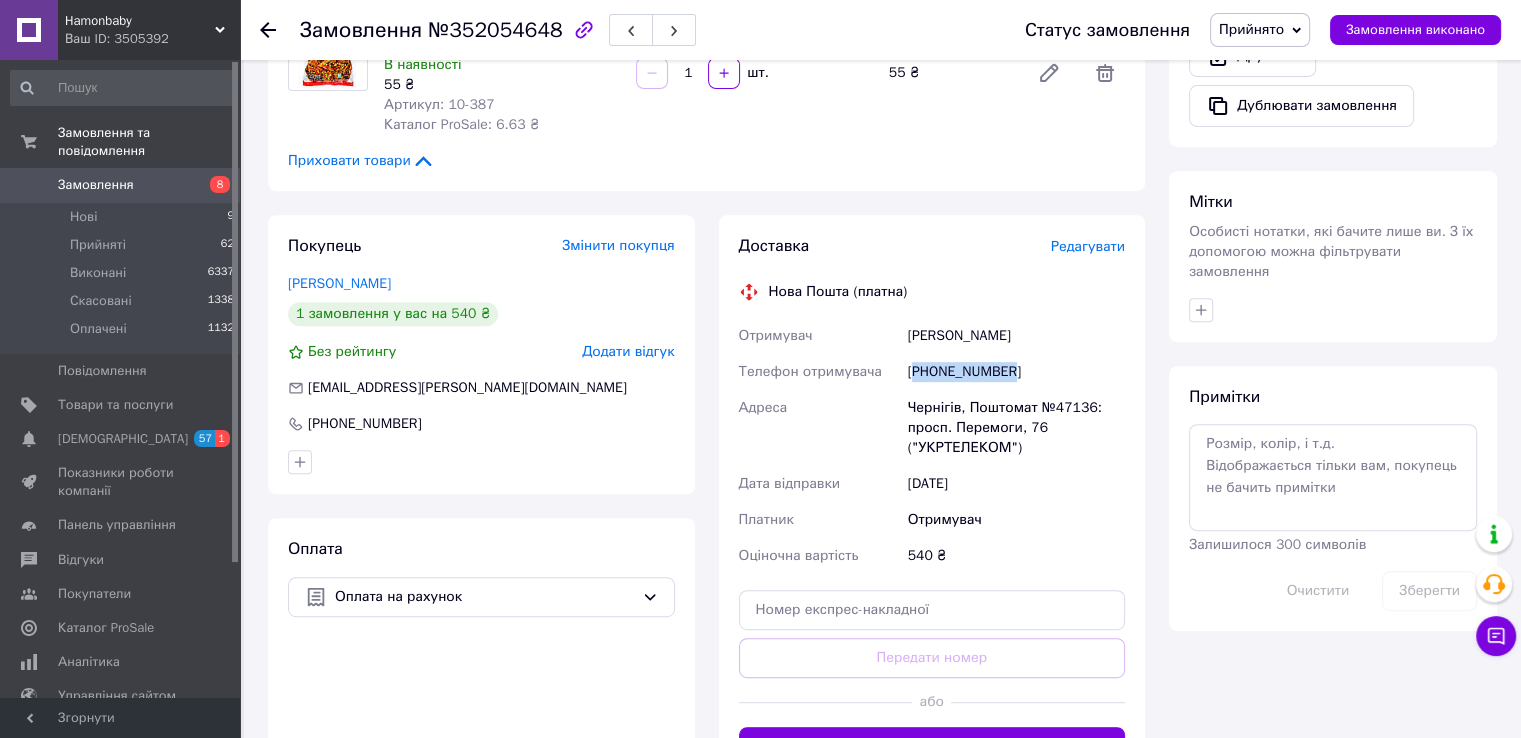click on "[PHONE_NUMBER]" at bounding box center (1016, 372) 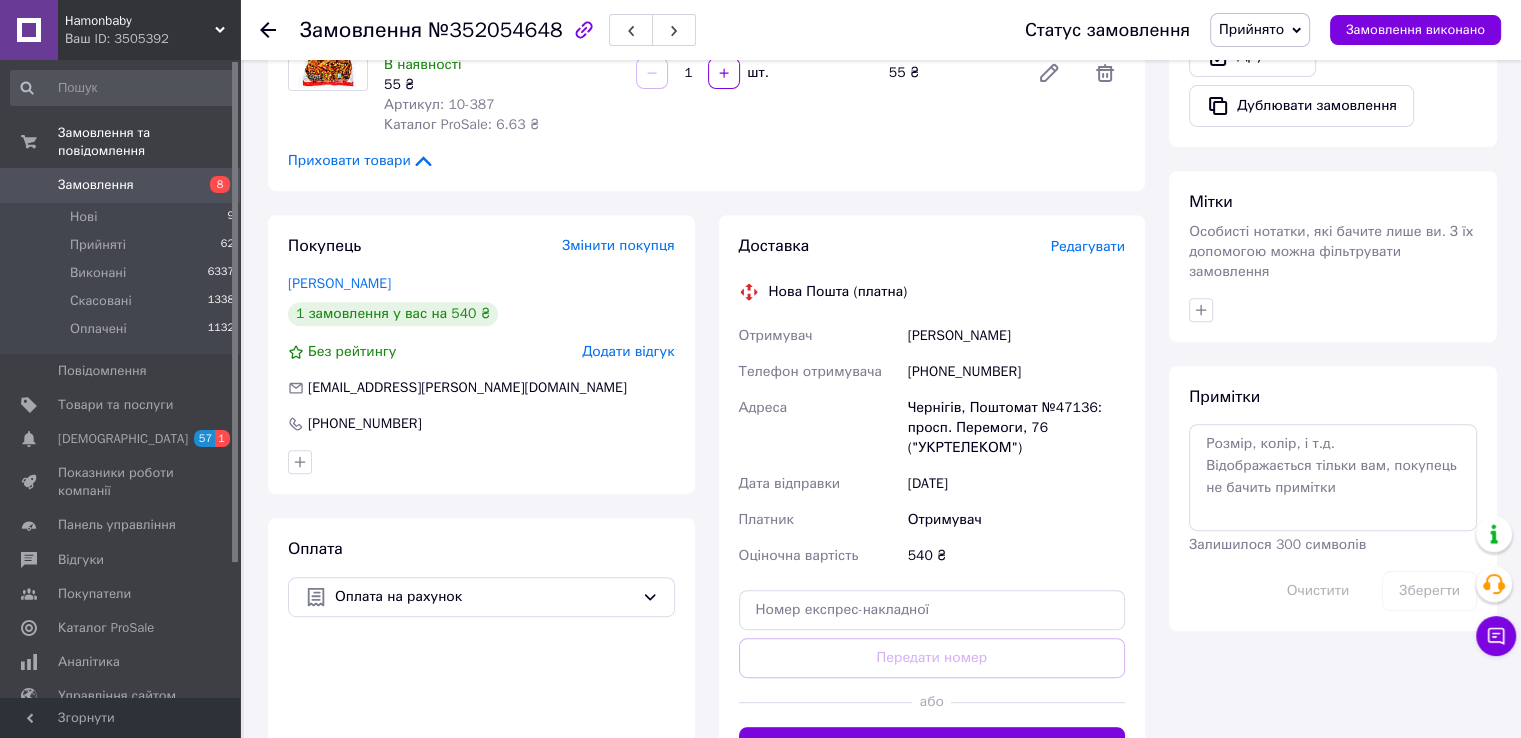 click 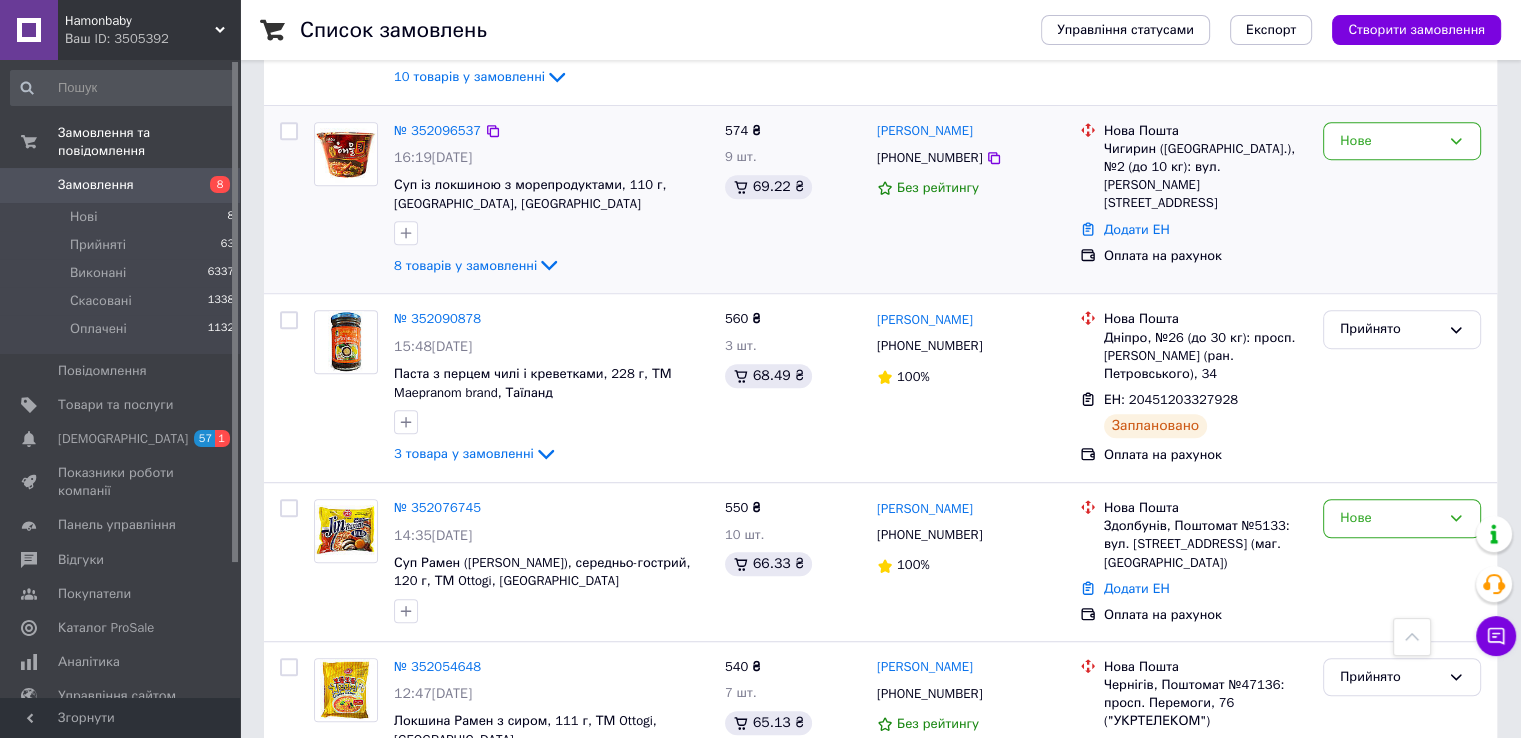 scroll, scrollTop: 1400, scrollLeft: 0, axis: vertical 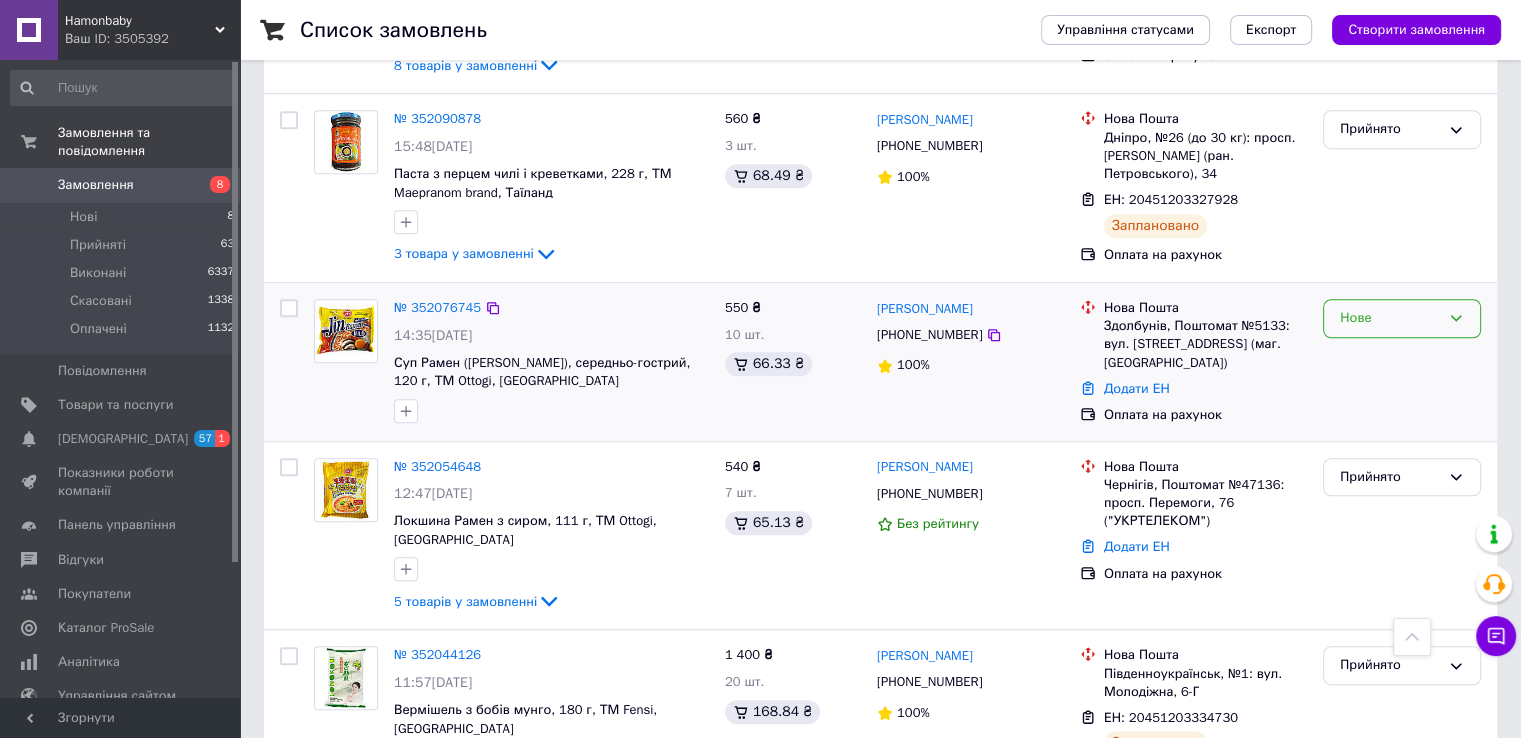 click on "Нове" at bounding box center [1390, 318] 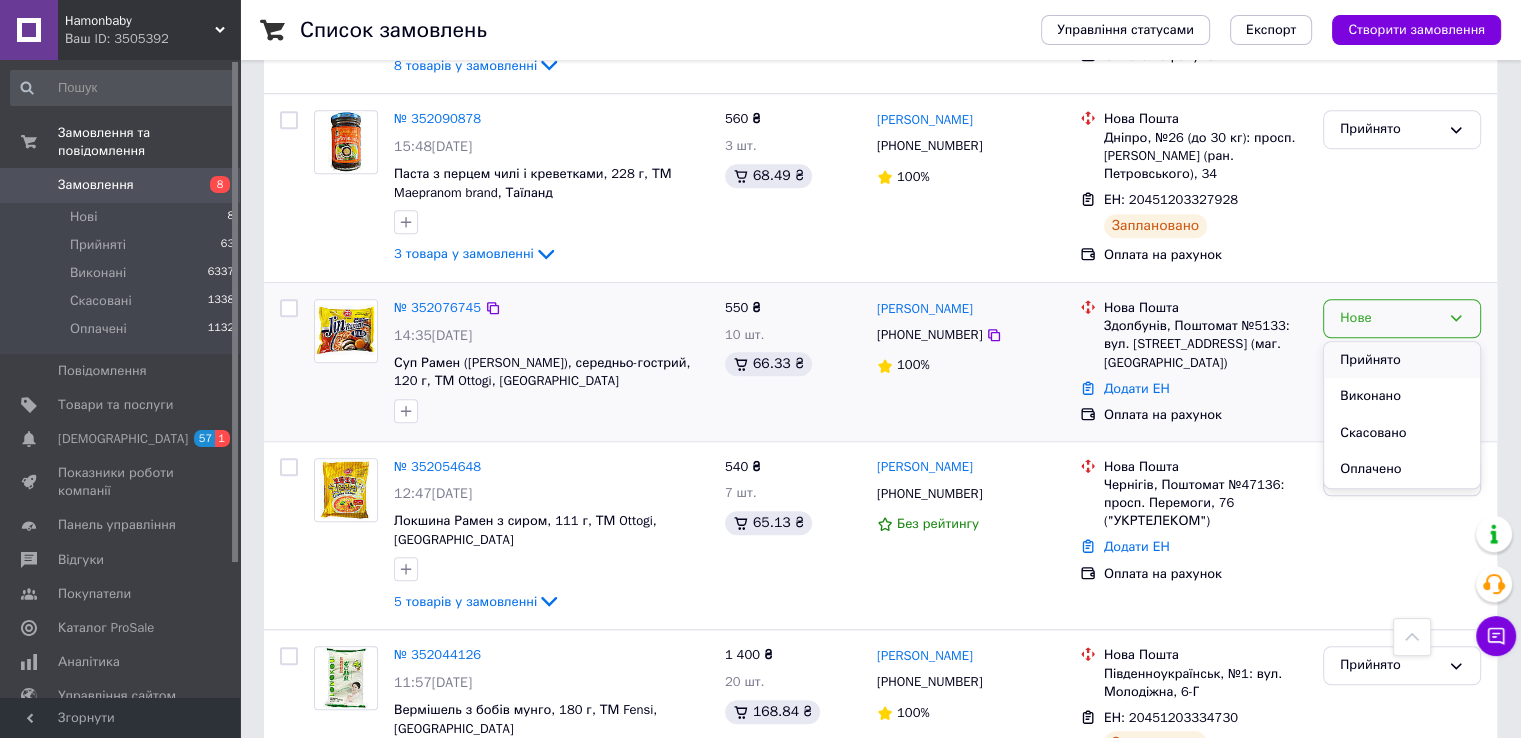 click on "Прийнято" at bounding box center [1402, 360] 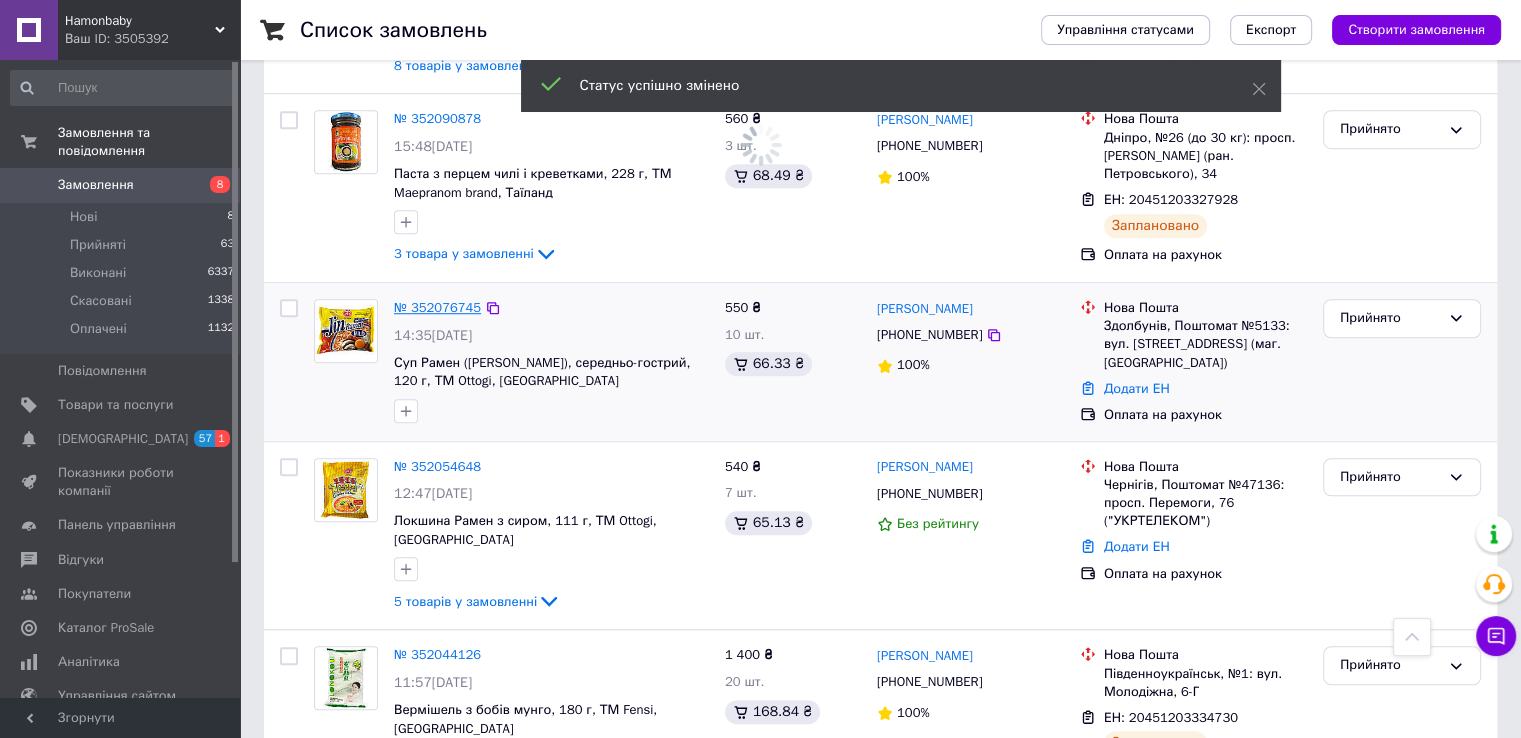 click on "№ 352076745" at bounding box center [437, 307] 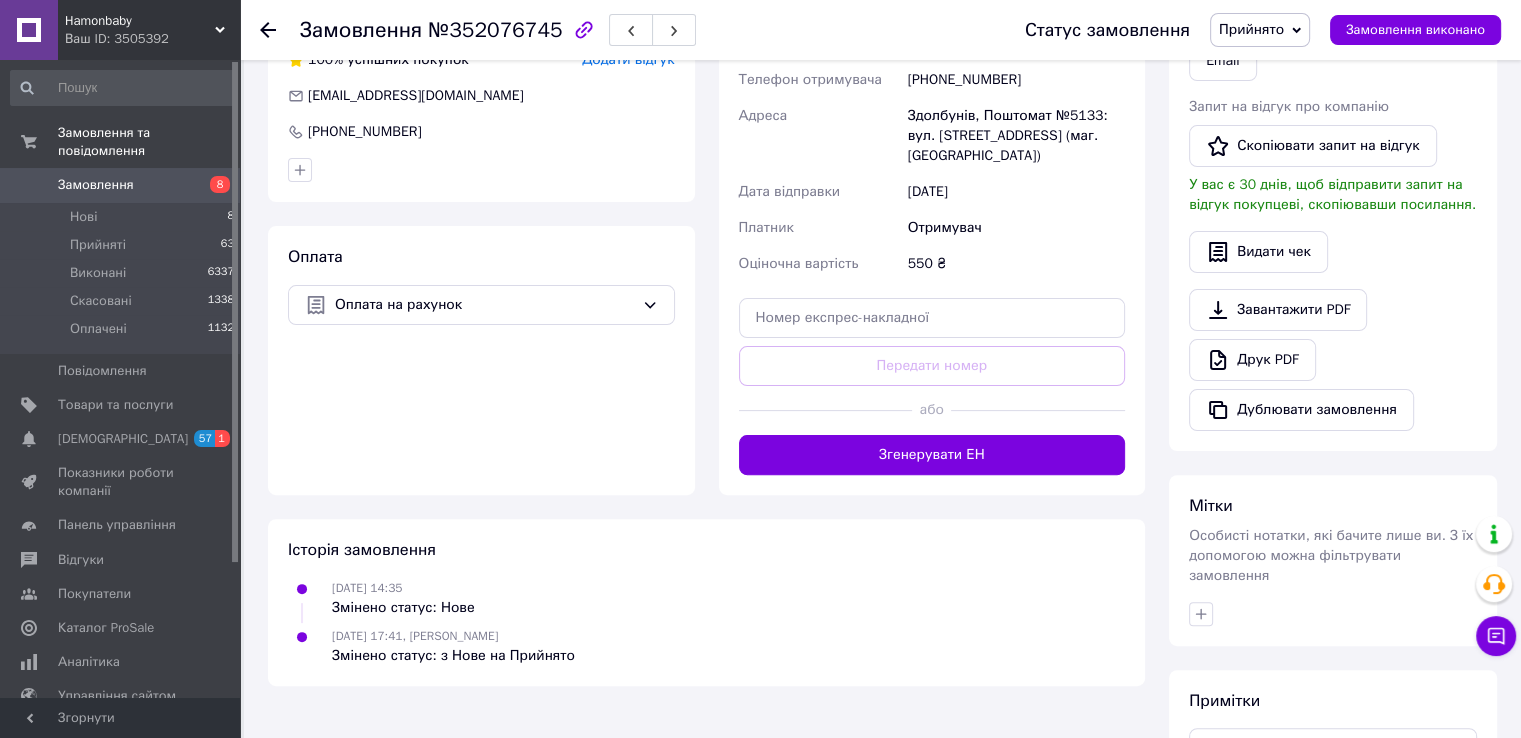 scroll, scrollTop: 358, scrollLeft: 0, axis: vertical 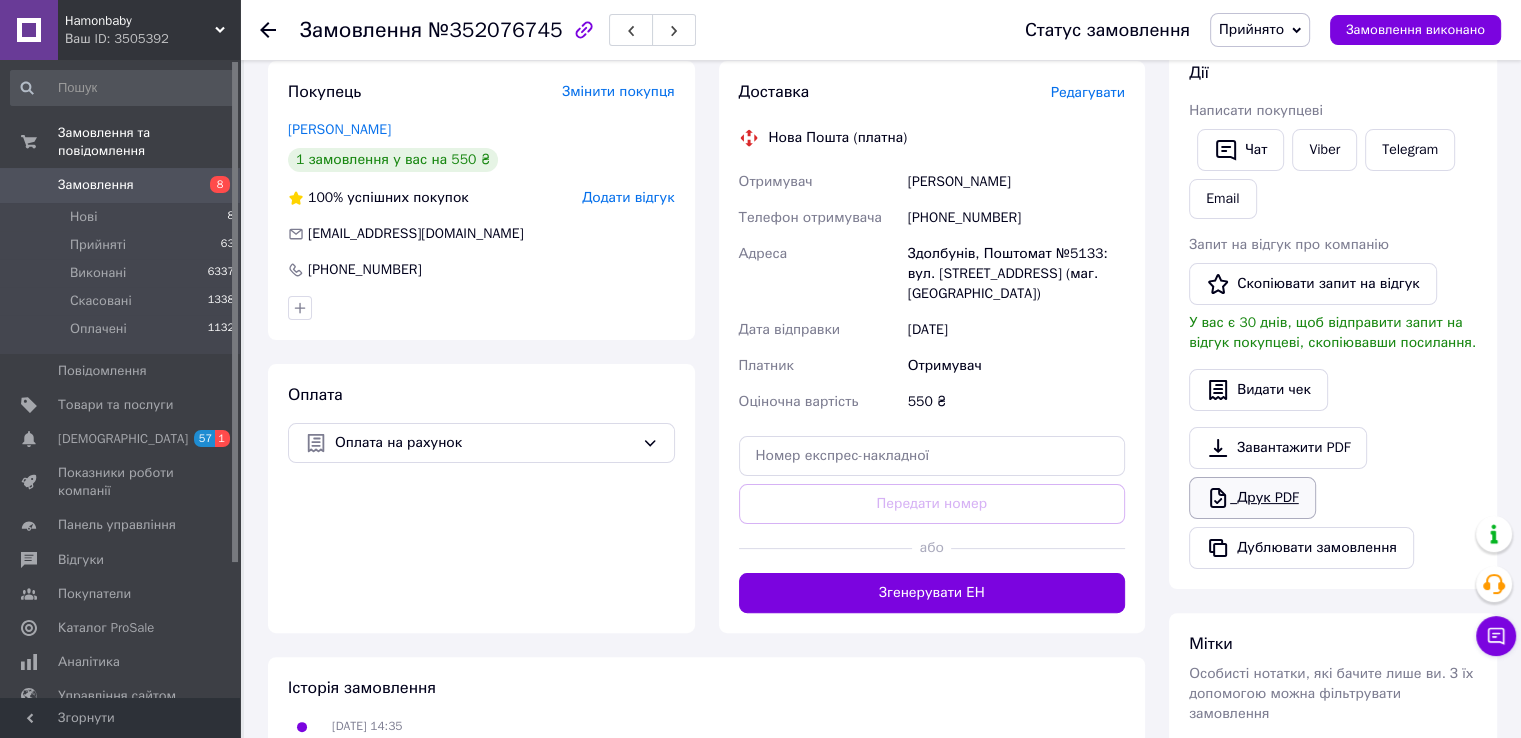 click on "Друк PDF" at bounding box center (1252, 498) 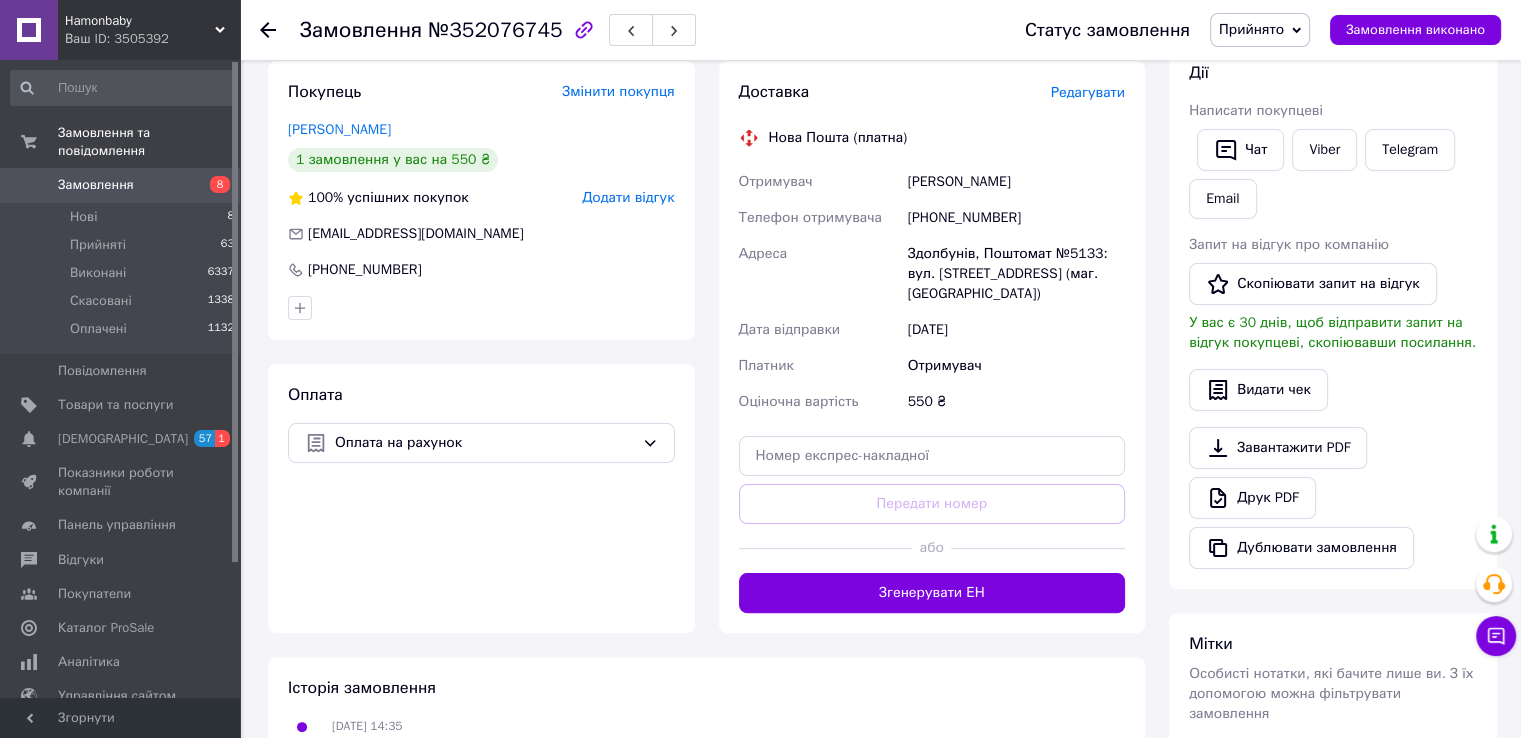 click on "[PHONE_NUMBER]" at bounding box center [1016, 218] 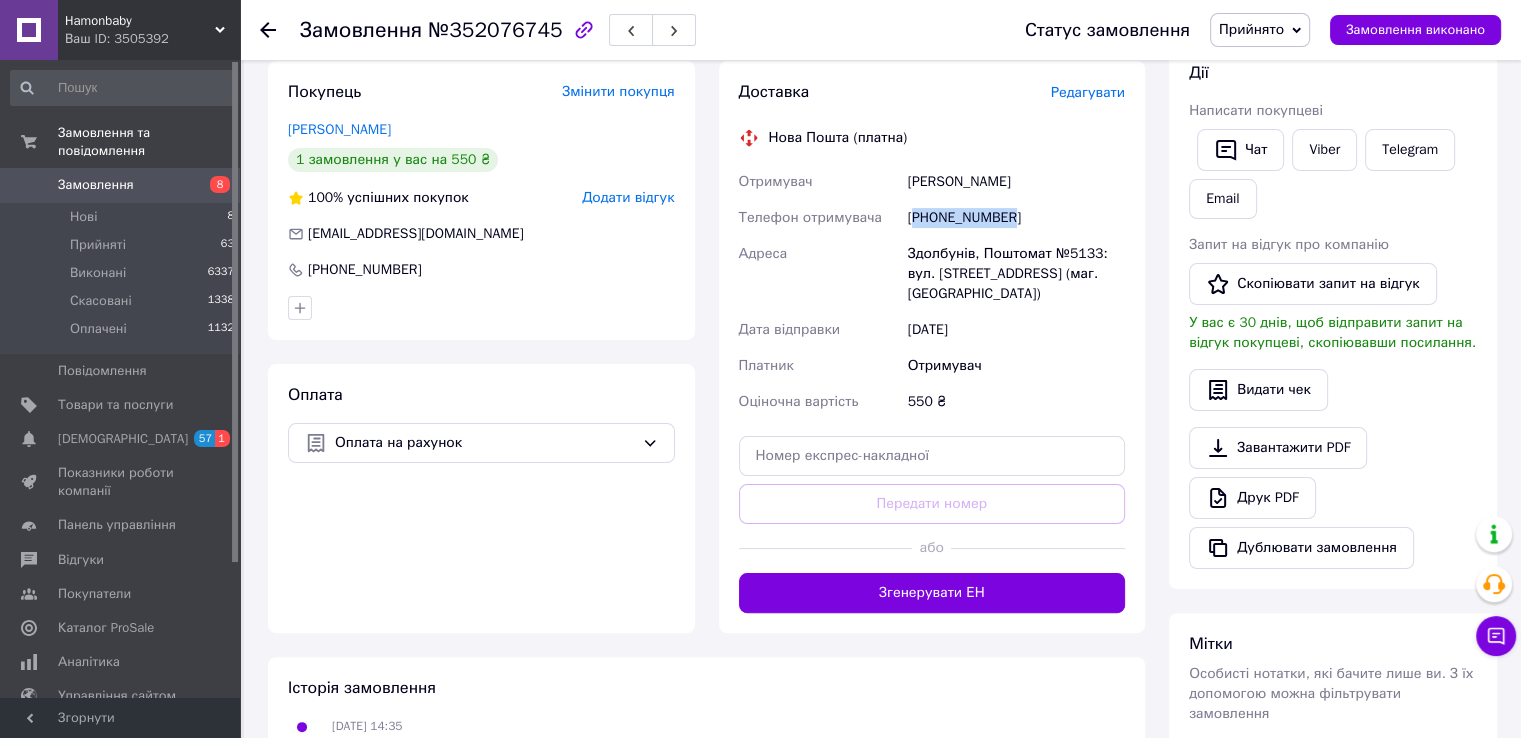 click on "[PHONE_NUMBER]" at bounding box center [1016, 218] 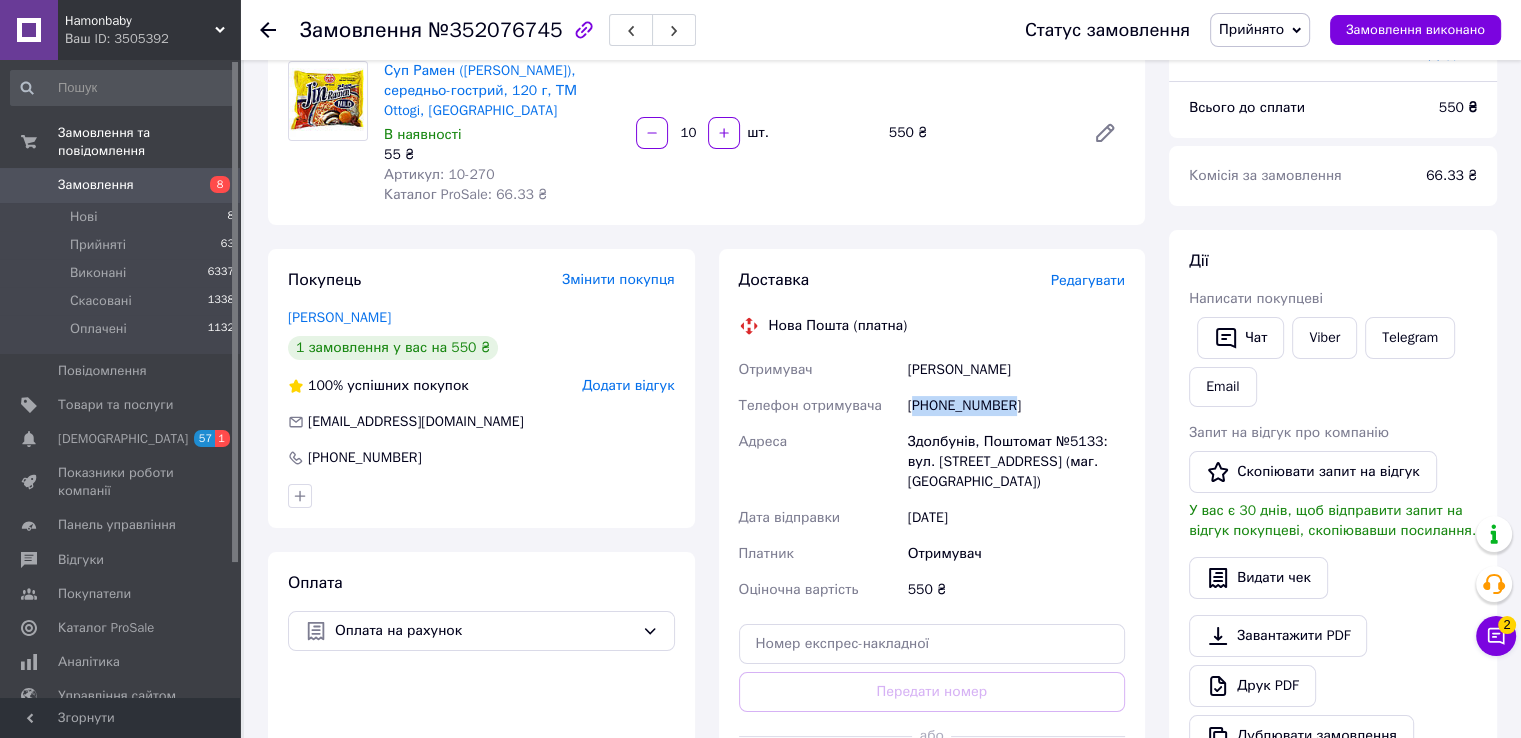 scroll, scrollTop: 0, scrollLeft: 0, axis: both 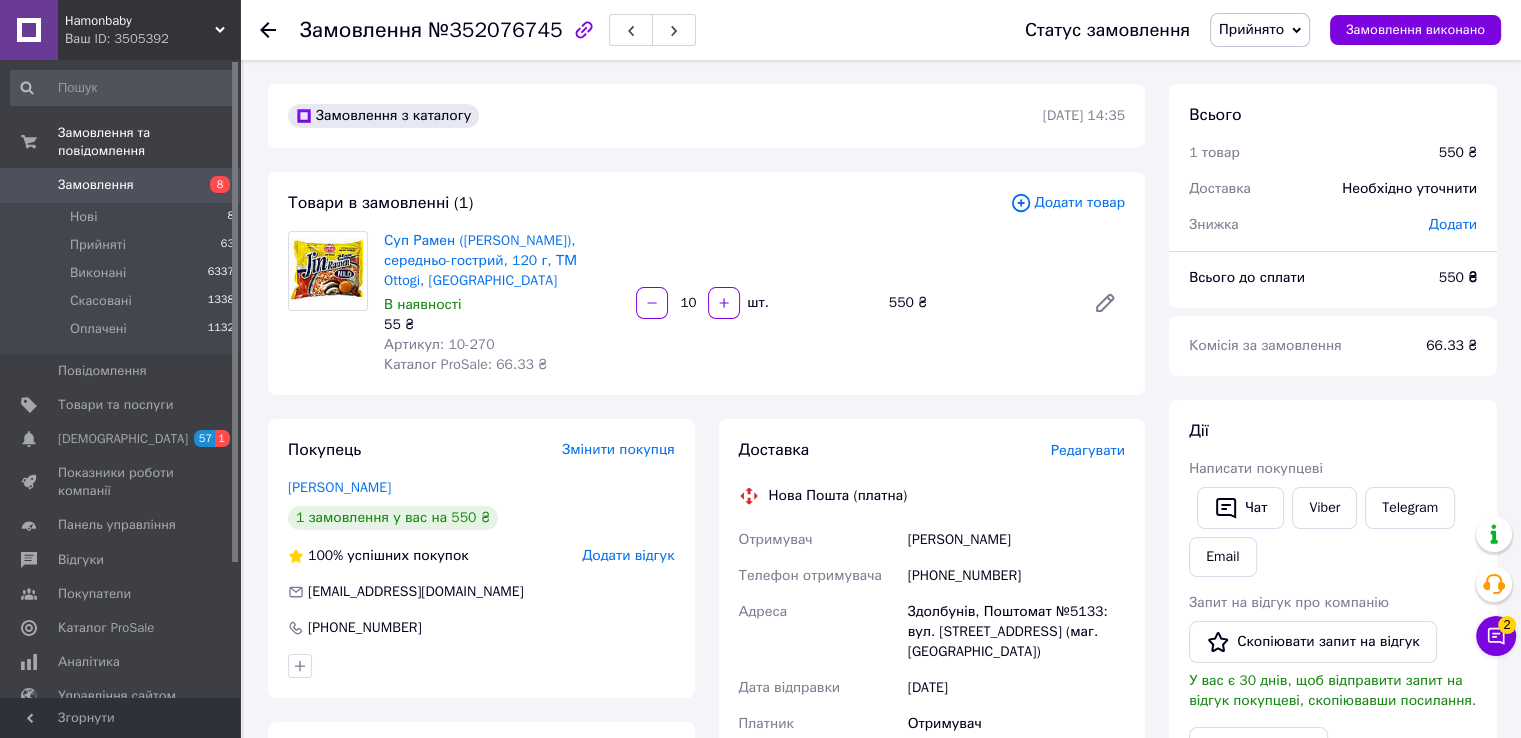 click 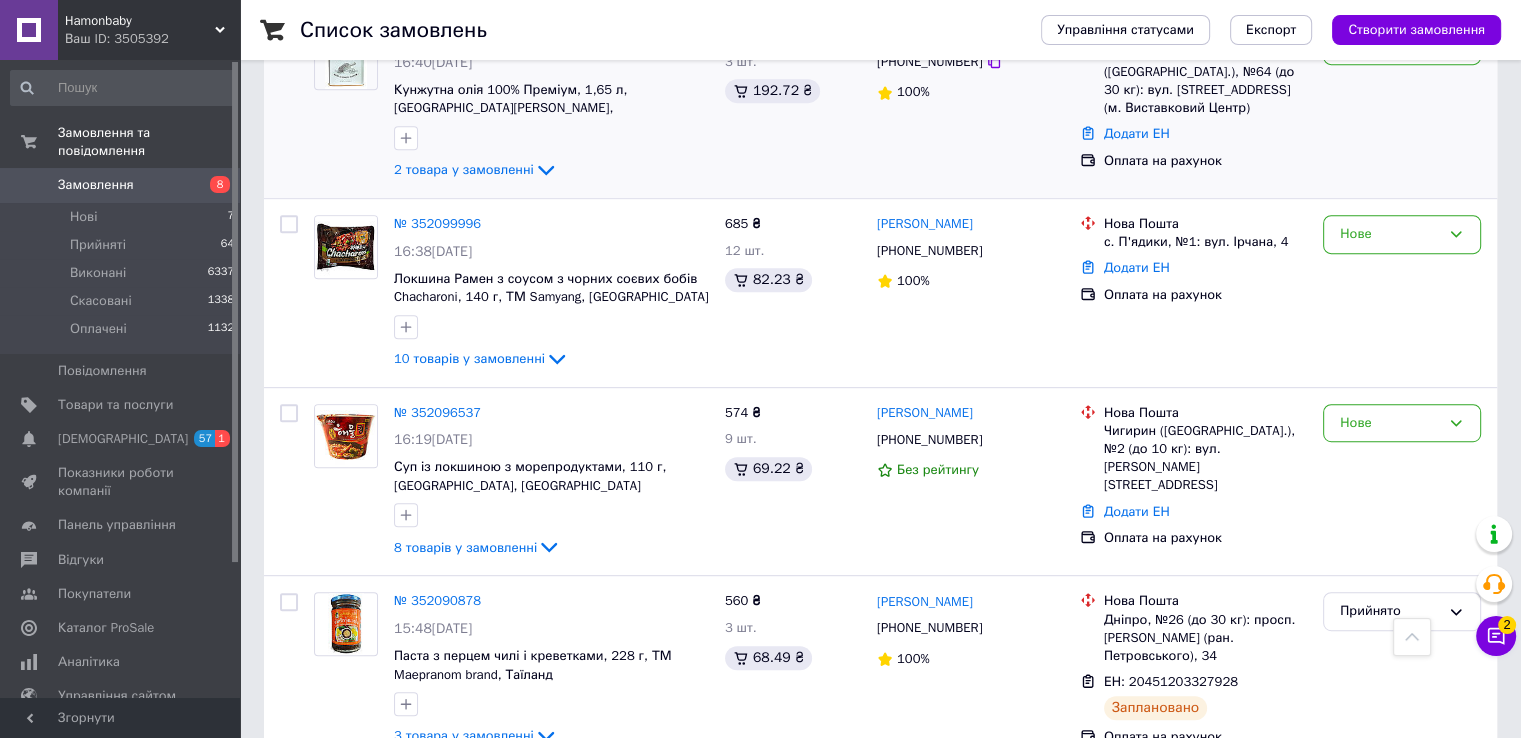 scroll, scrollTop: 1200, scrollLeft: 0, axis: vertical 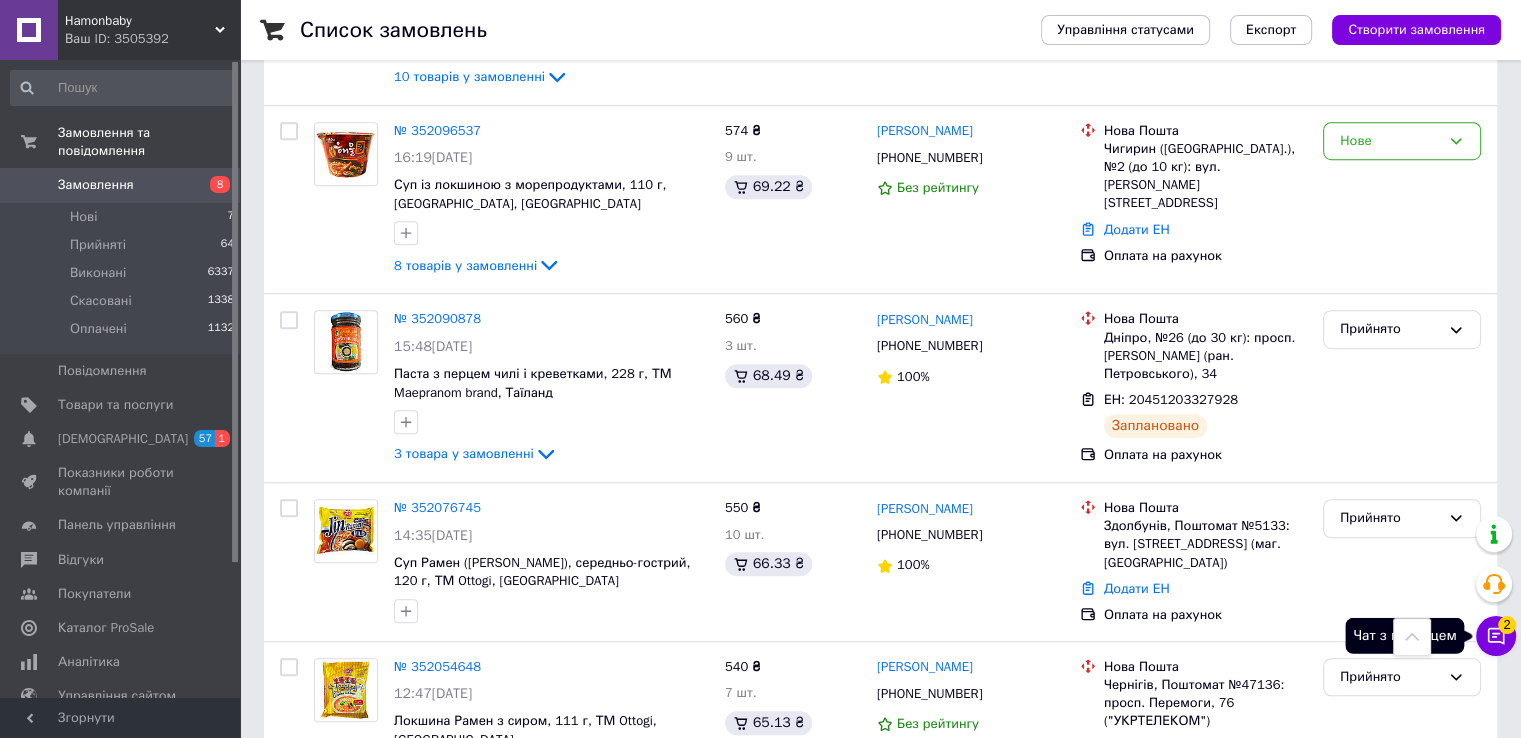 click 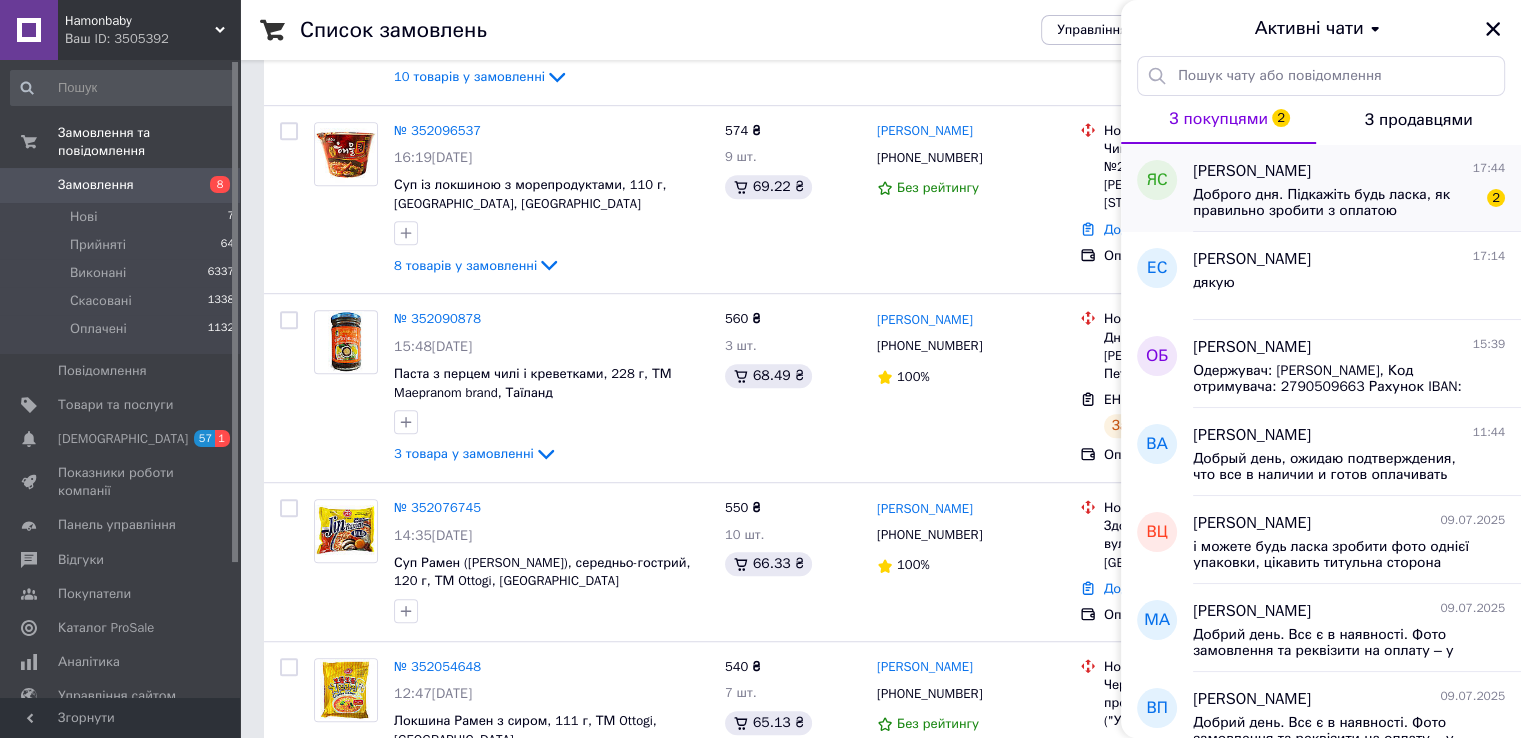 click on "Доброго дня. Підкажіть будь ласка, як правильно зробити з оплатою замовлення?" at bounding box center [1335, 203] 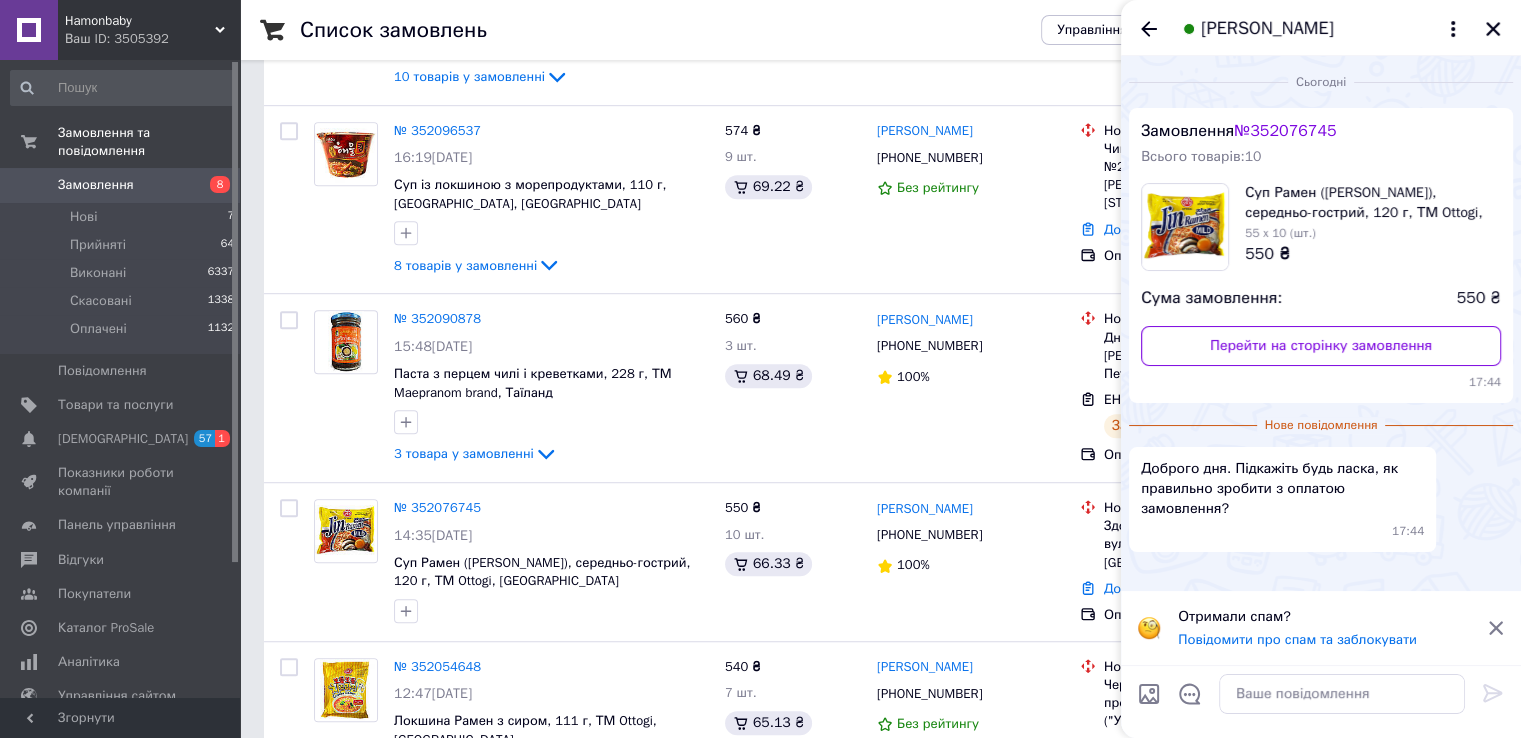 click 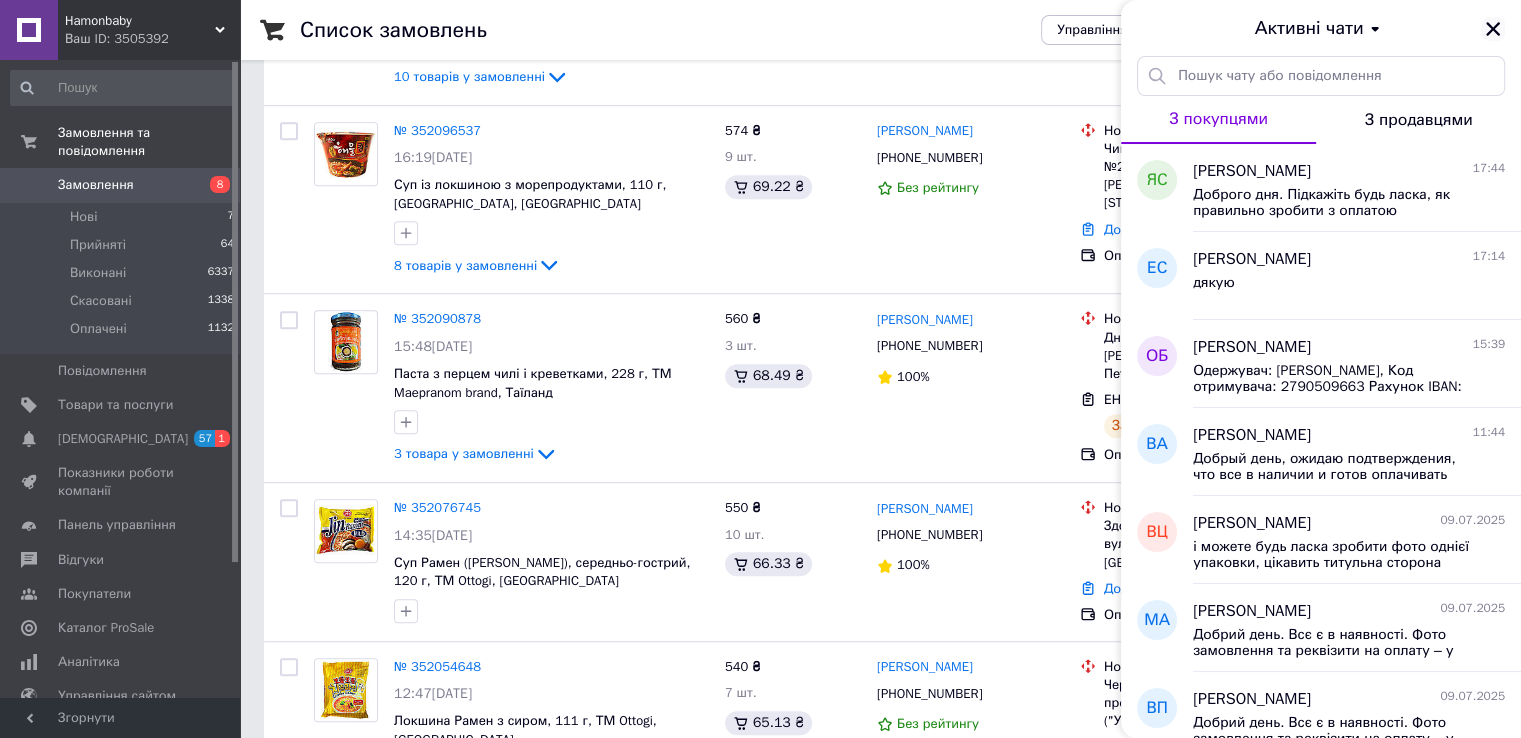 click 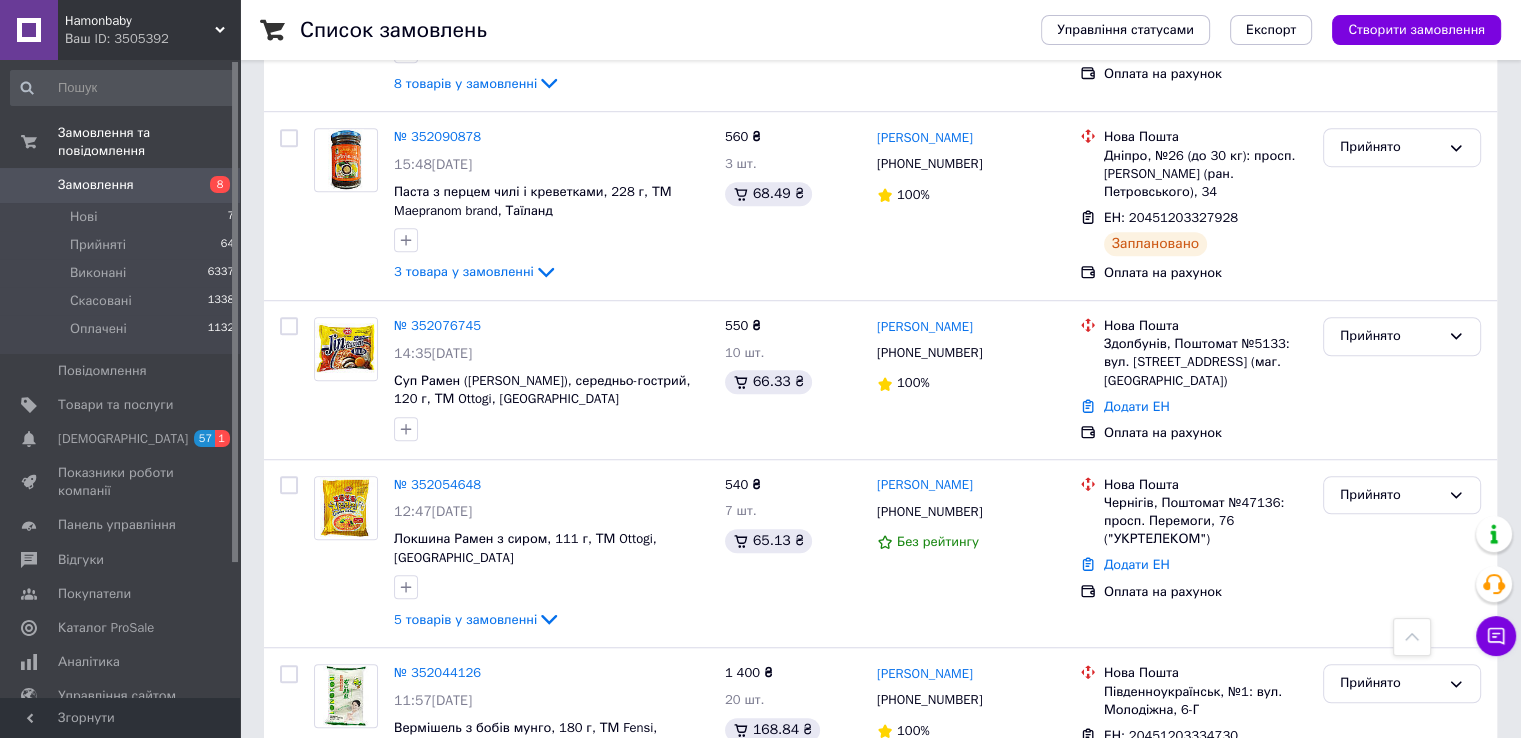 scroll, scrollTop: 1200, scrollLeft: 0, axis: vertical 